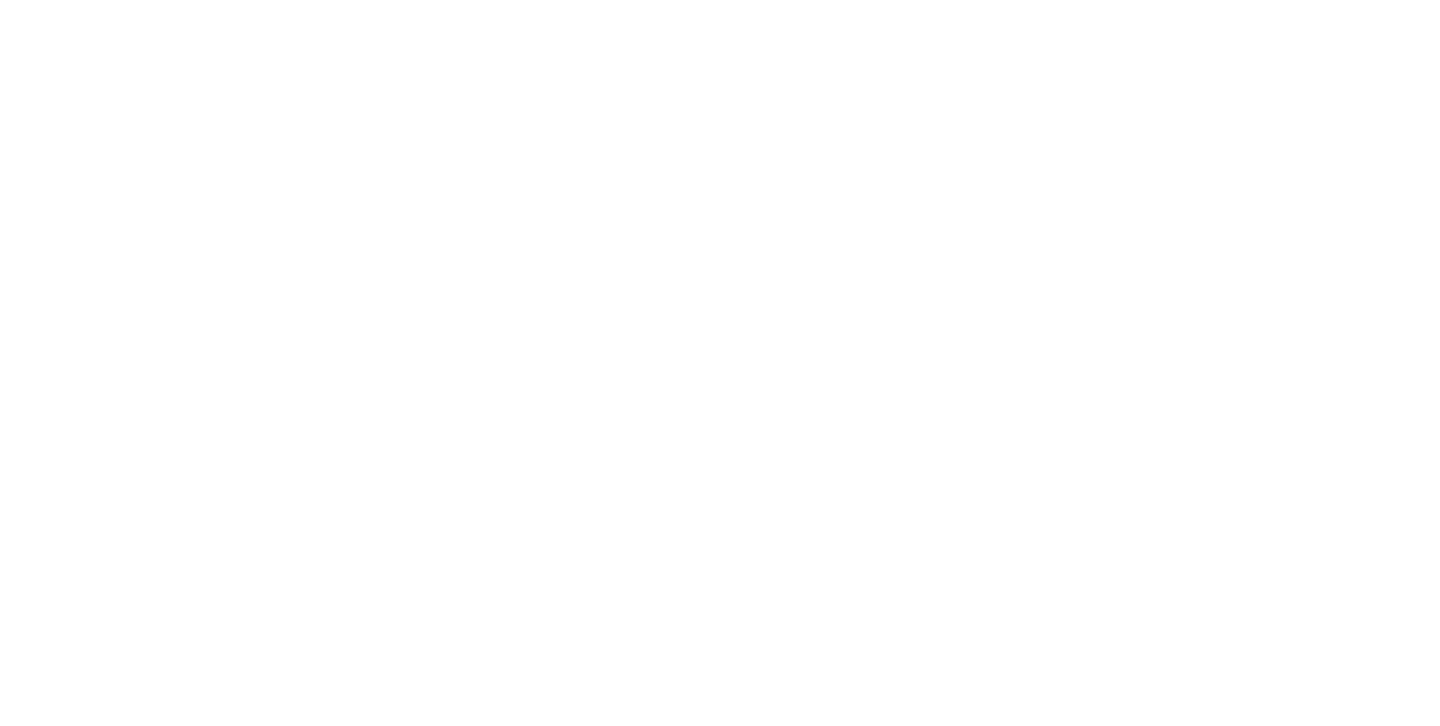 scroll, scrollTop: 0, scrollLeft: 0, axis: both 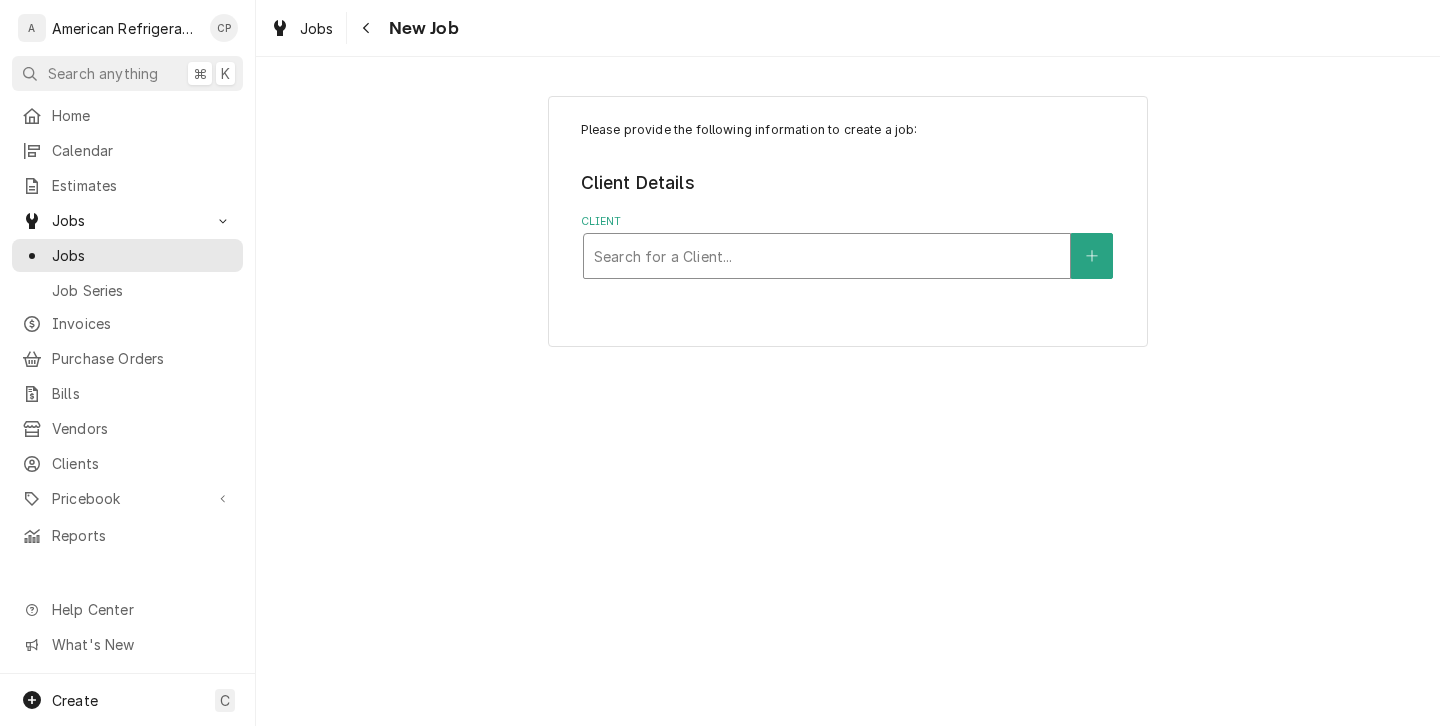 click at bounding box center [827, 256] 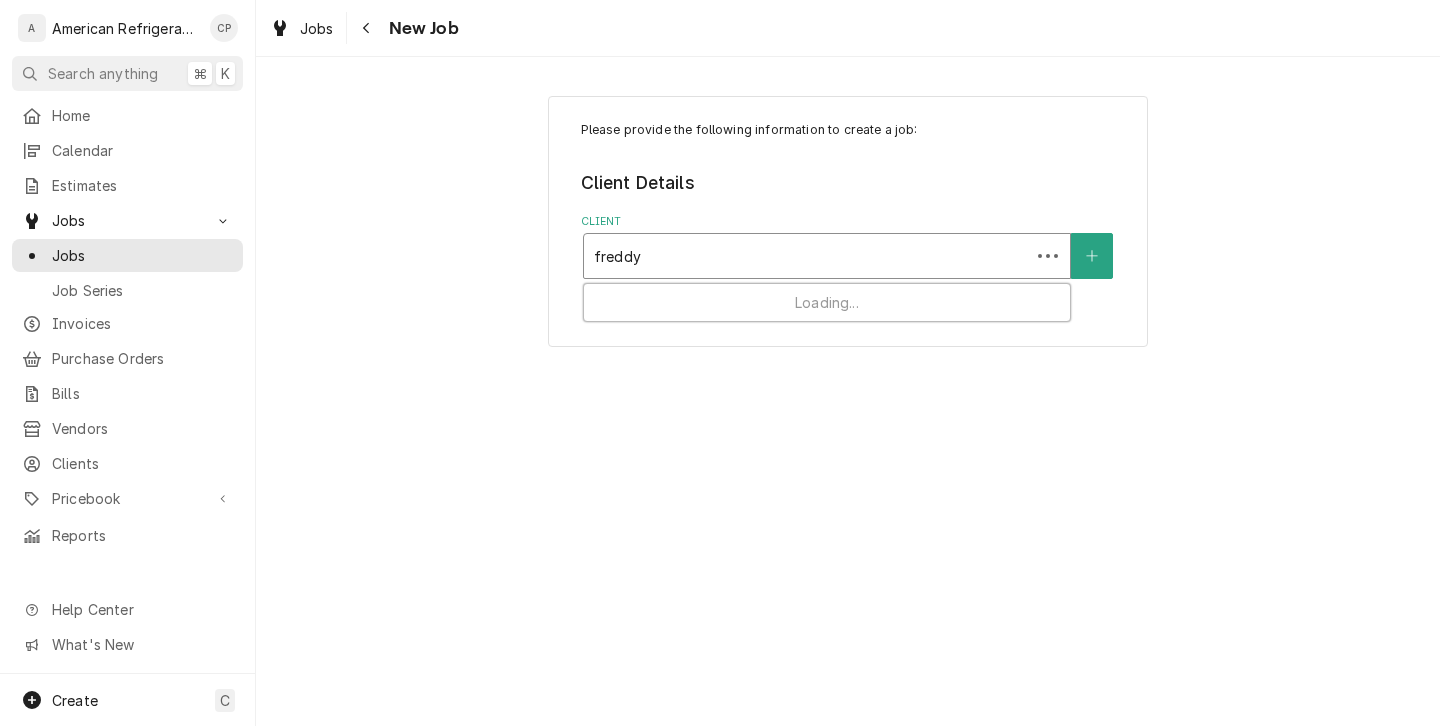 type on "freddy" 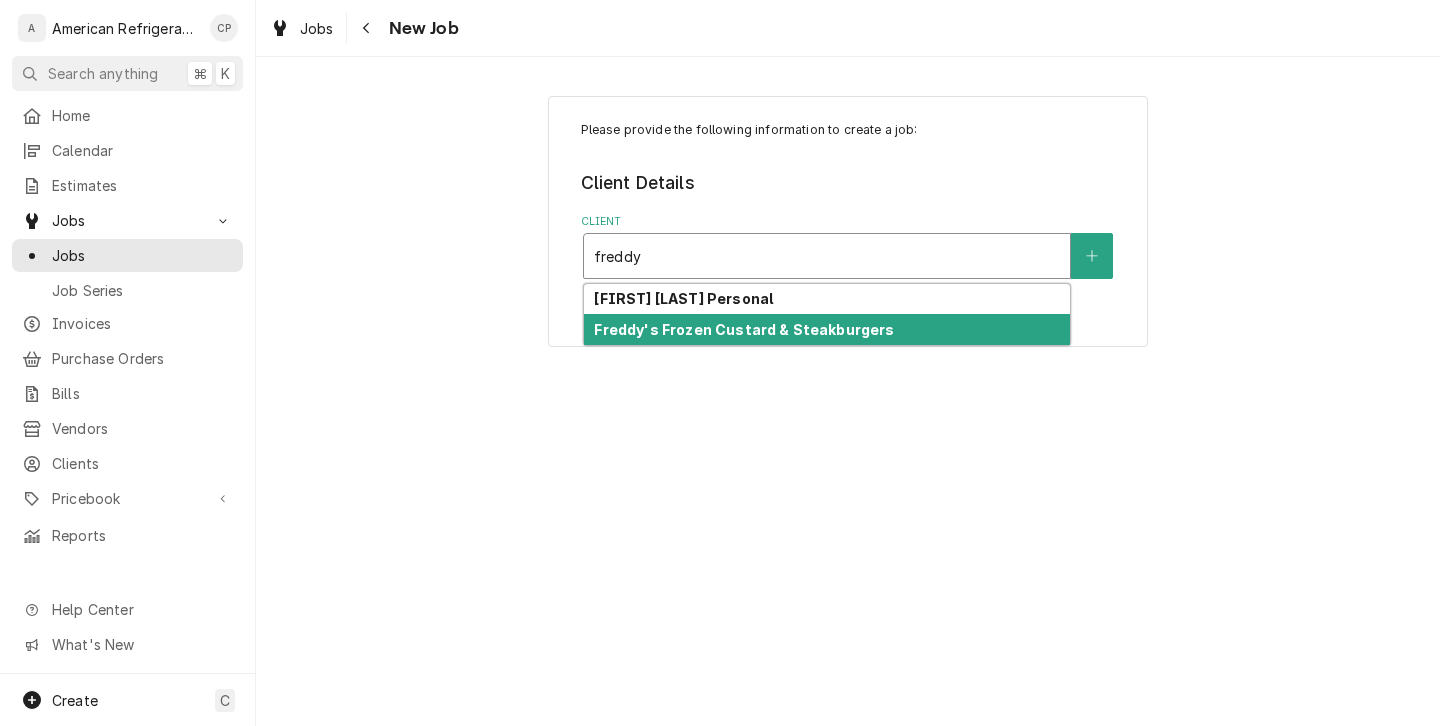 click on "Freddy's Frozen Custard & Steakburgers" at bounding box center (744, 329) 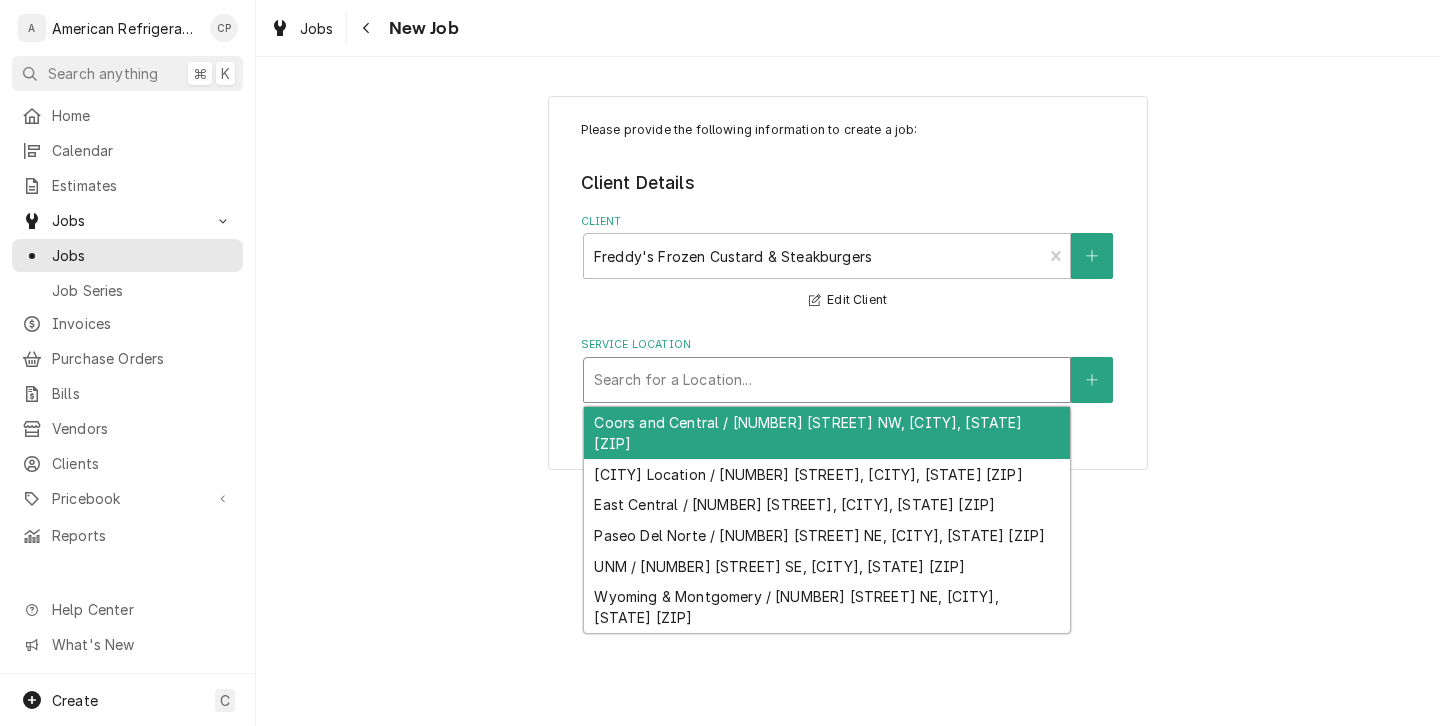 click at bounding box center (827, 380) 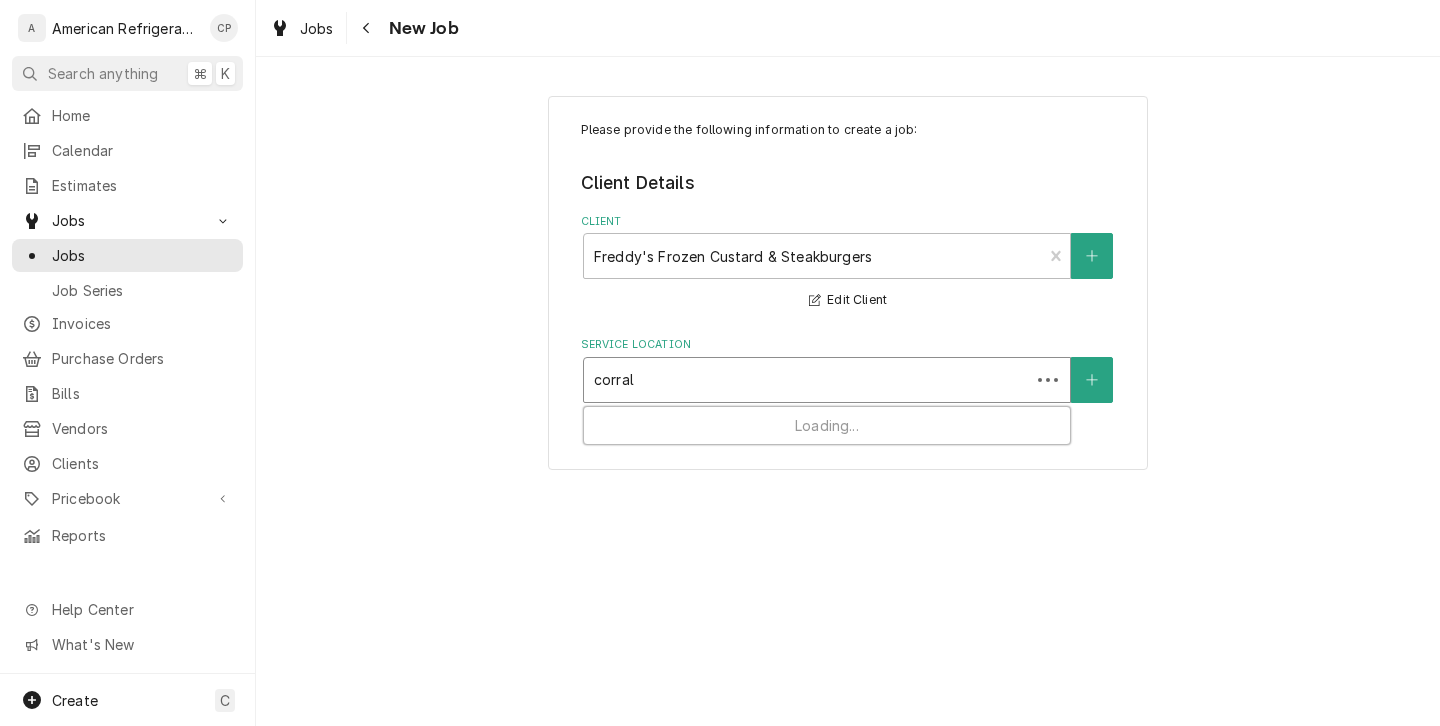 type on "corrale" 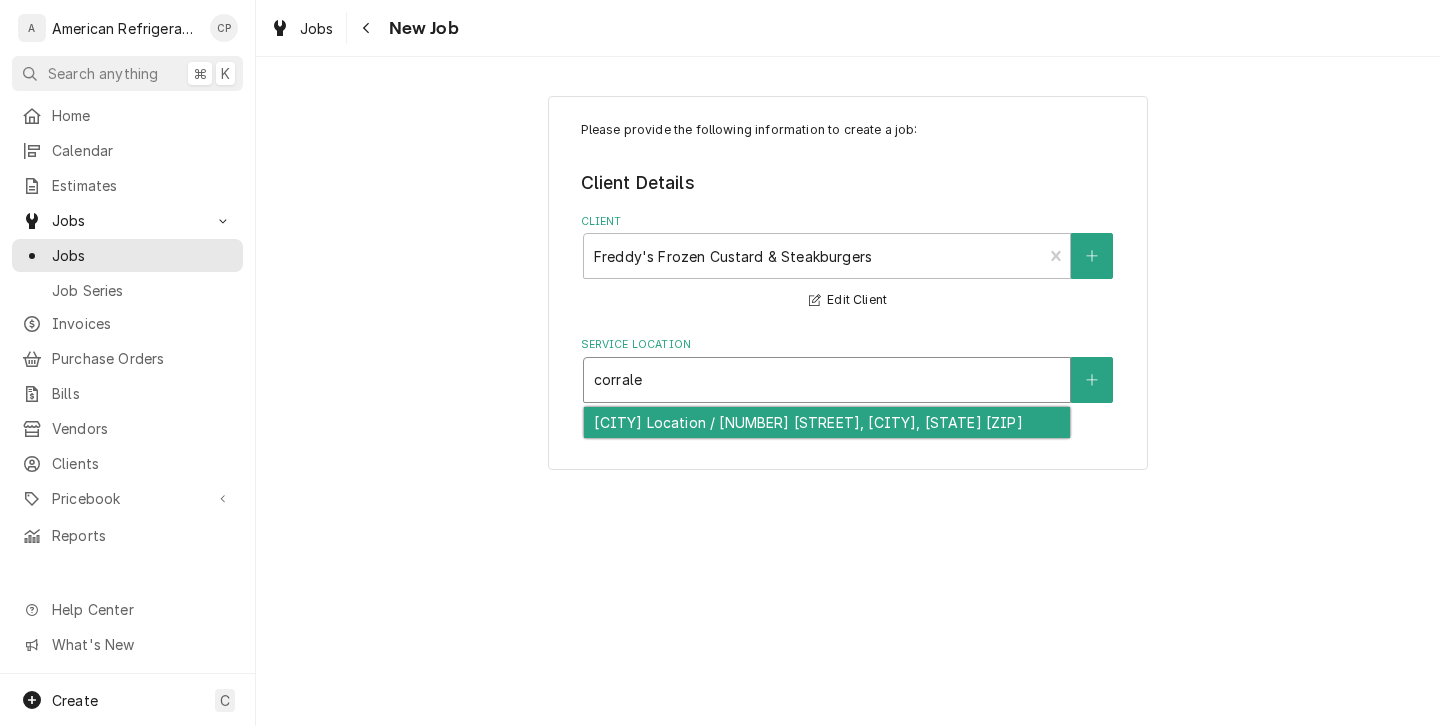 click on "[CITY] Location / [NUMBER] [STREET], [CITY], [STATE] [ZIP]" at bounding box center [827, 422] 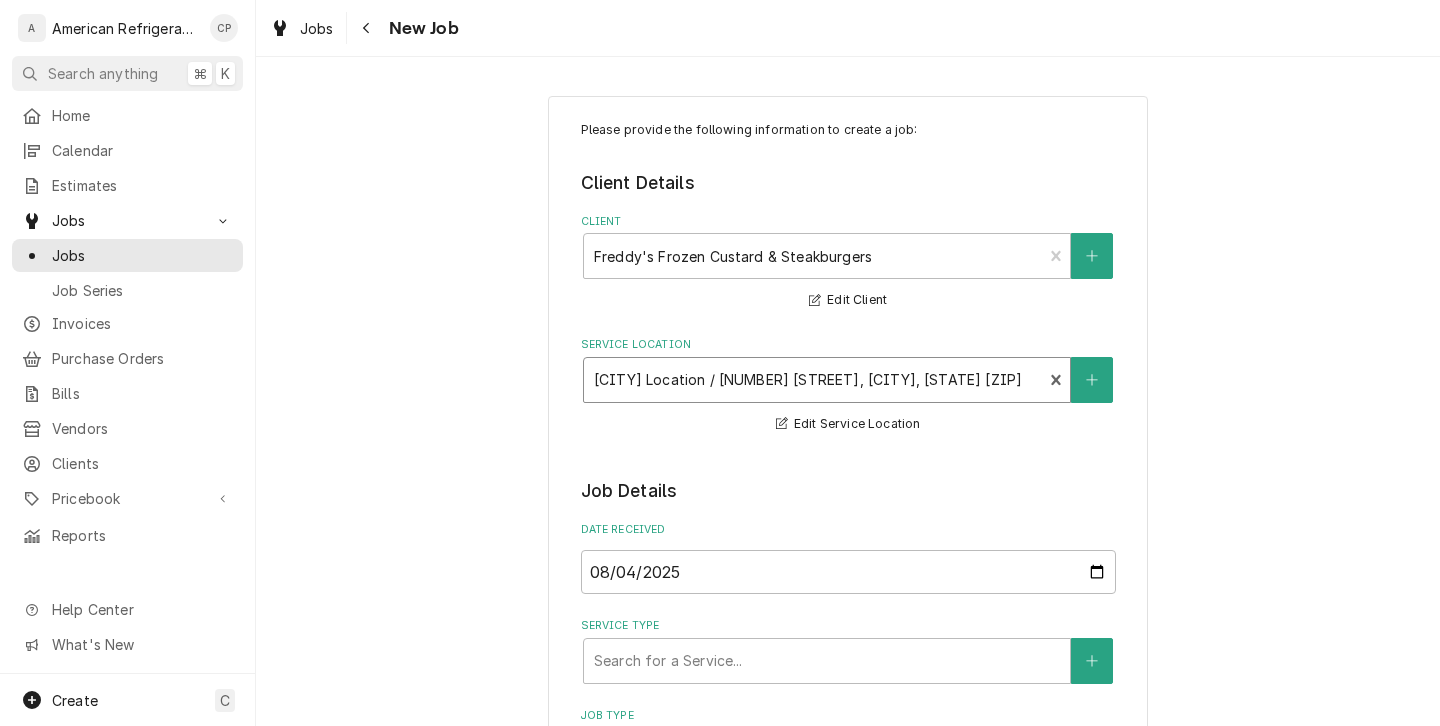 scroll, scrollTop: 42, scrollLeft: 0, axis: vertical 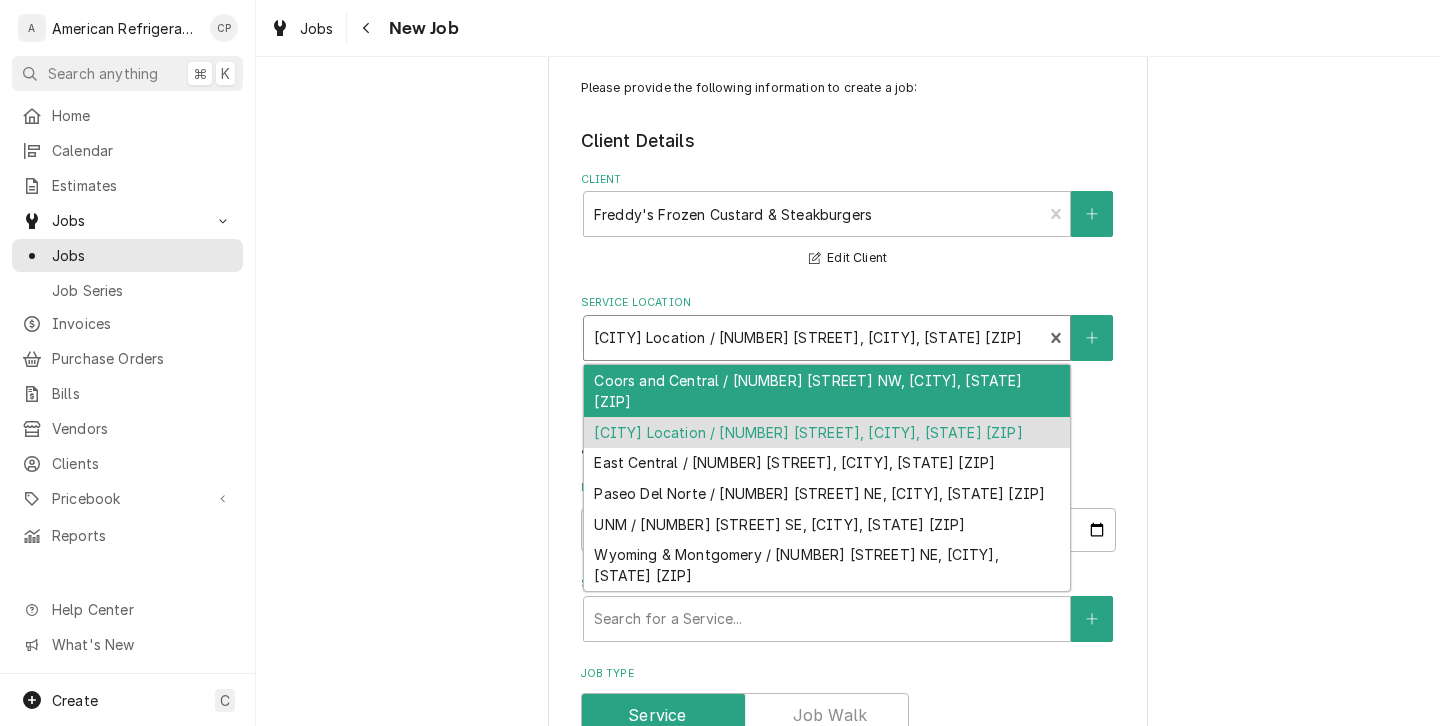 click at bounding box center (813, 338) 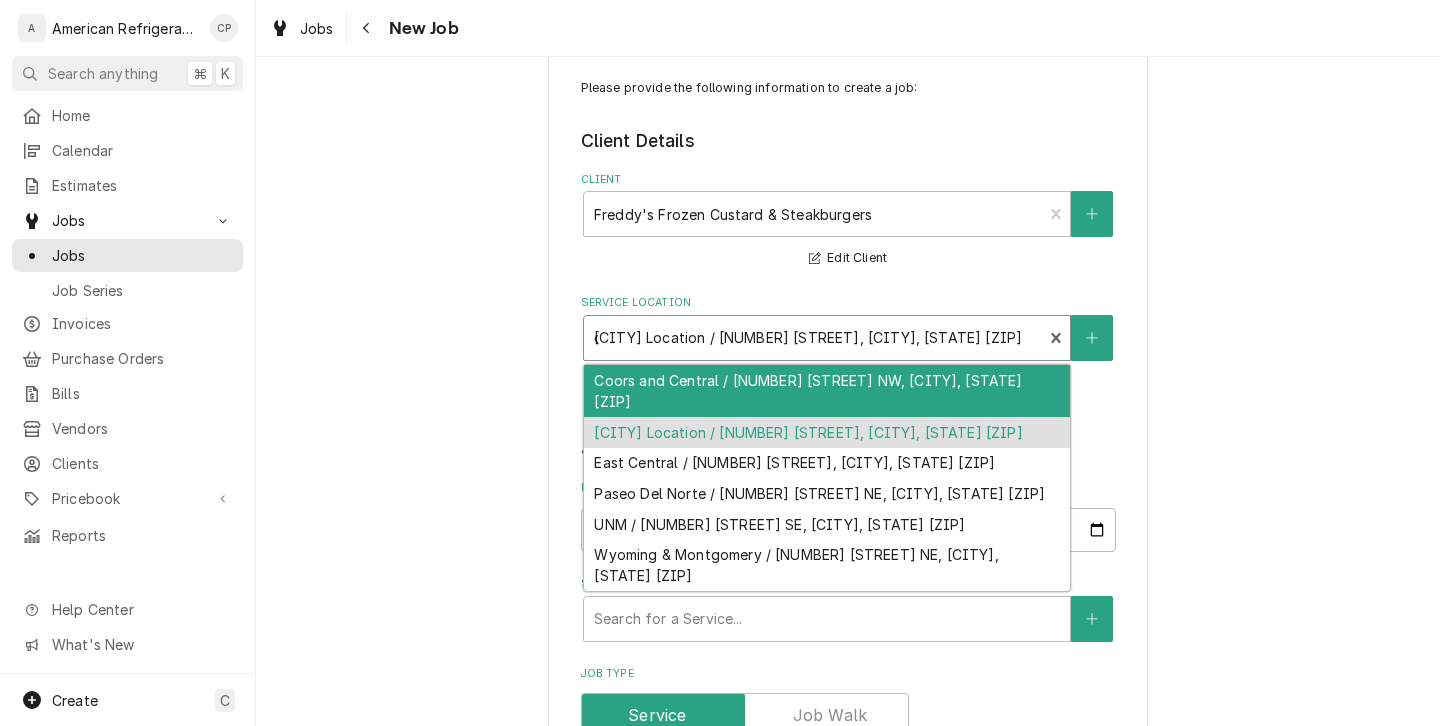 type on "co" 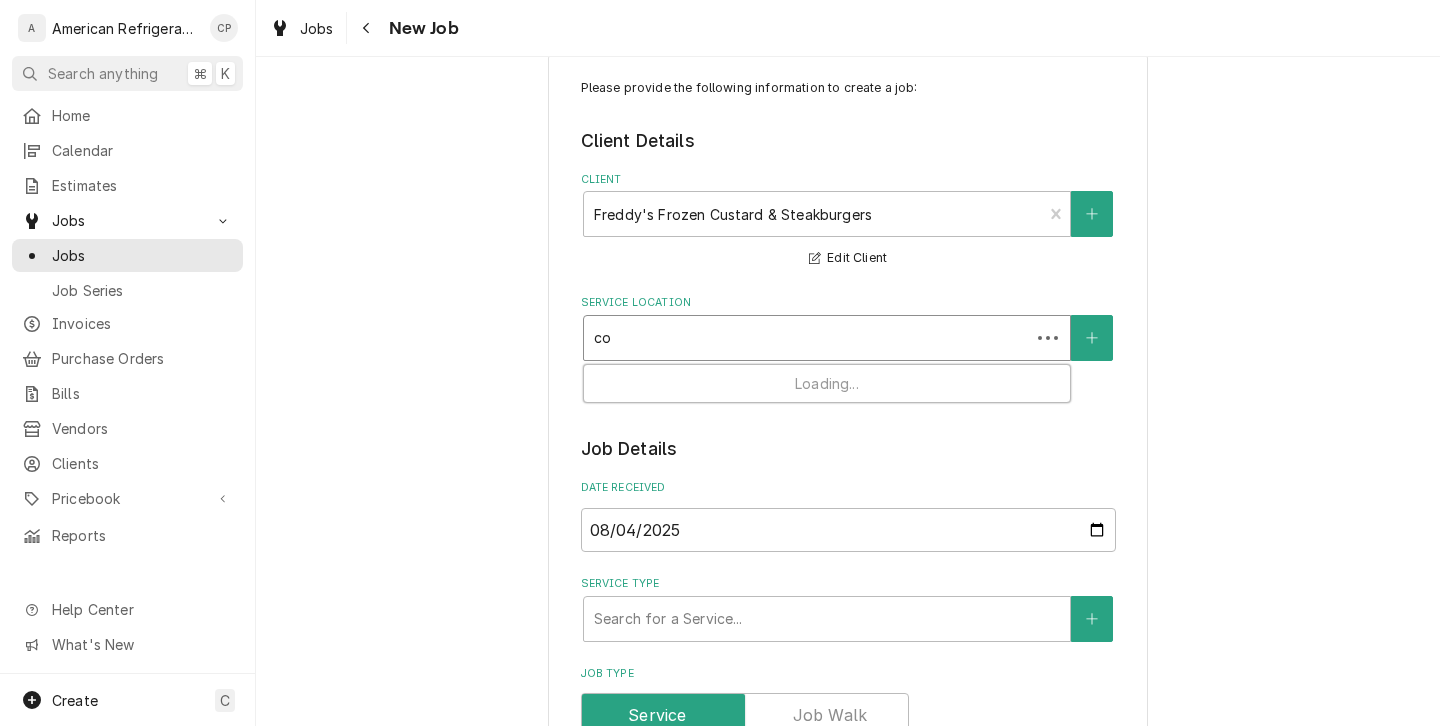 type on "coo" 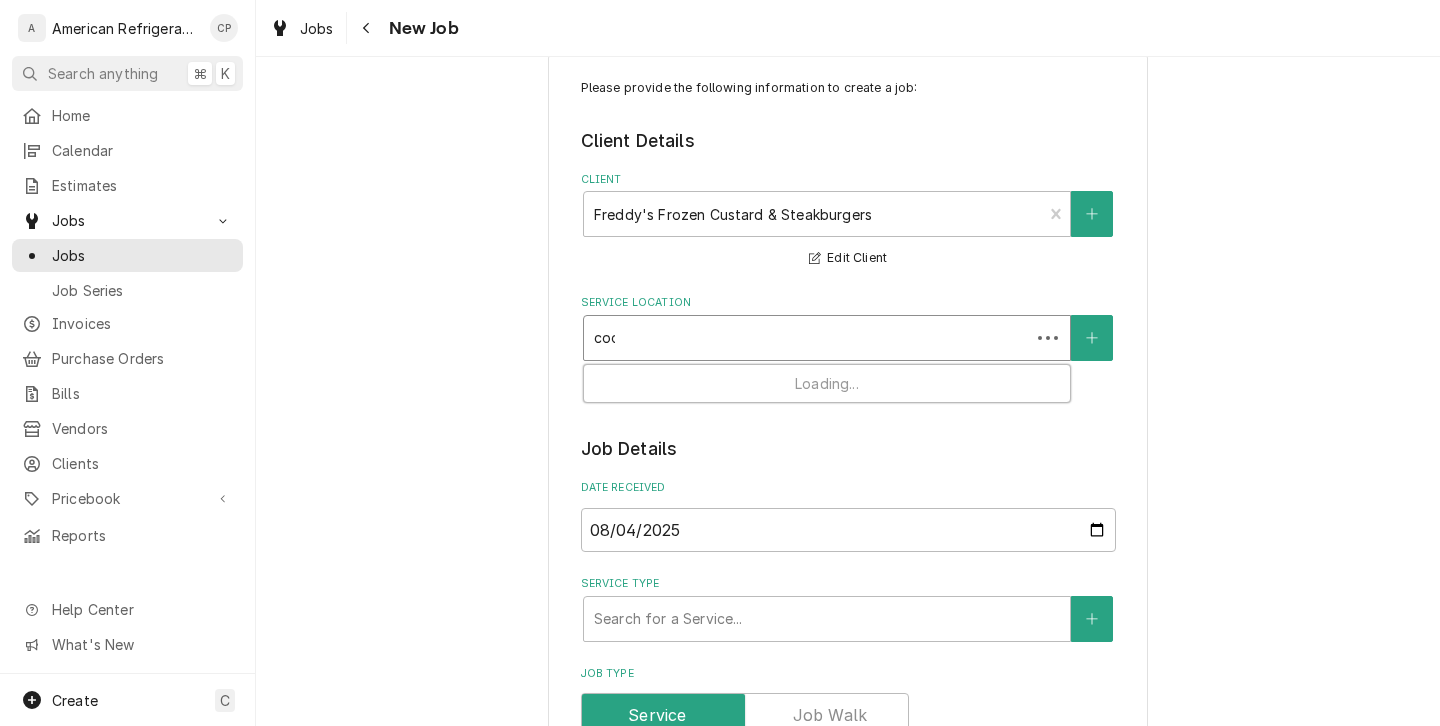 type on "coor" 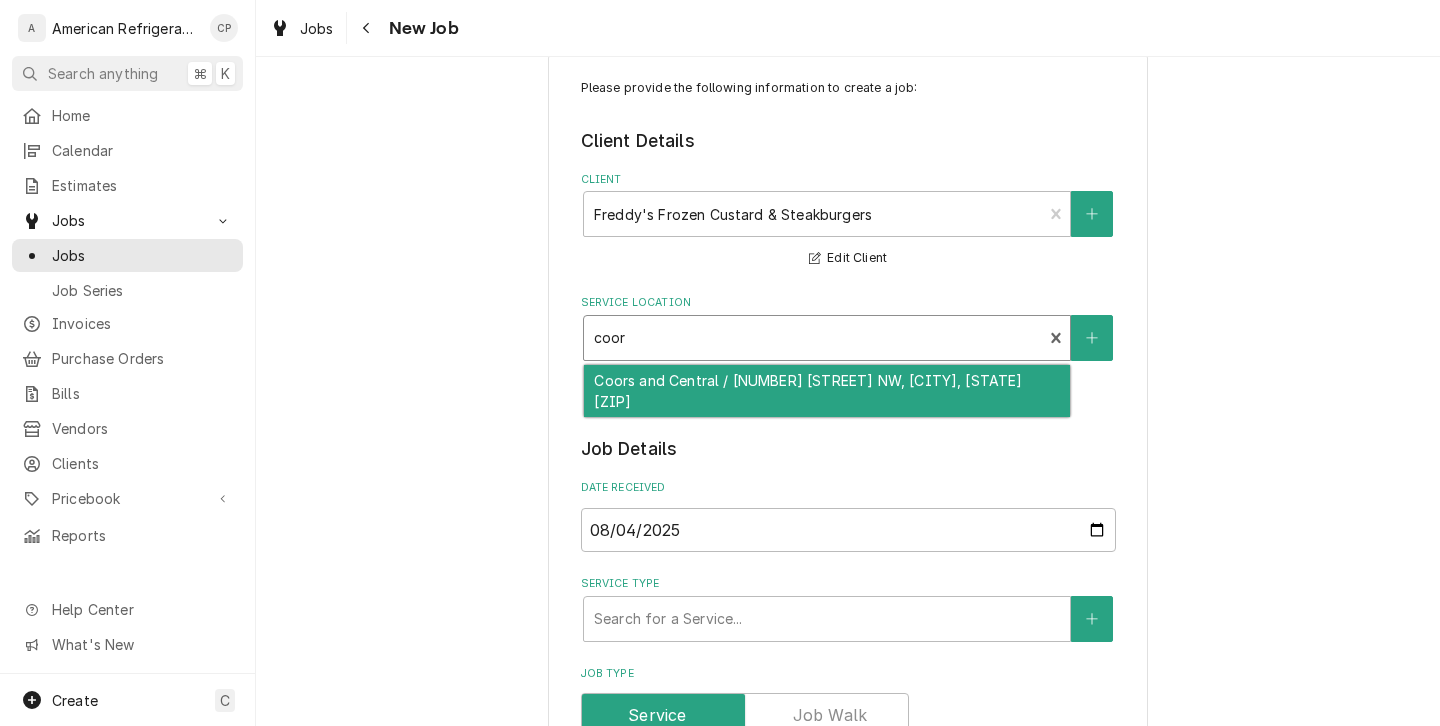 click on "Coors and Central / [NUMBER] [STREET] NW, [CITY], [STATE] [ZIP]" at bounding box center (827, 391) 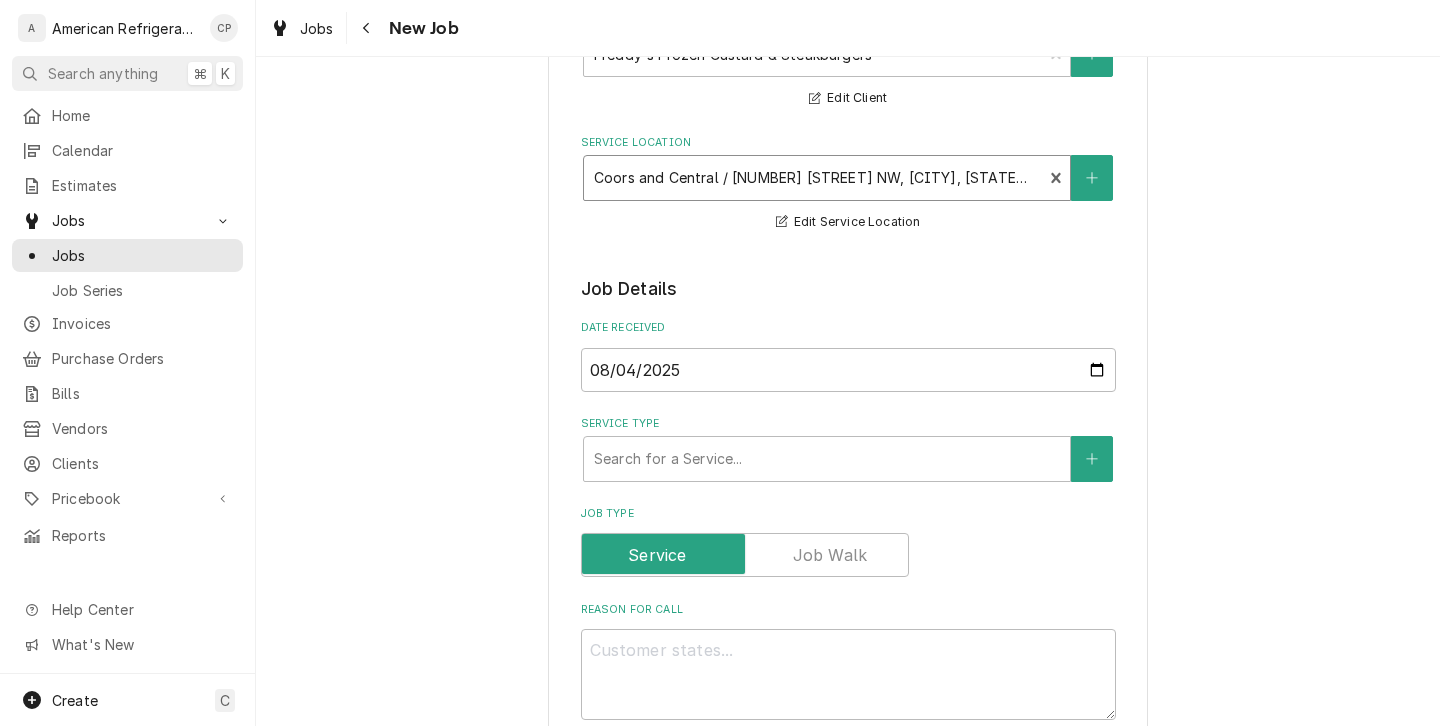 scroll, scrollTop: 329, scrollLeft: 0, axis: vertical 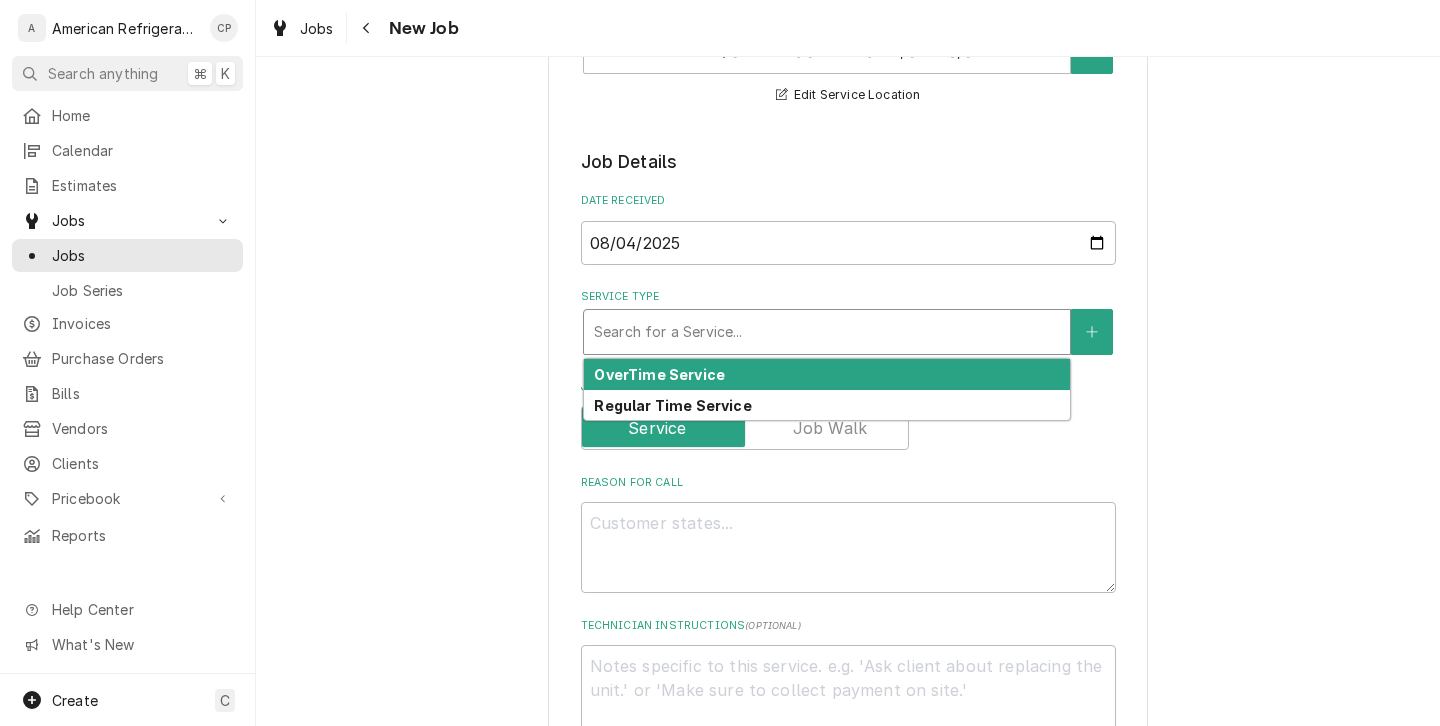 click at bounding box center (827, 332) 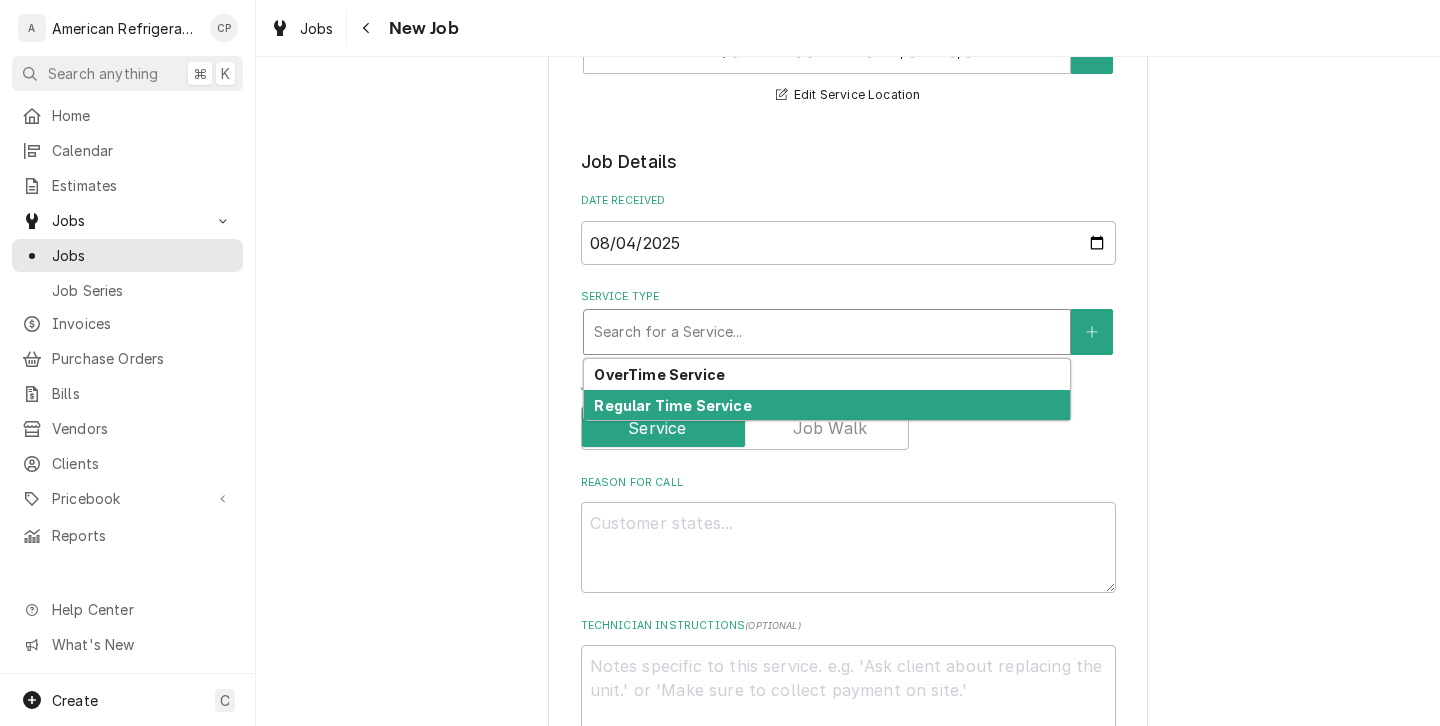click on "Regular Time Service" at bounding box center [672, 405] 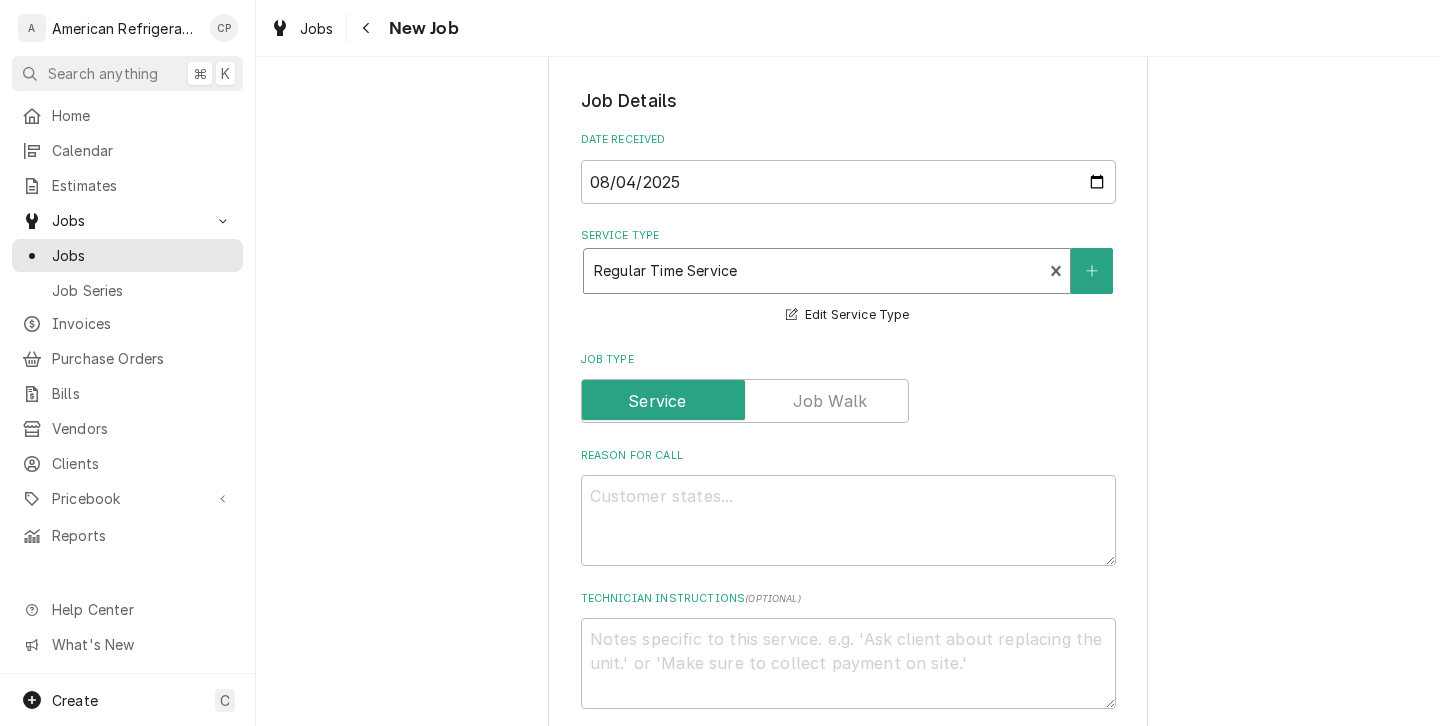 scroll, scrollTop: 423, scrollLeft: 0, axis: vertical 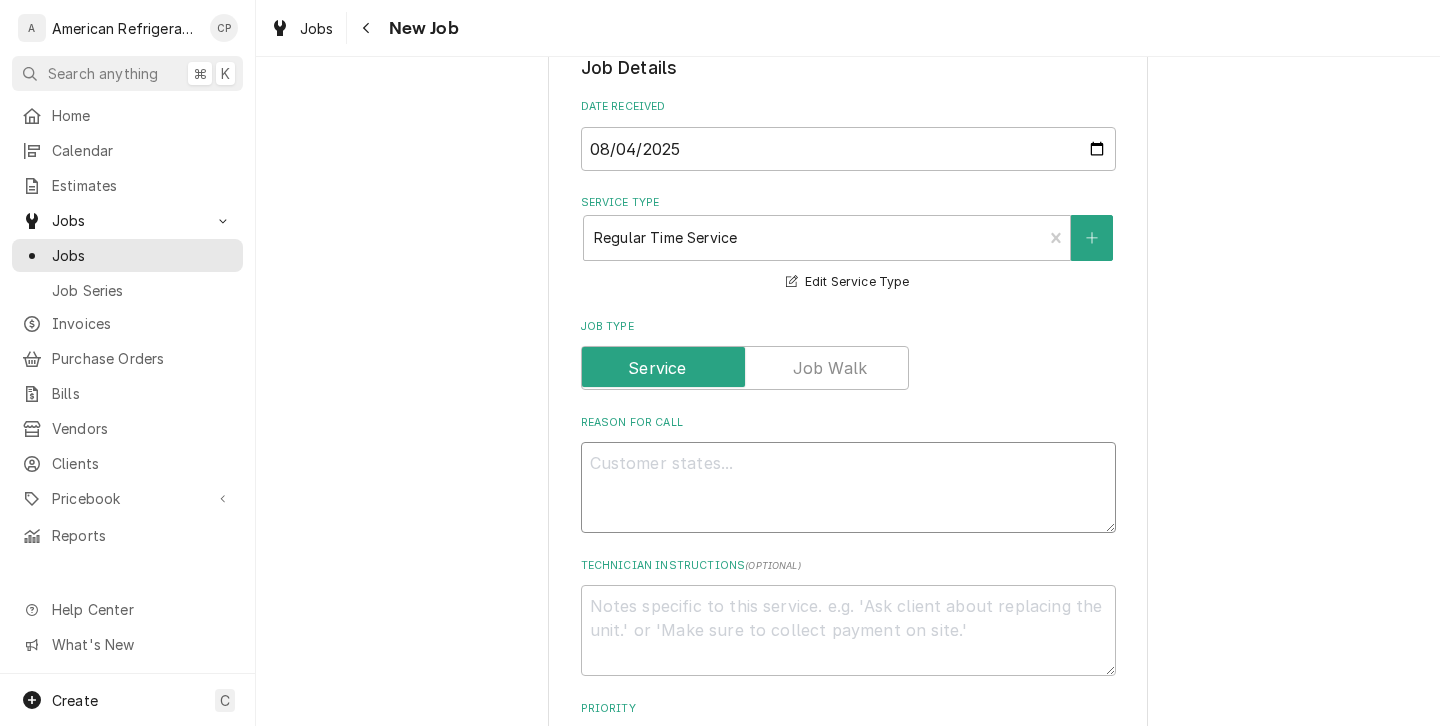 click on "Reason For Call" at bounding box center [848, 487] 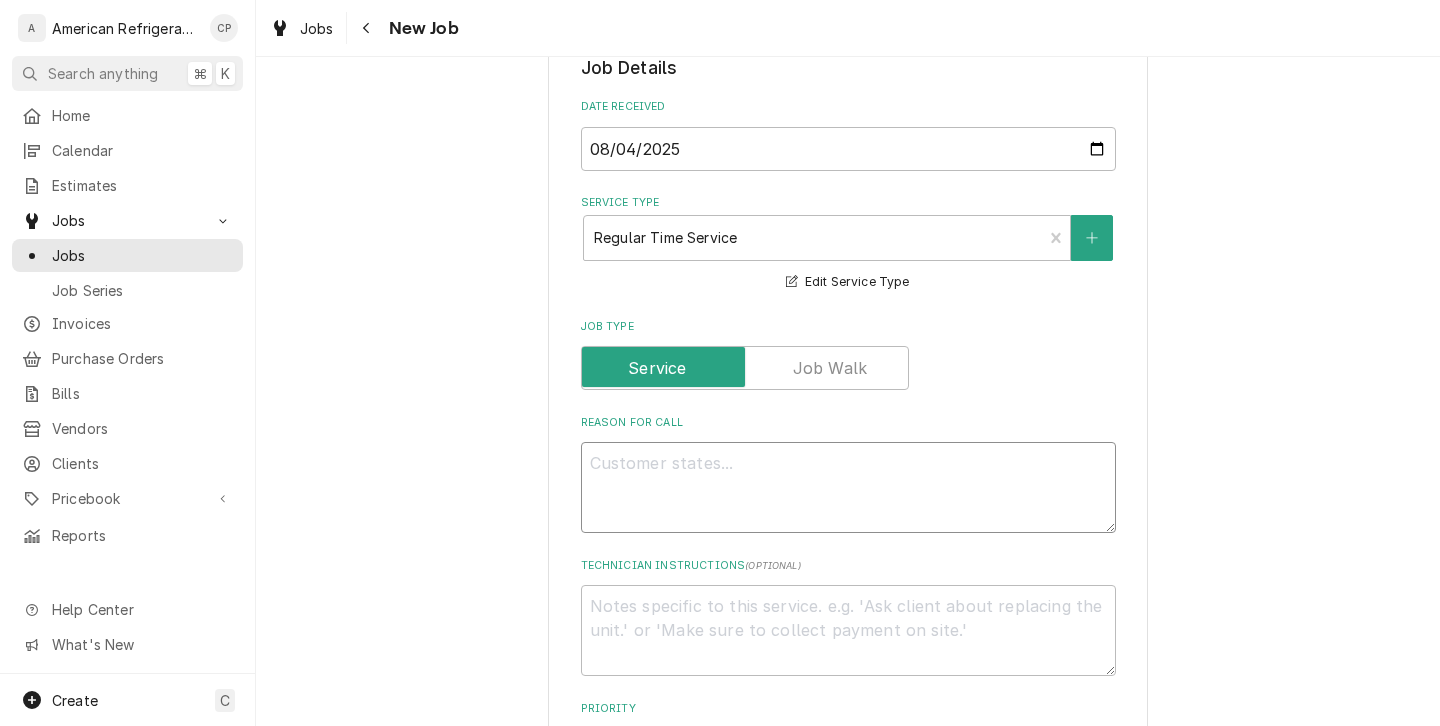 type on "x" 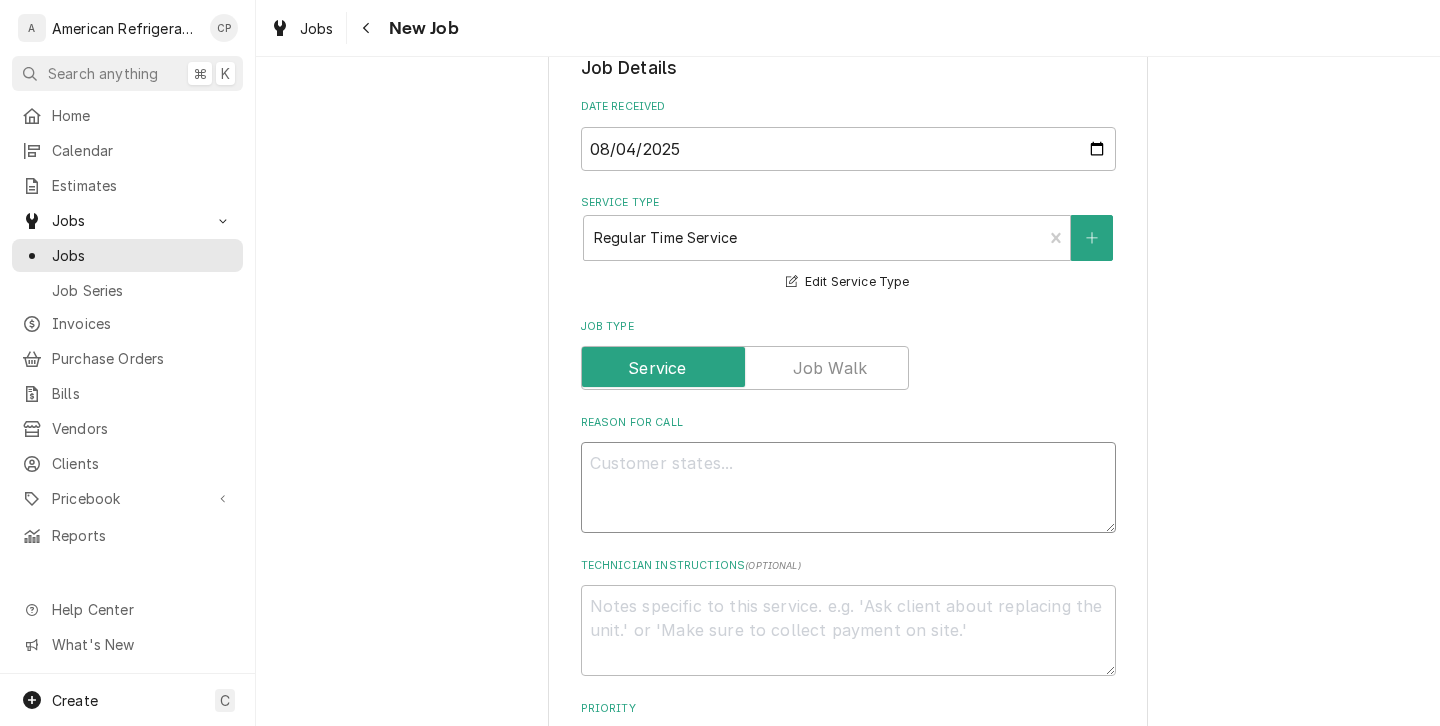 type on "W" 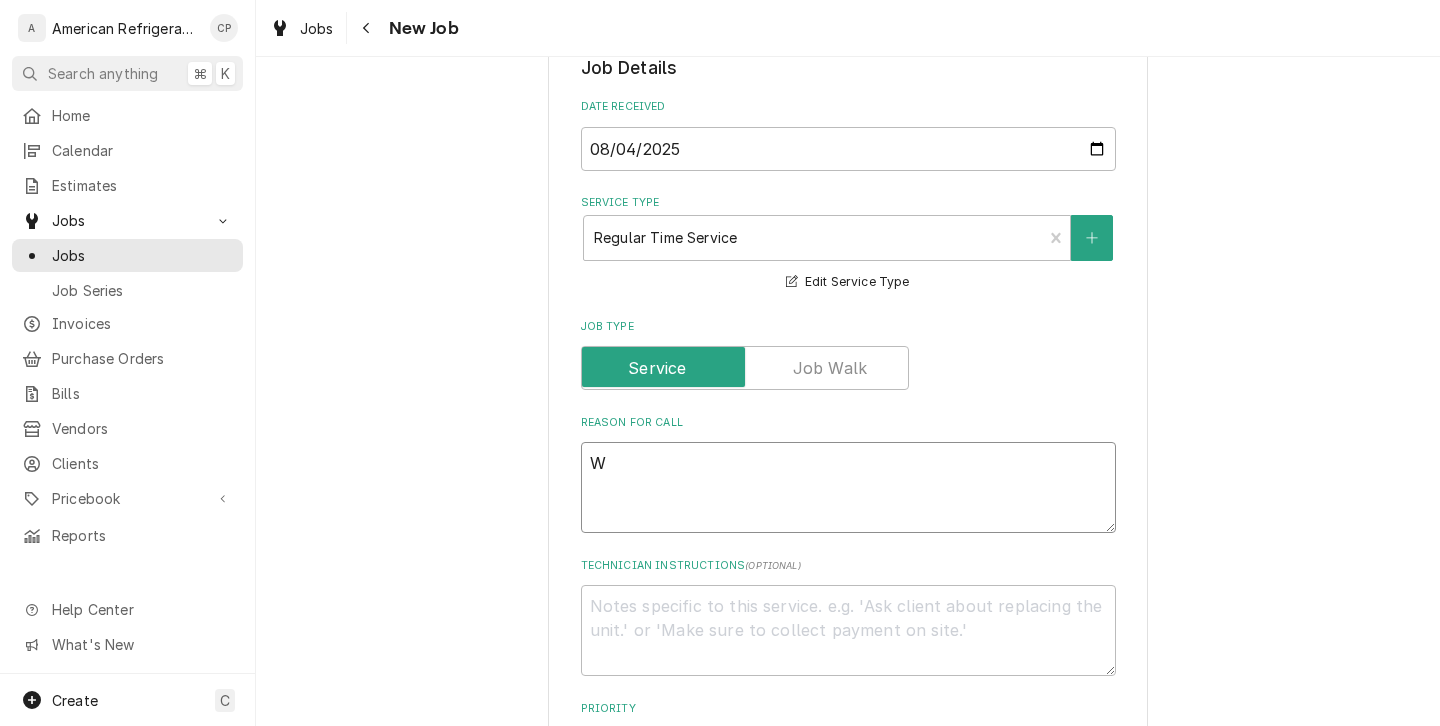 type on "x" 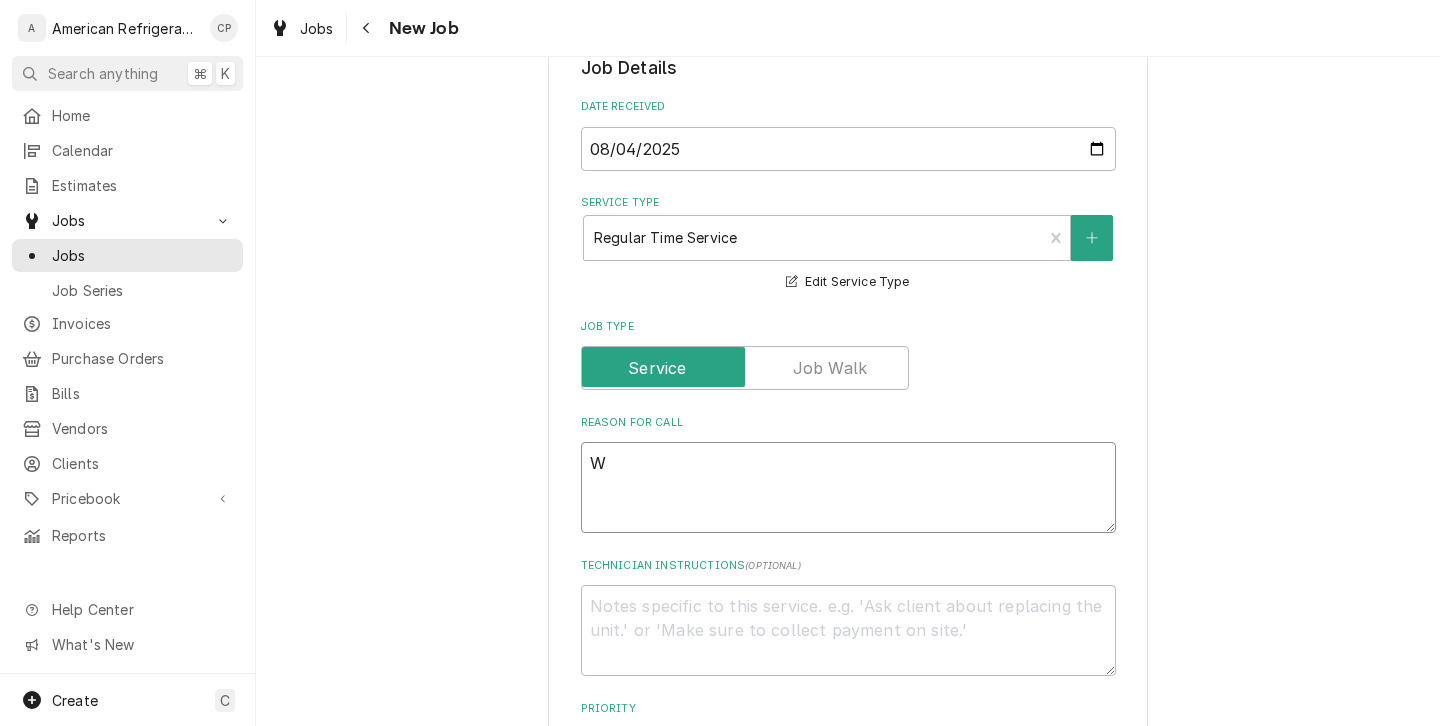 type on "WO" 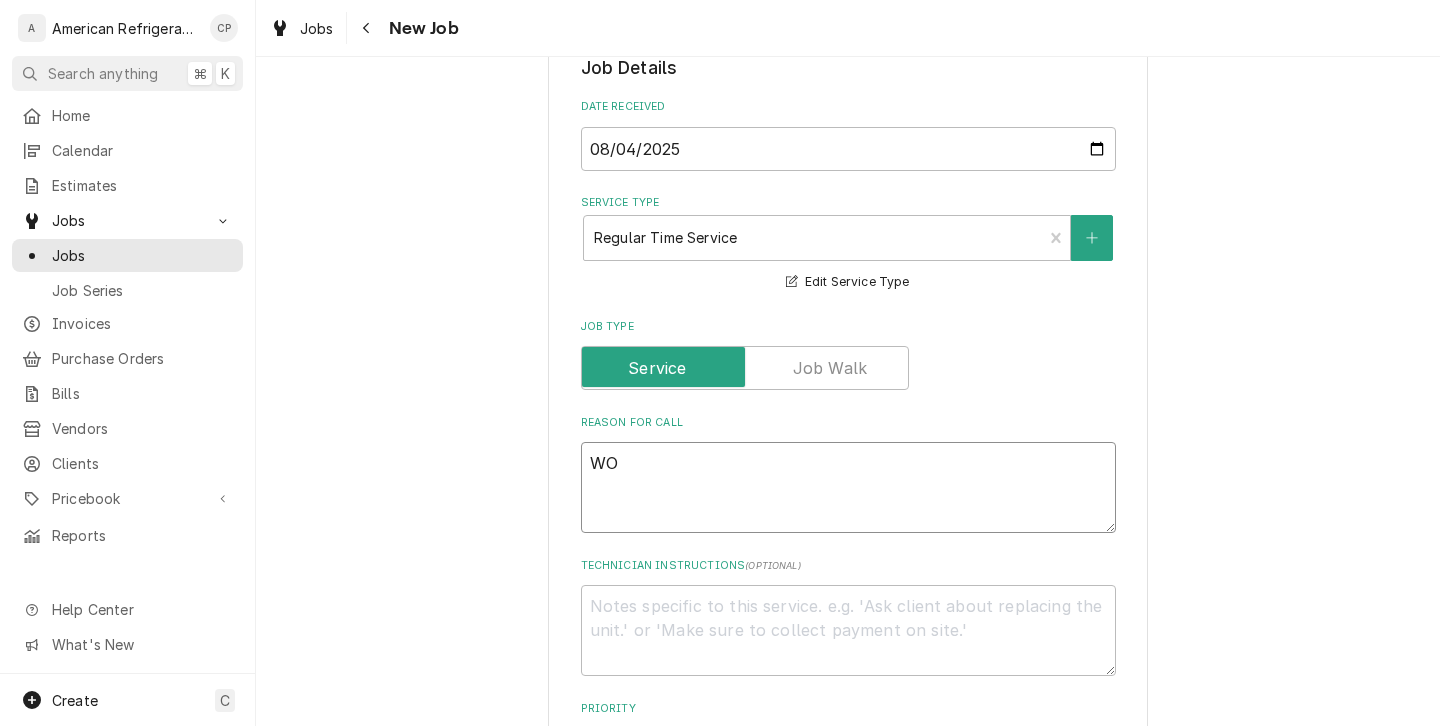 type on "x" 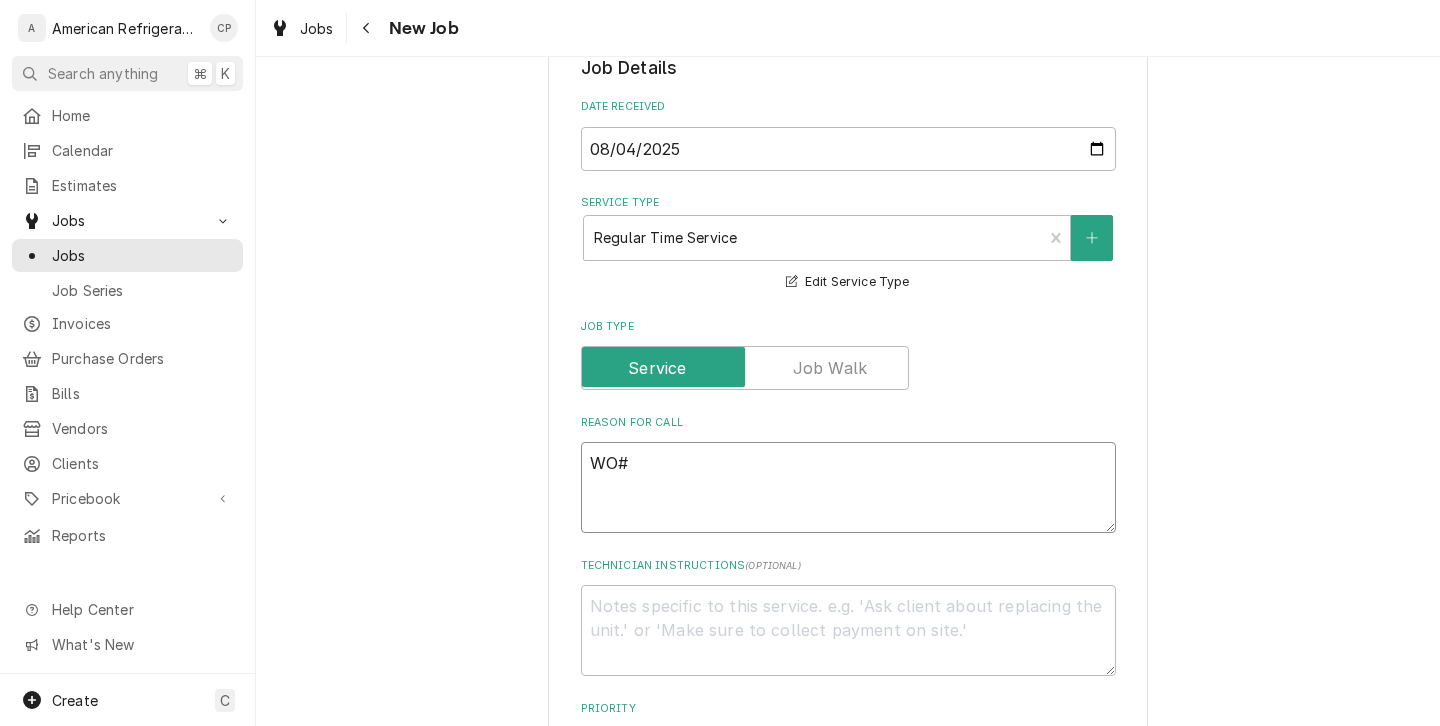 type on "x" 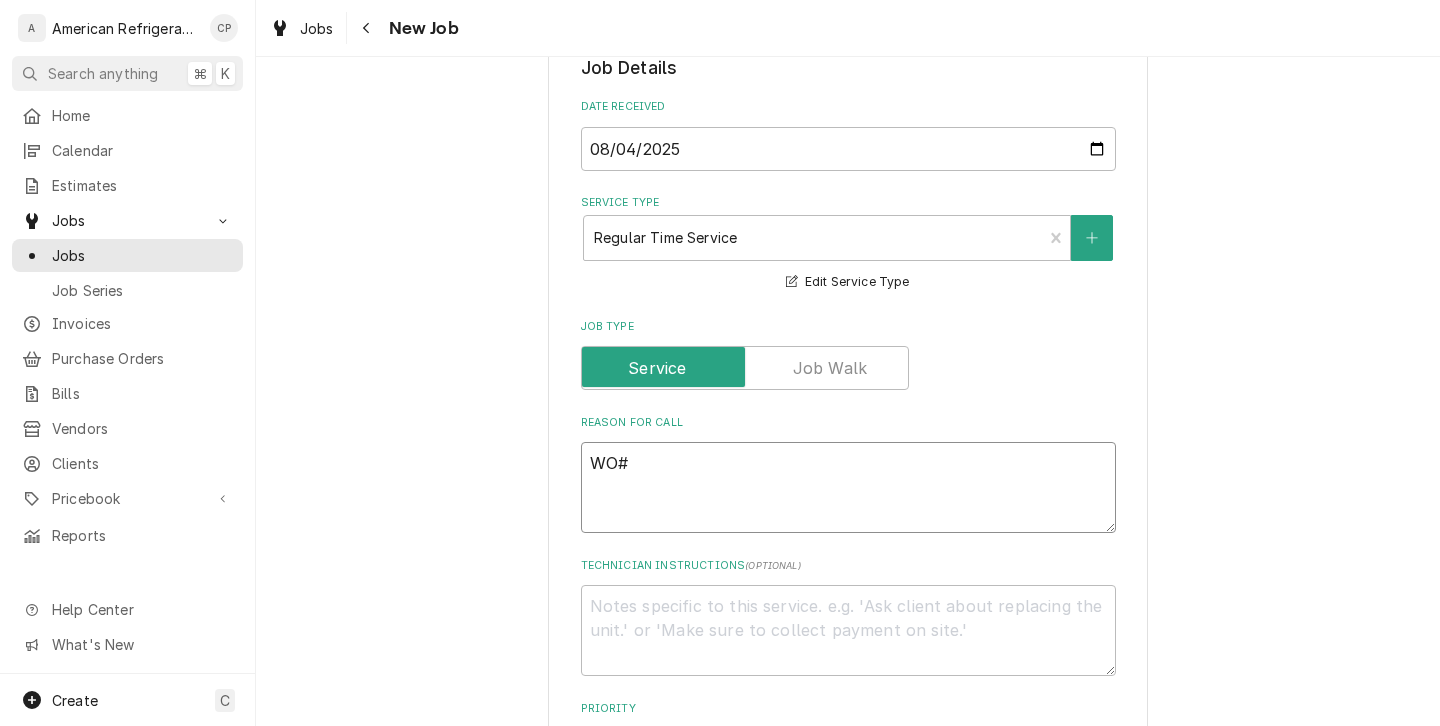 type on "x" 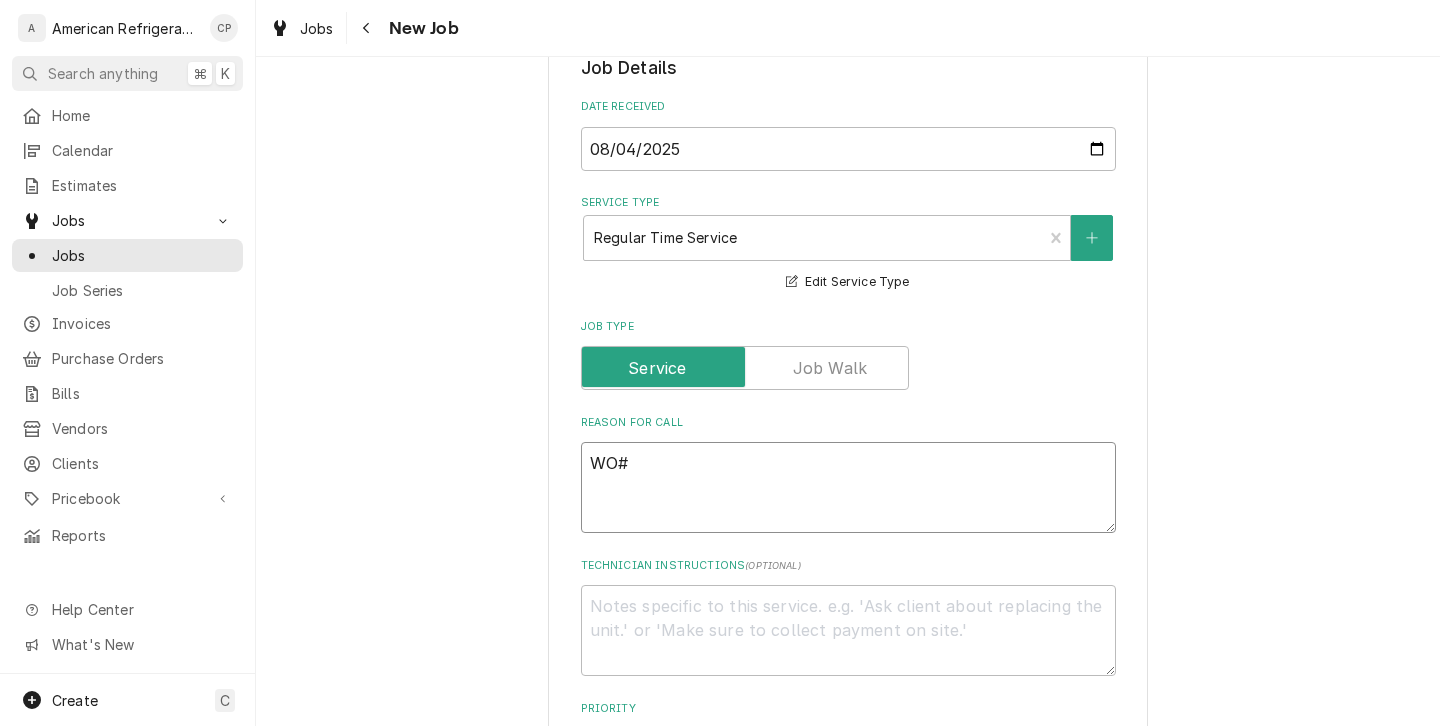 type on "WO#" 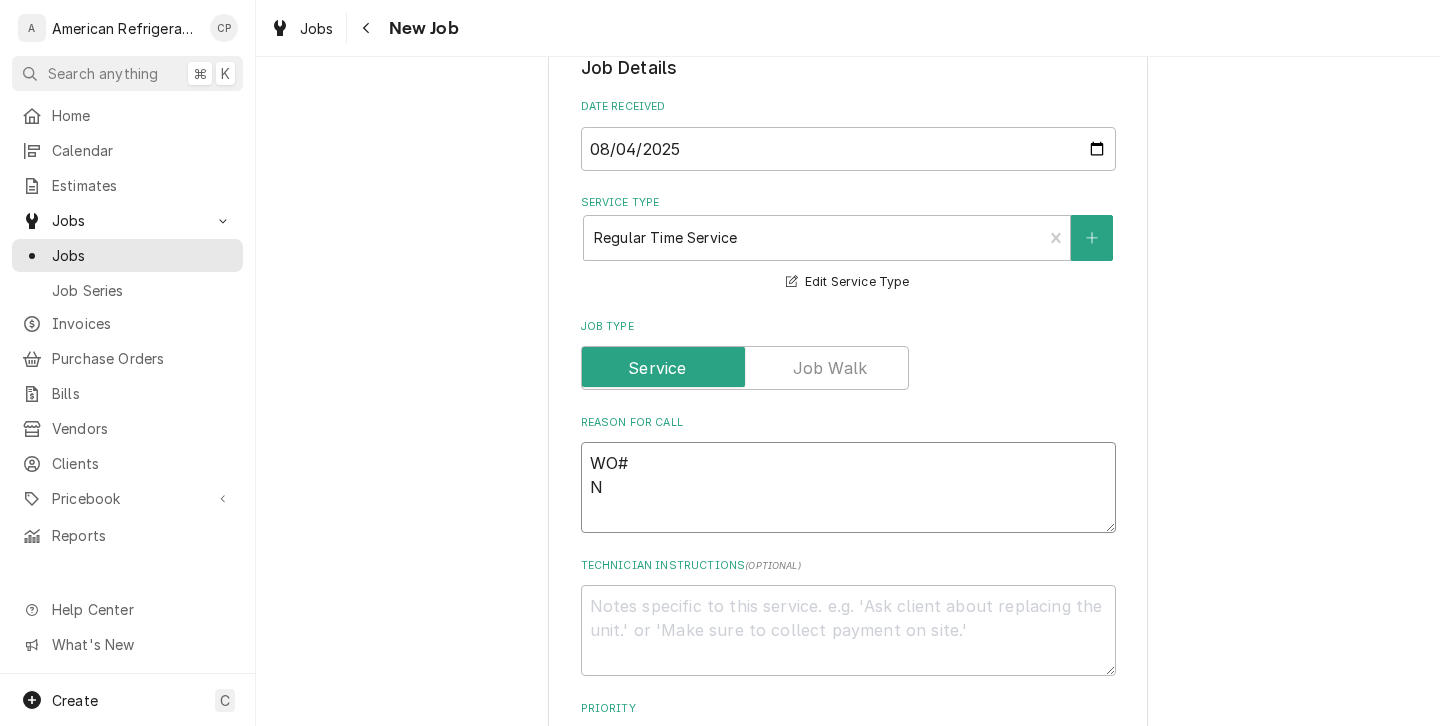 type on "x" 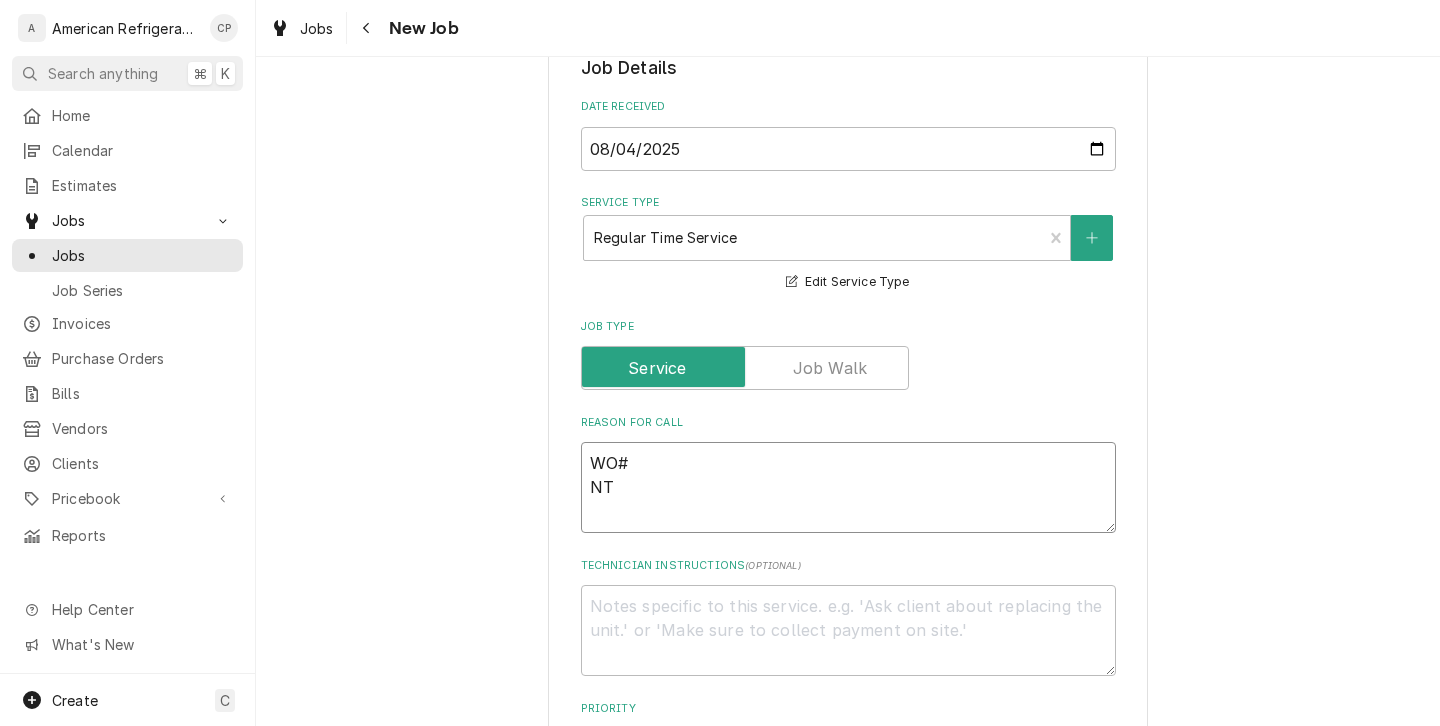 type on "x" 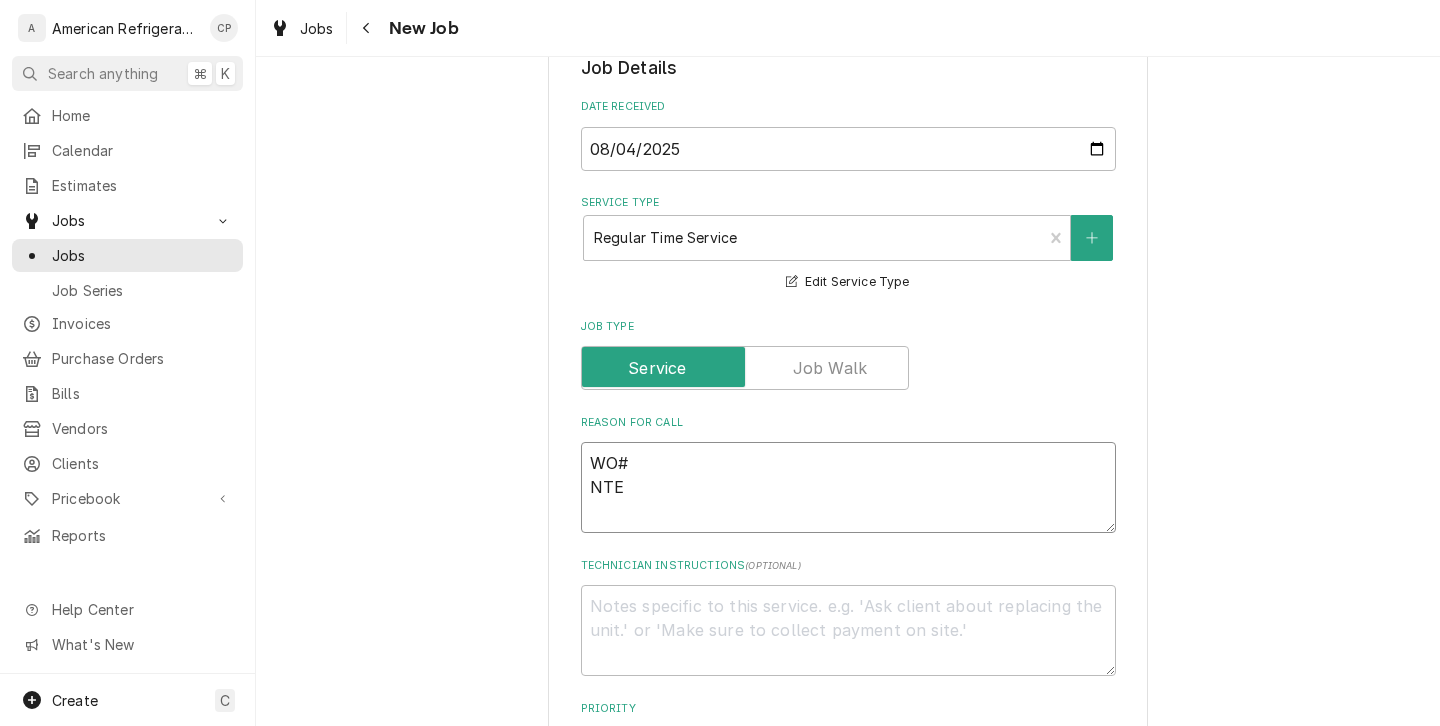 type on "x" 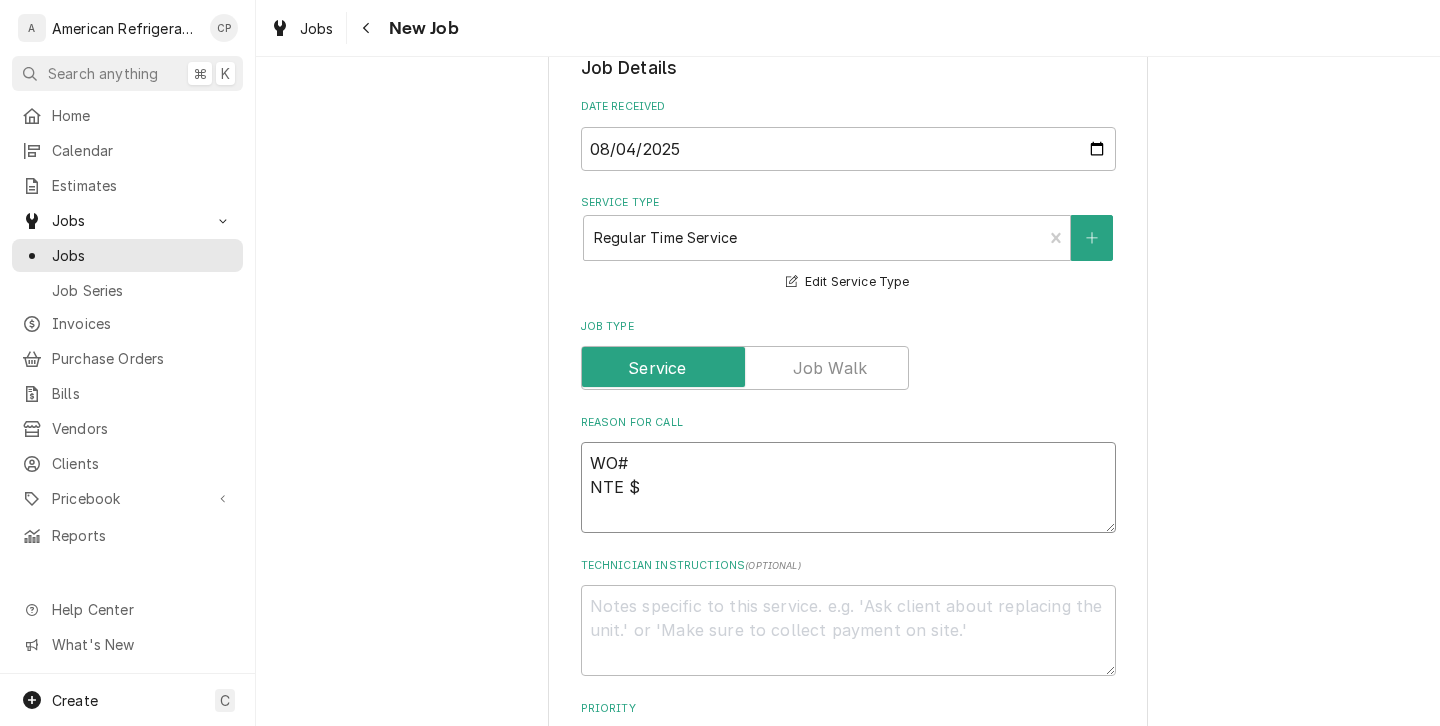 type on "x" 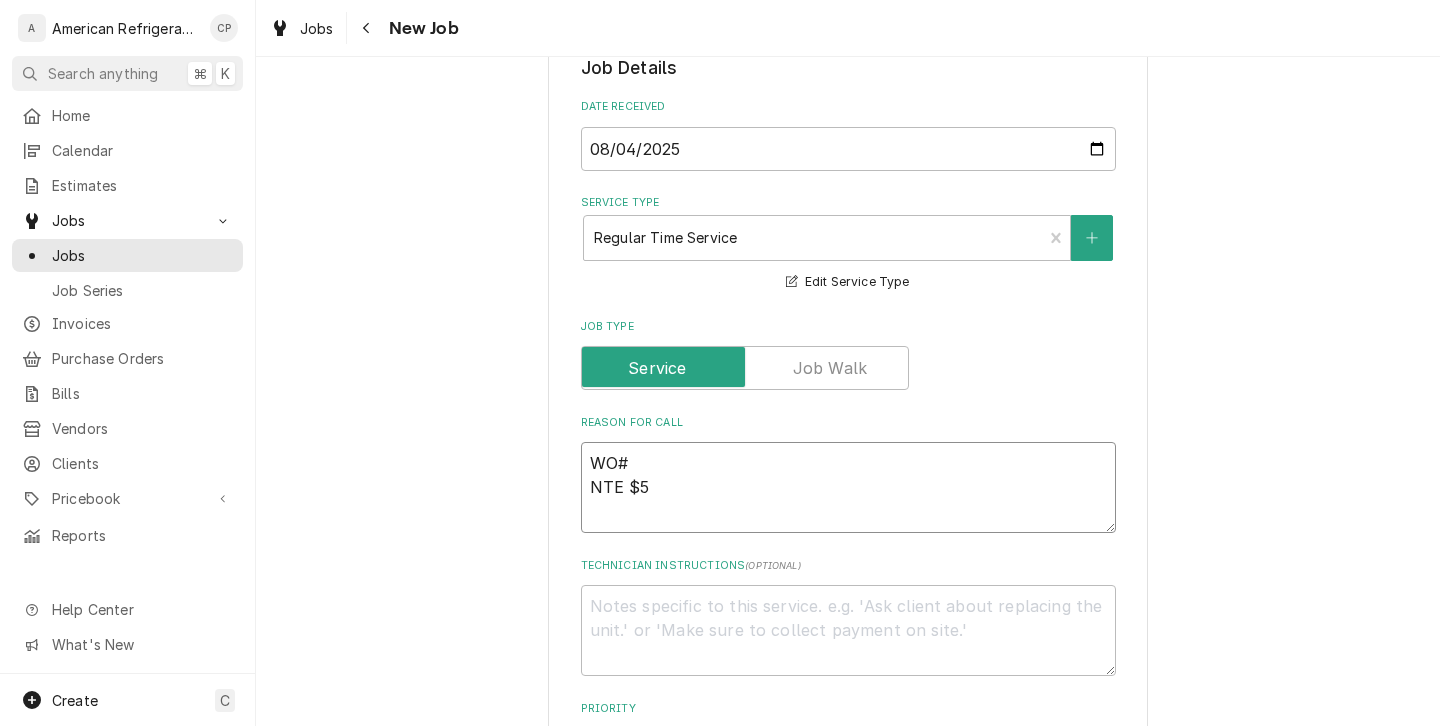 type on "x" 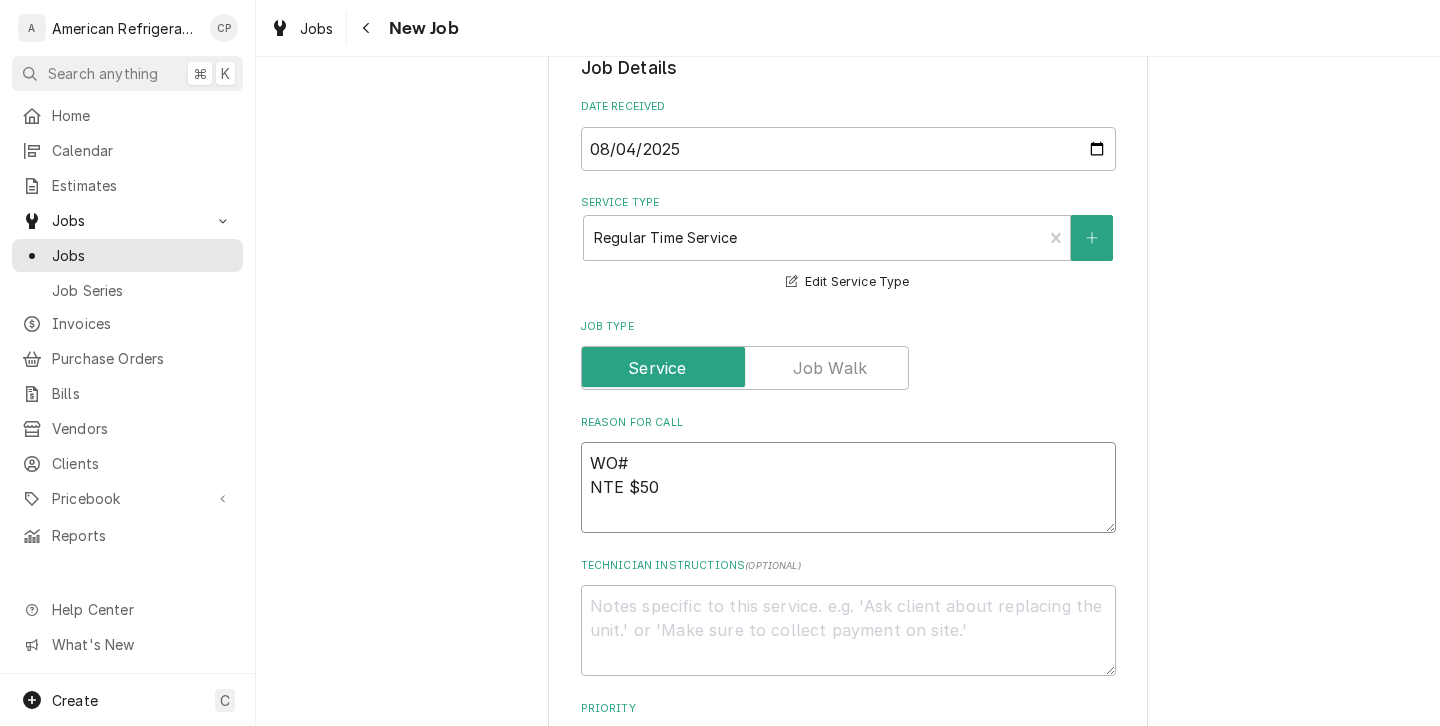 type on "x" 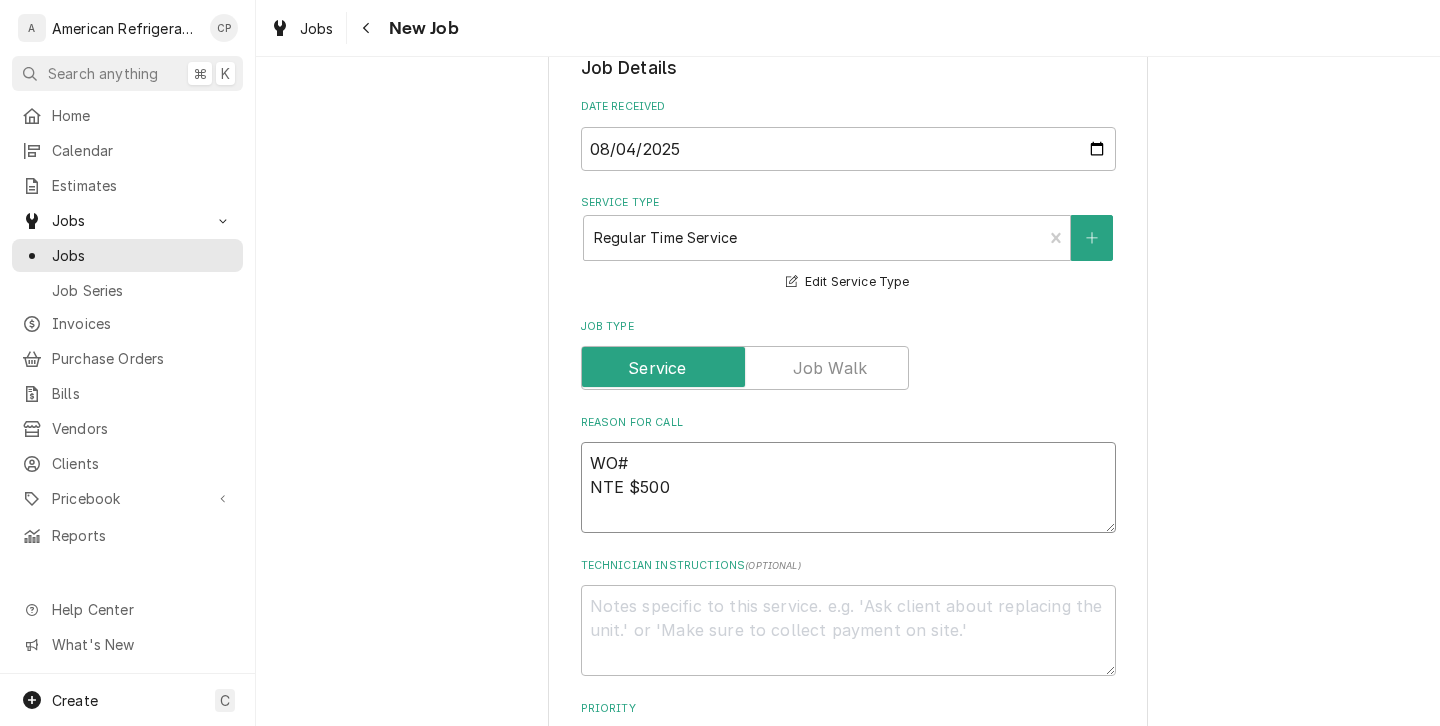 type on "x" 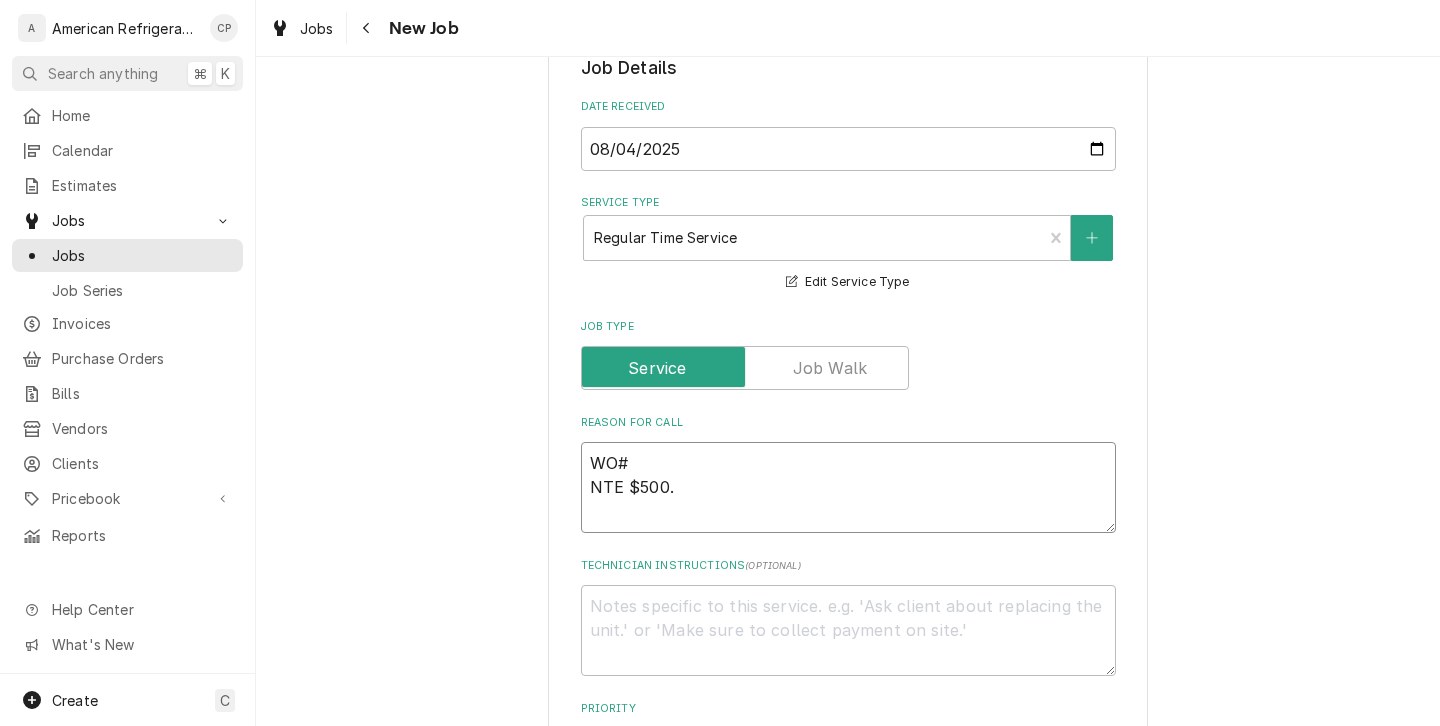 type on "x" 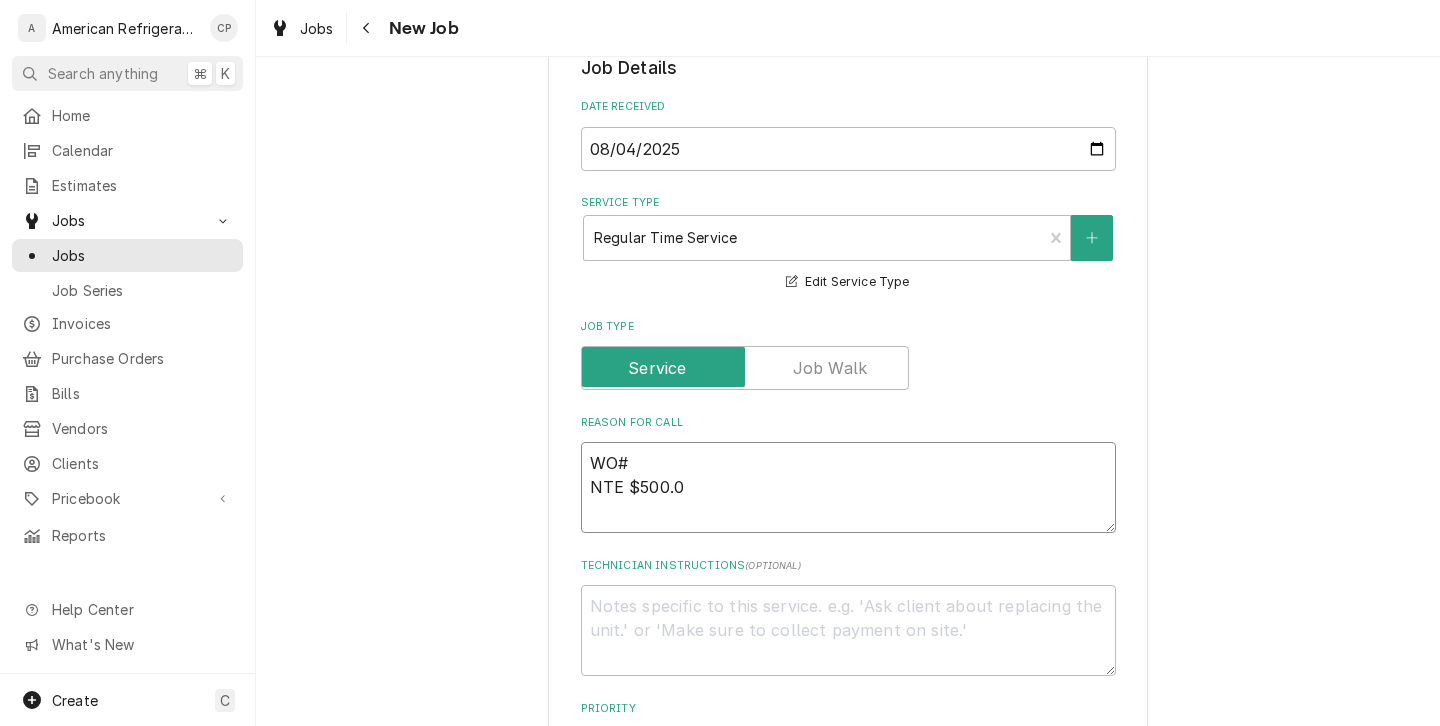 type on "x" 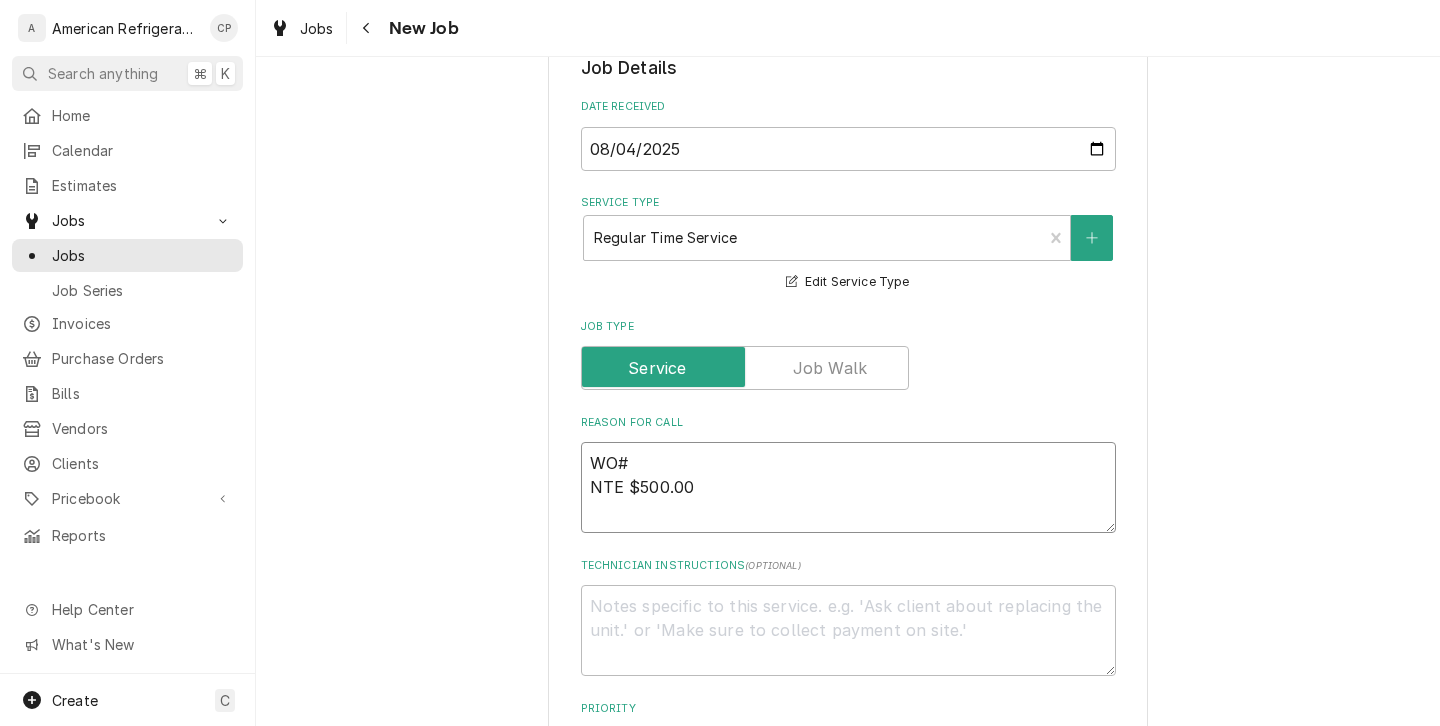 type on "x" 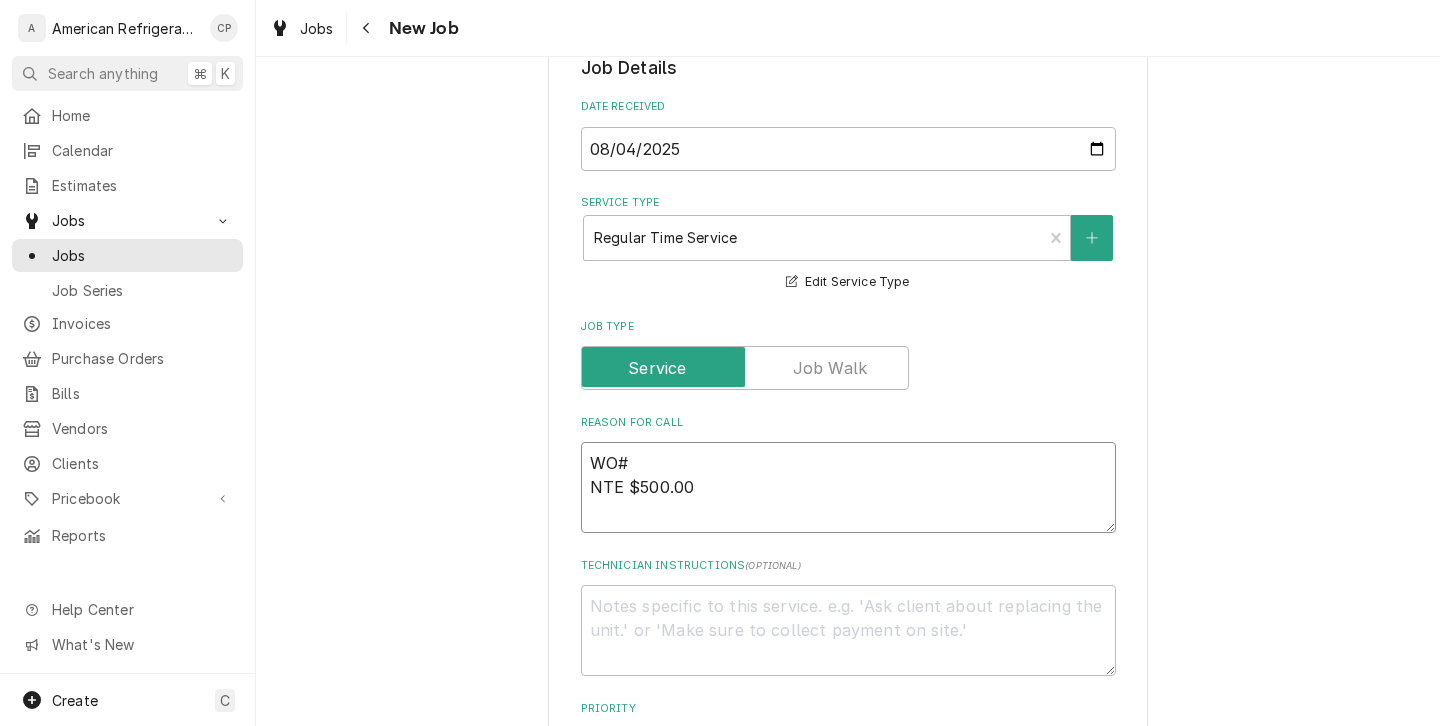 type on "WO# 4
NTE $500.00" 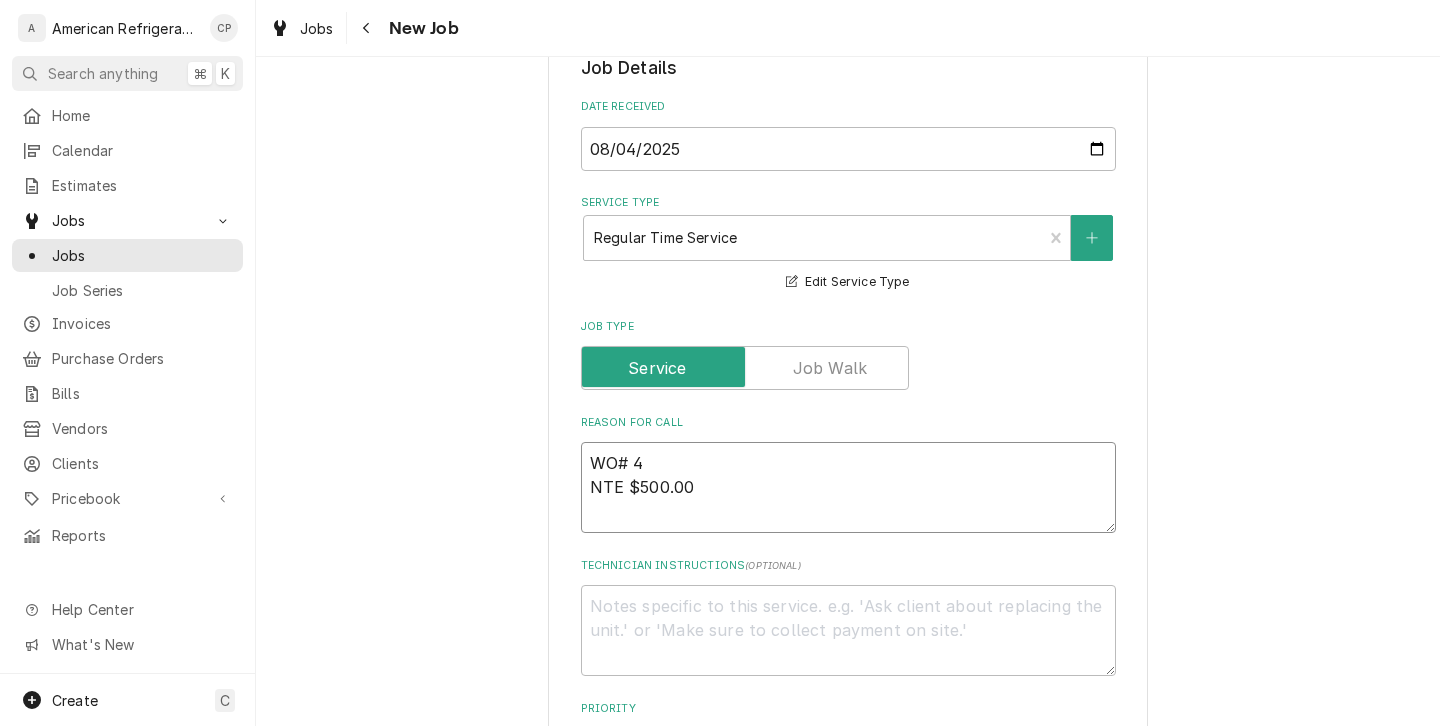 type on "x" 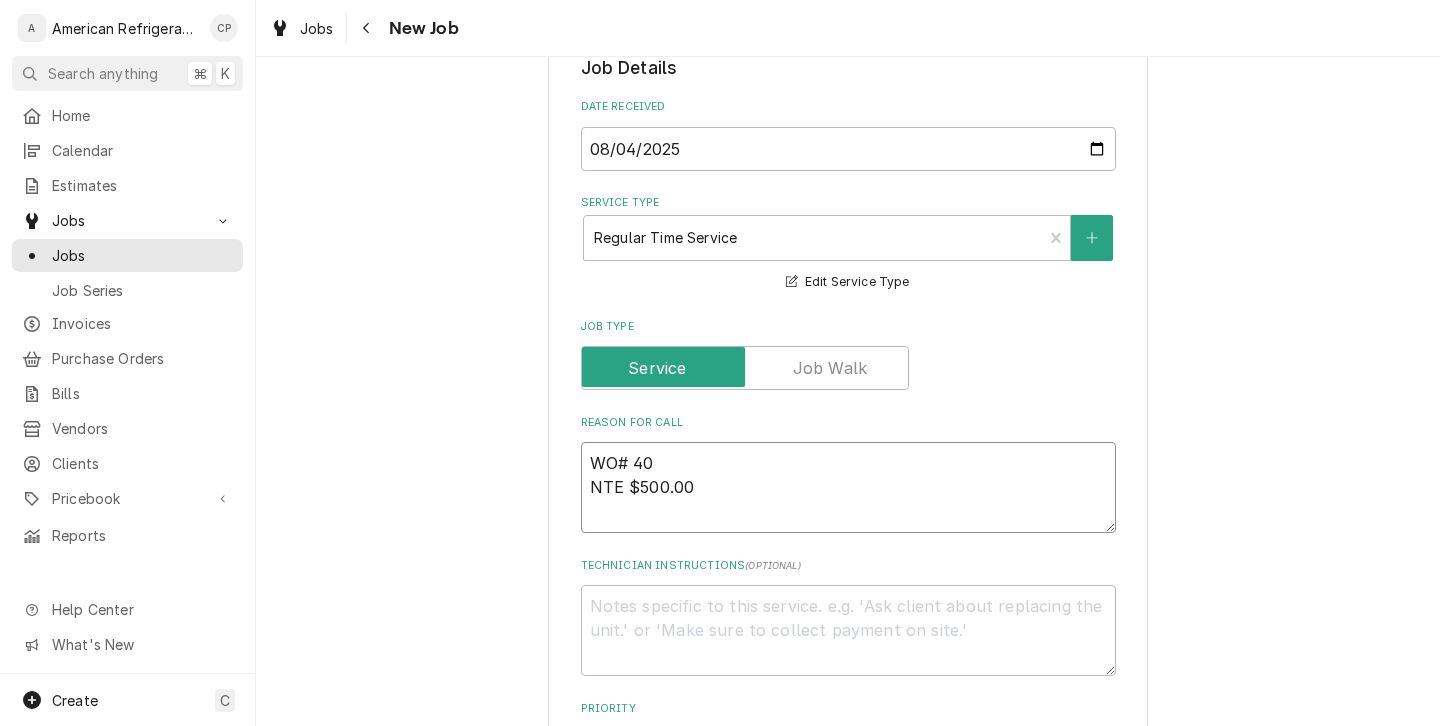 type on "x" 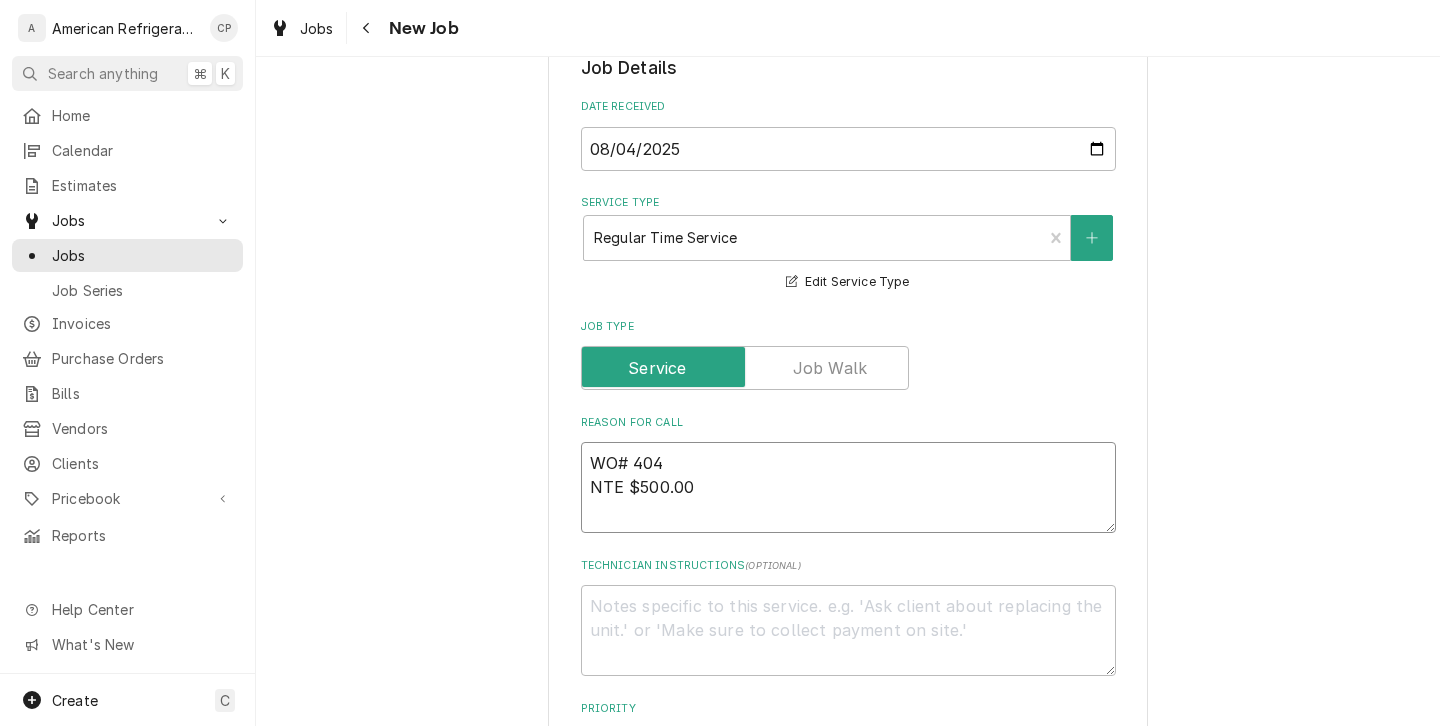 type on "x" 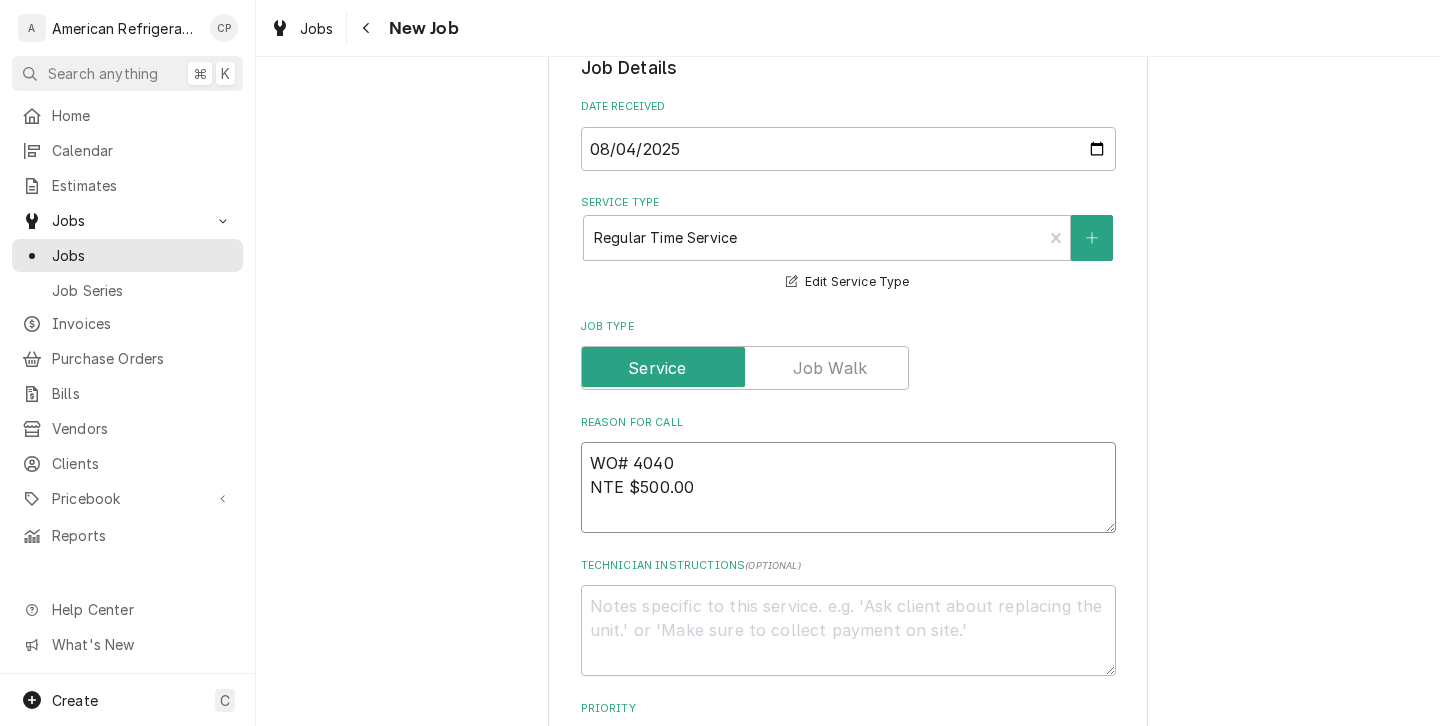 type on "x" 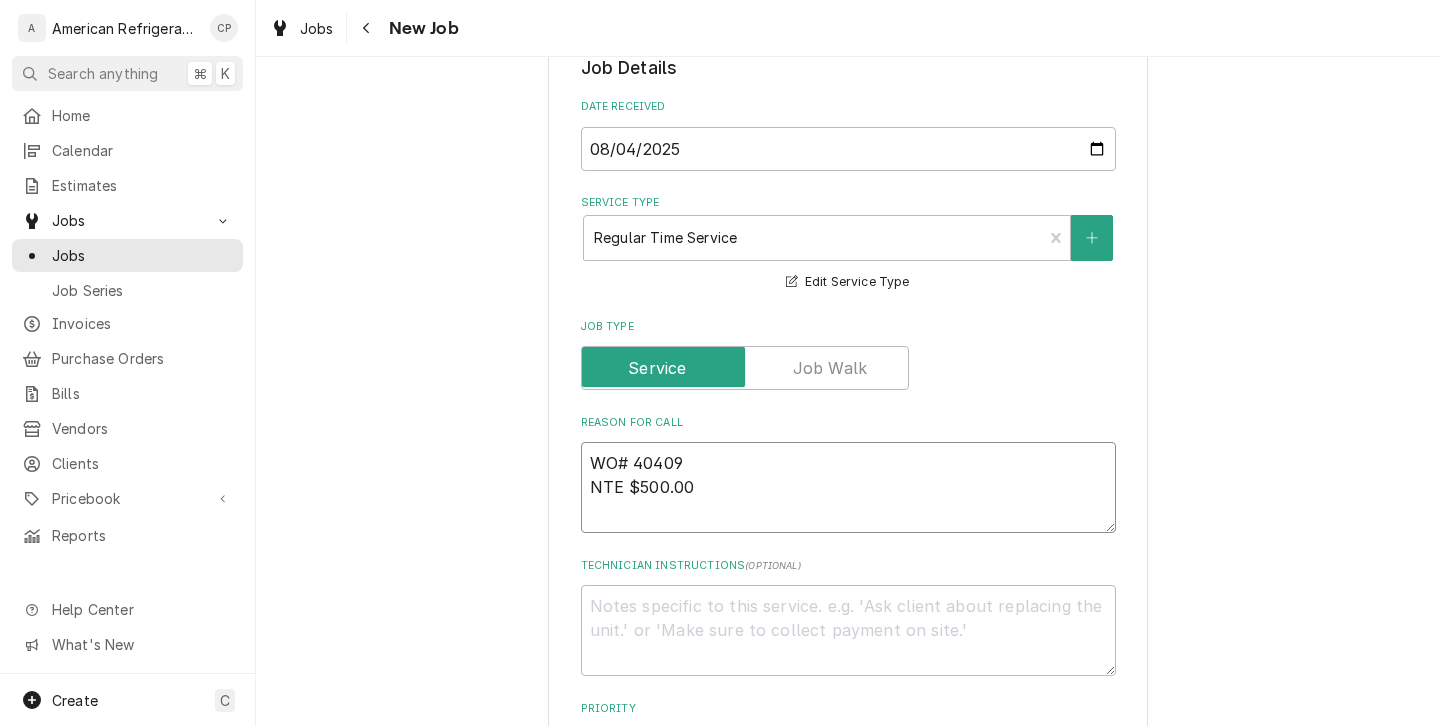 type on "x" 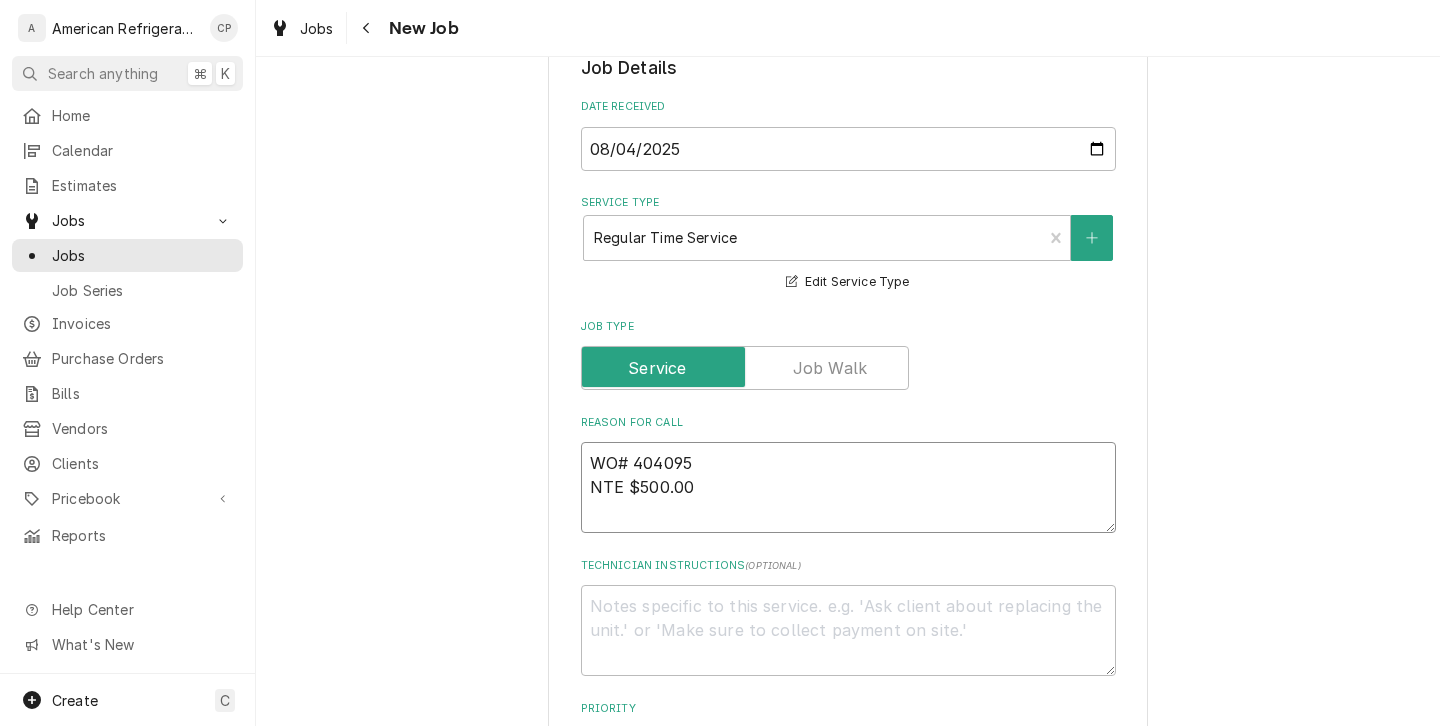 click on "WO# 404095
NTE $500.00" at bounding box center [848, 487] 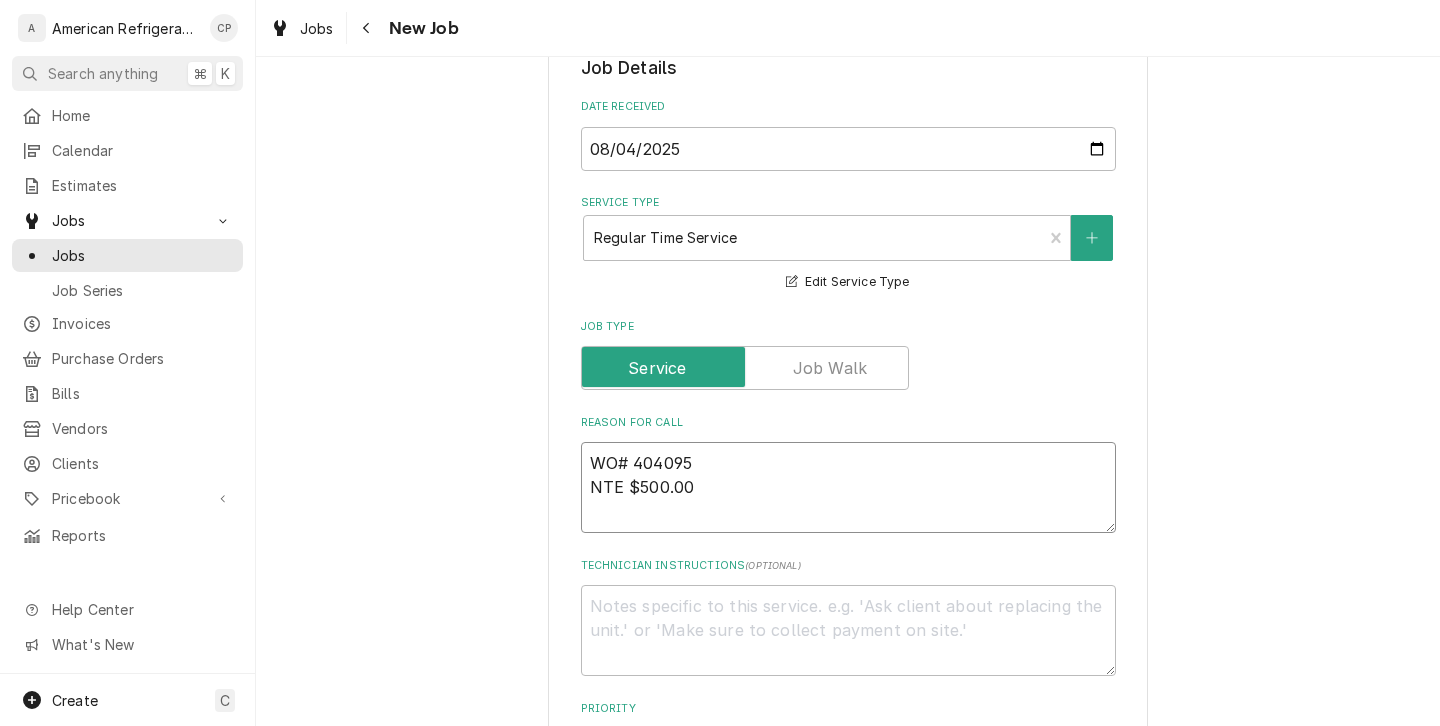 type on "x" 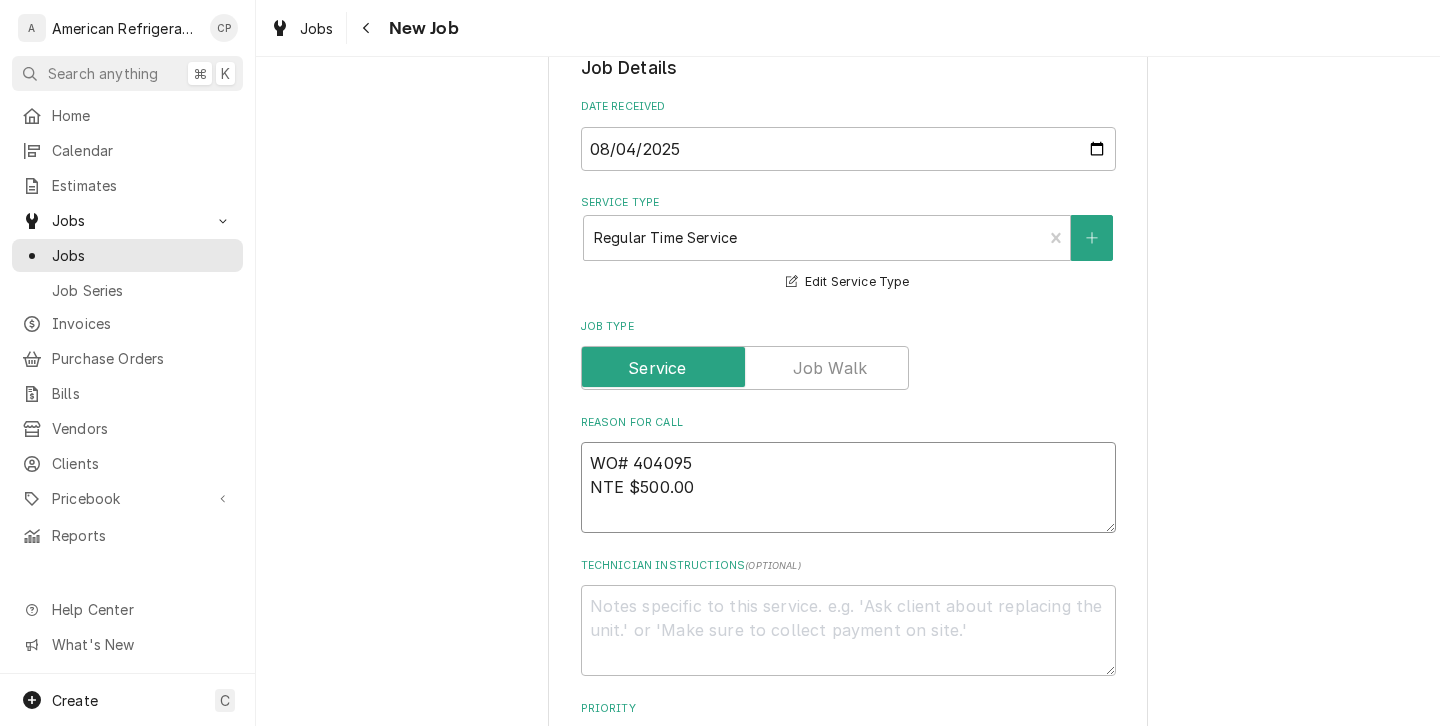 type on "WO# 404095
NTE $500.00
H" 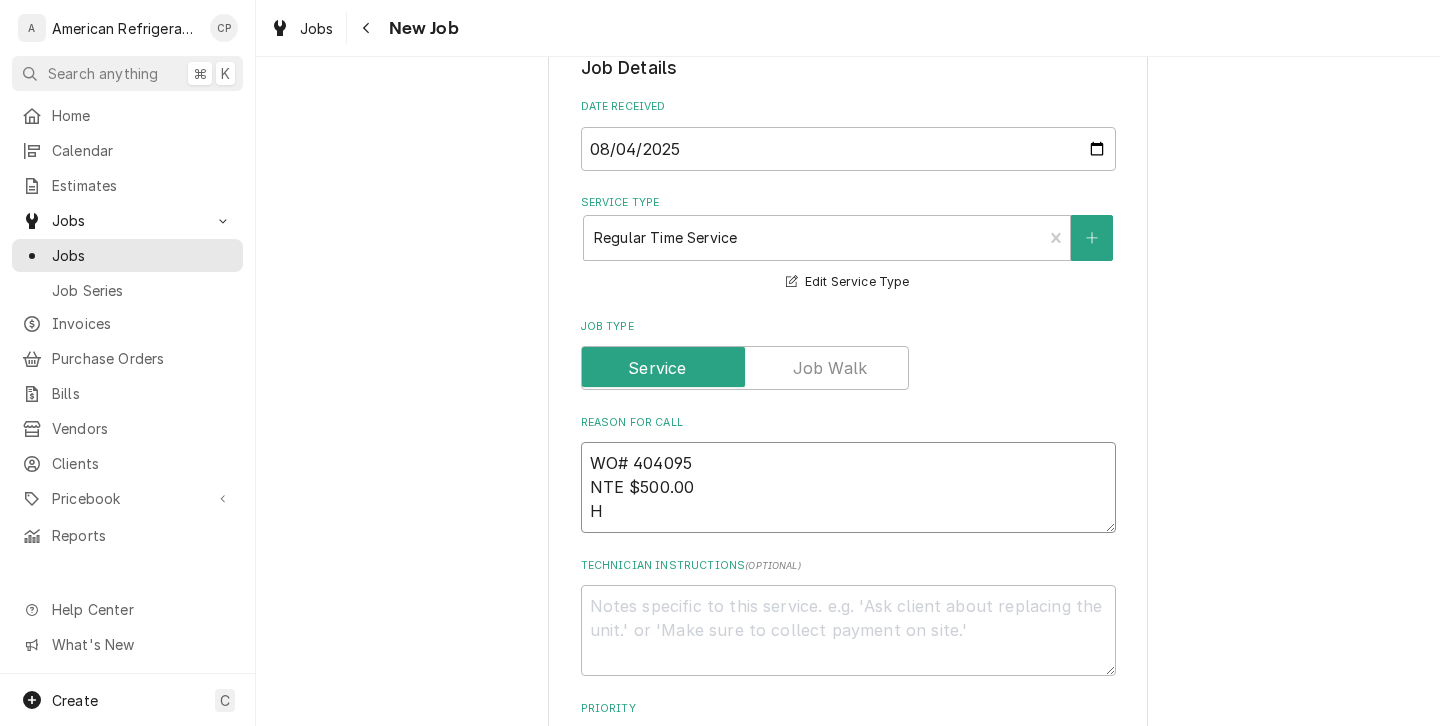 type on "x" 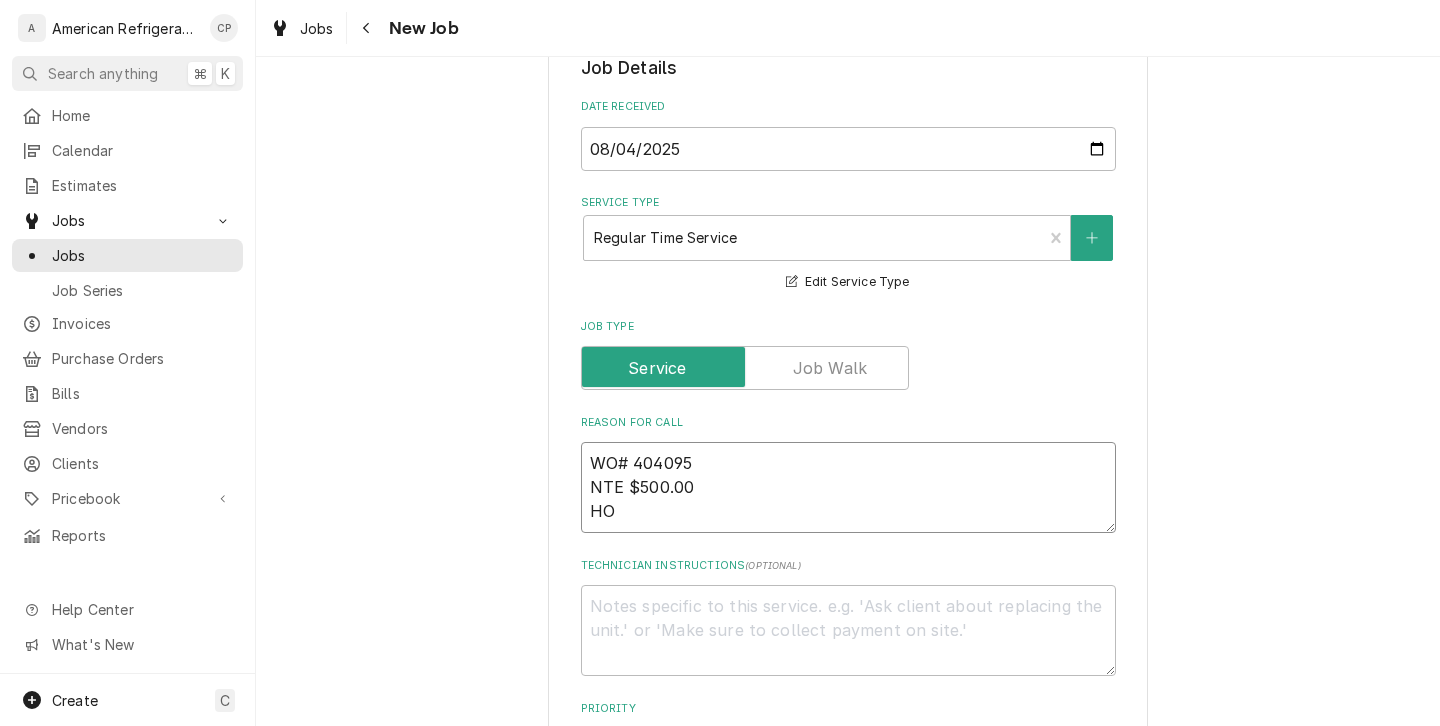 type on "x" 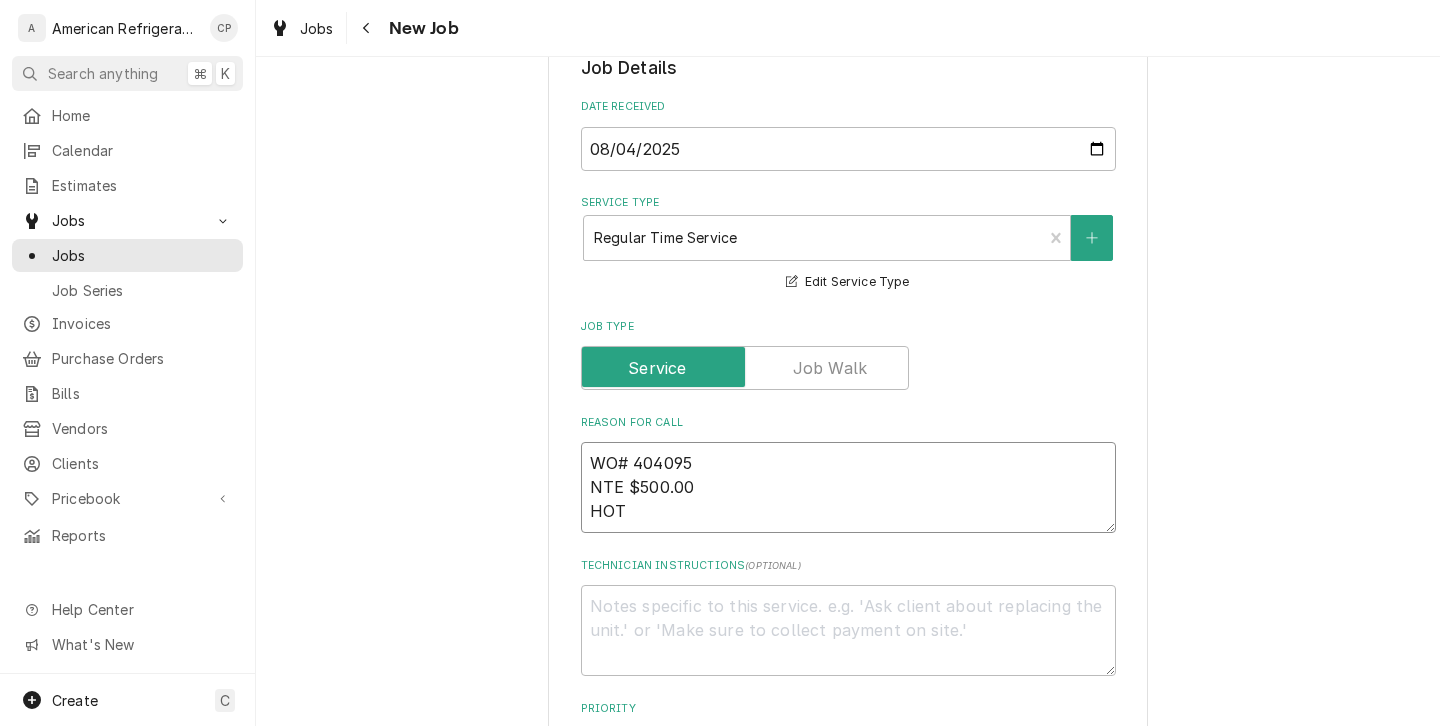 type on "x" 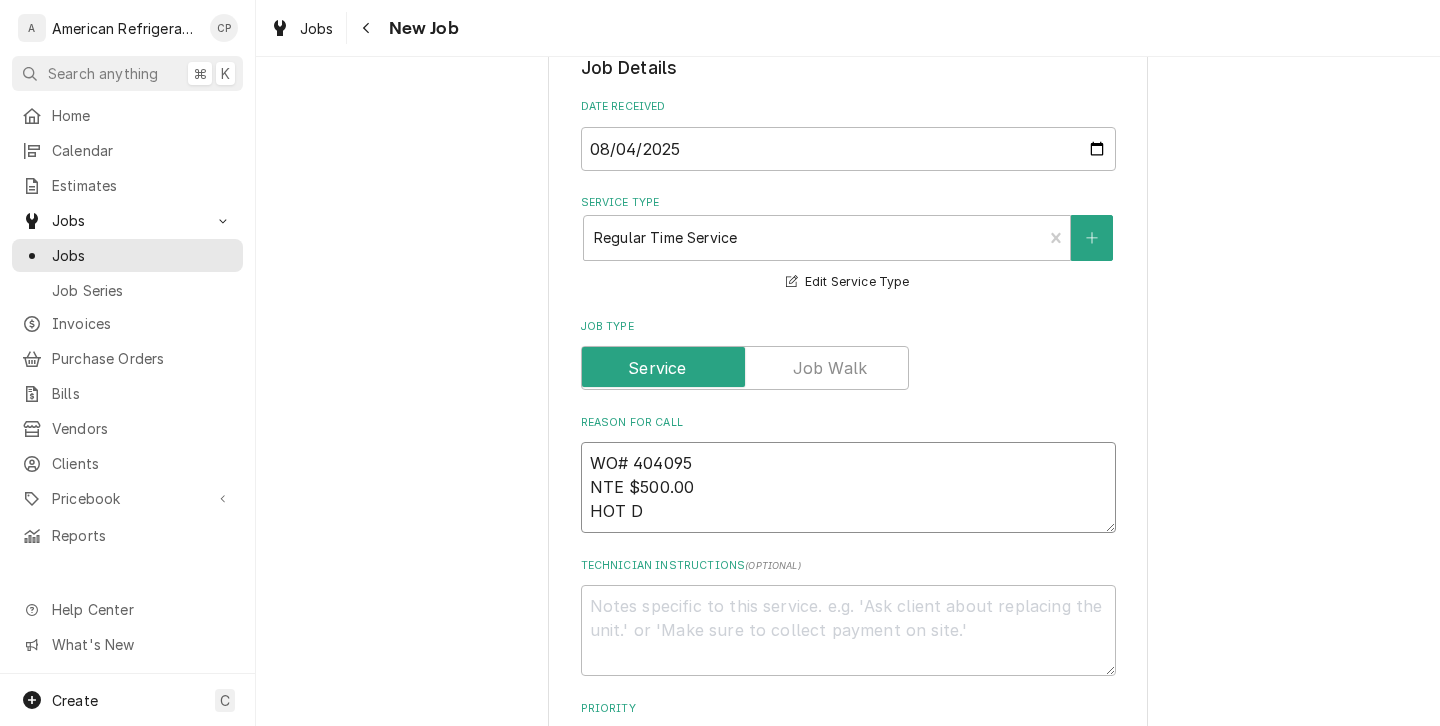 type on "x" 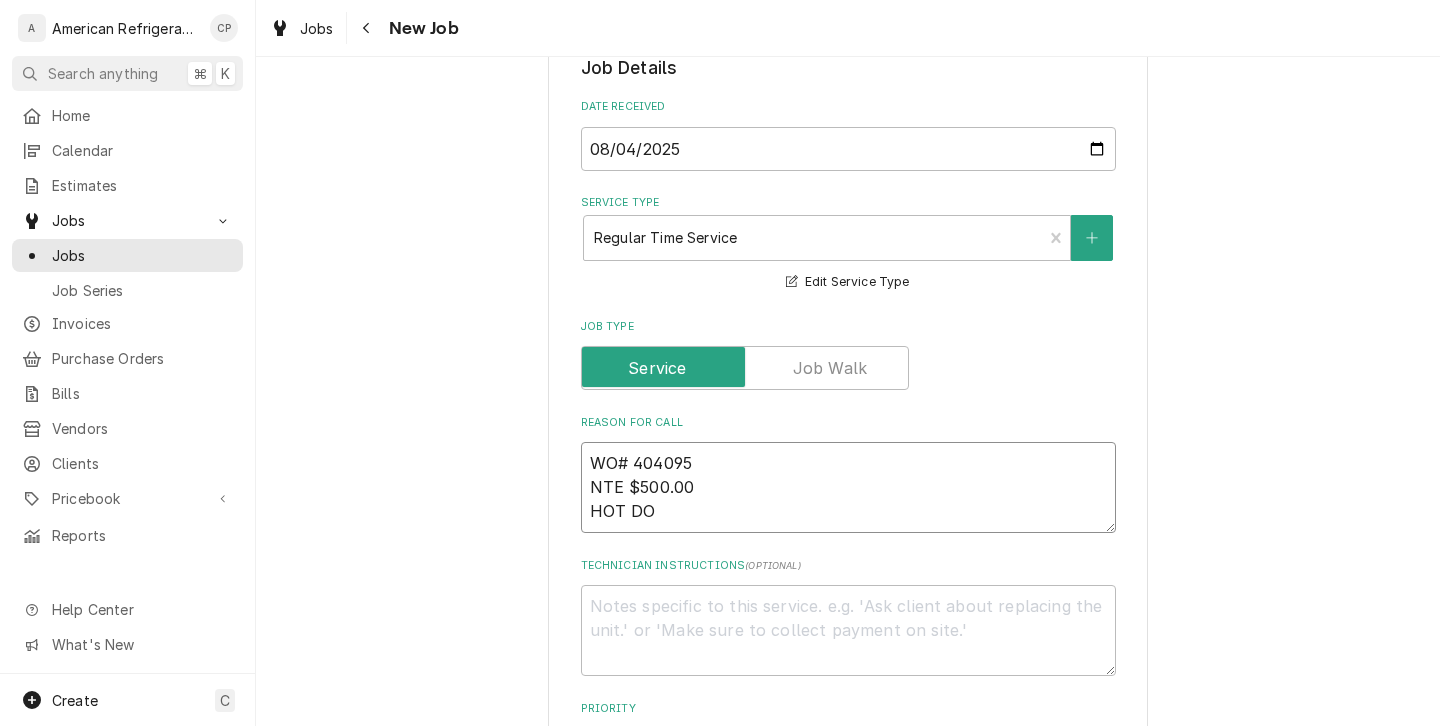 type on "x" 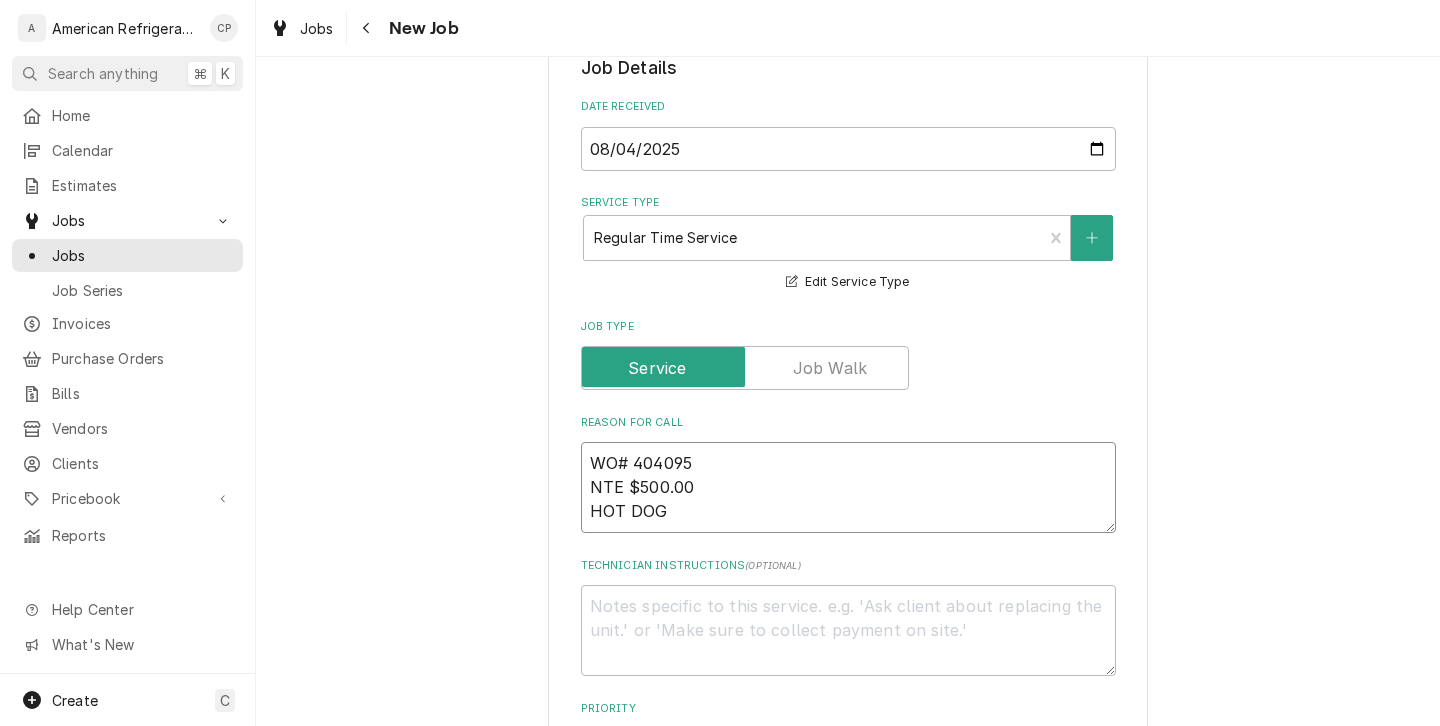 type on "x" 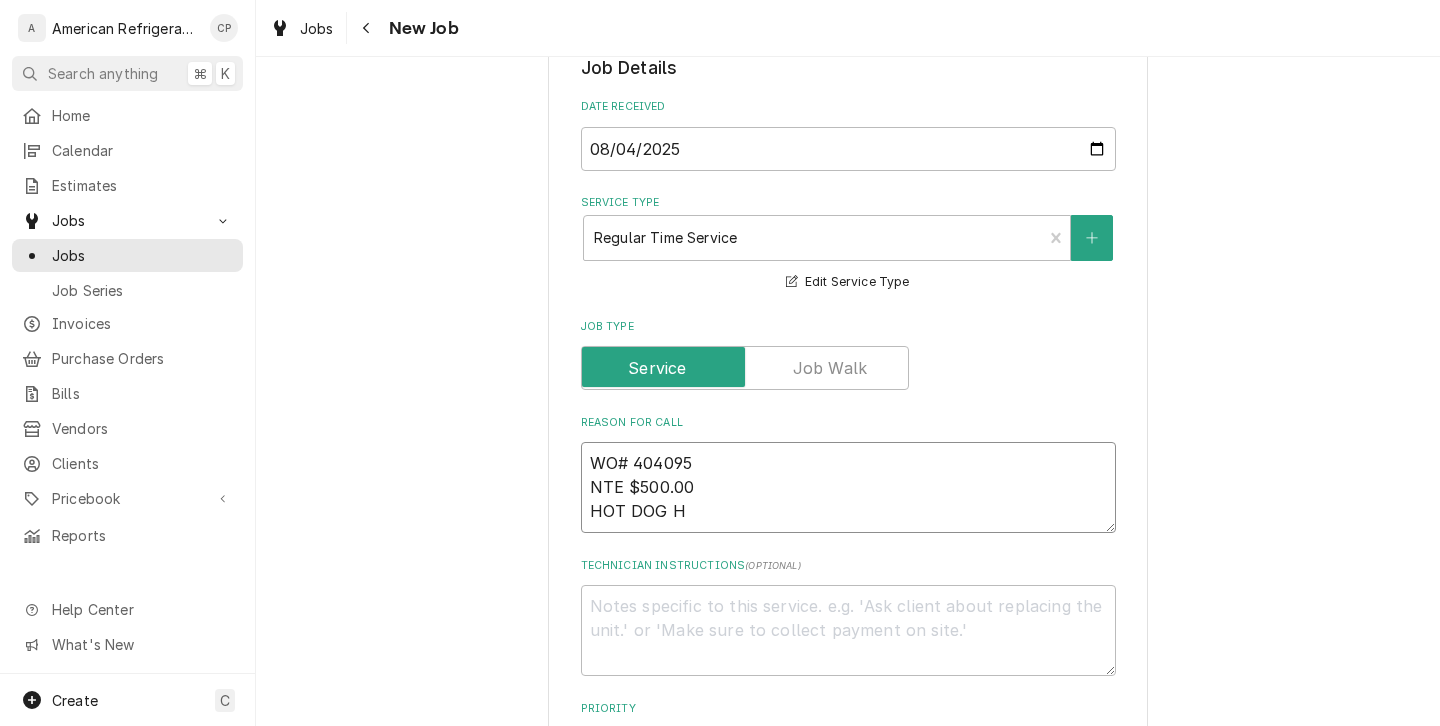 type on "x" 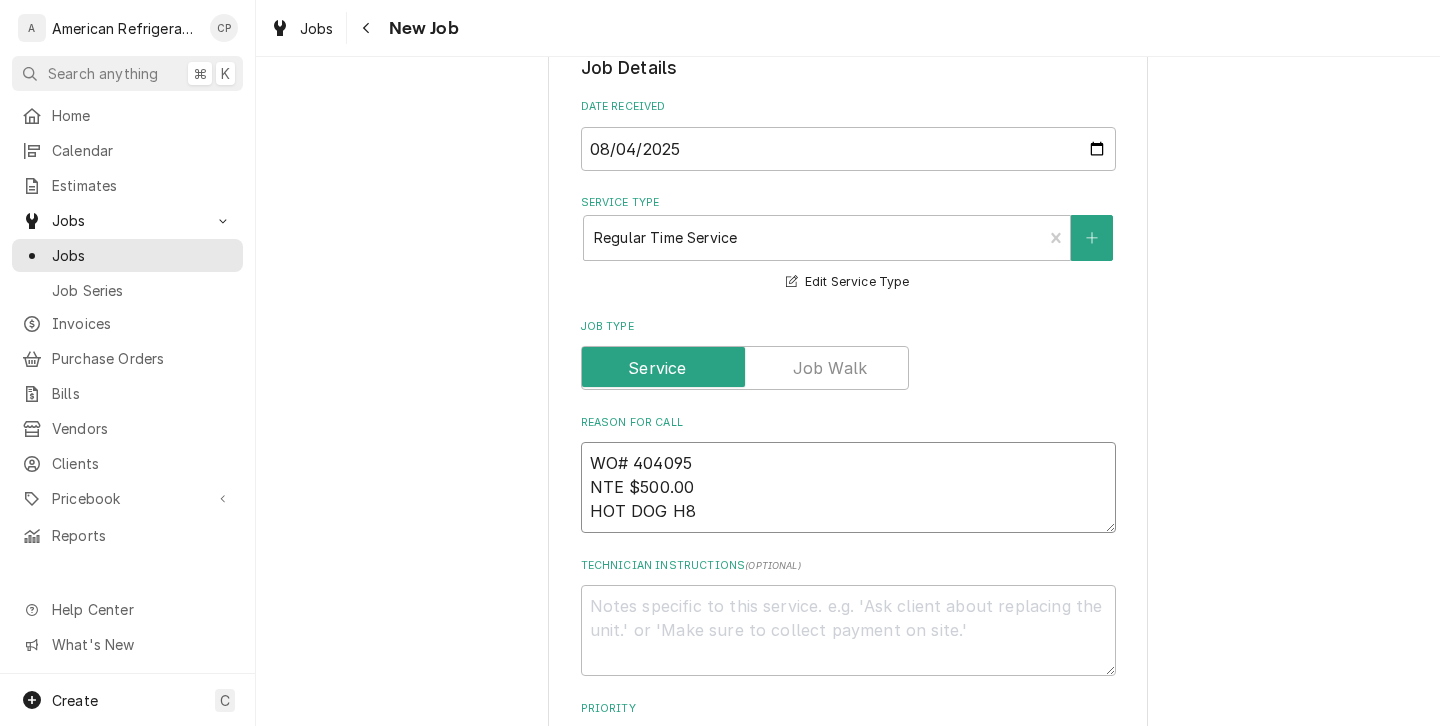 type on "x" 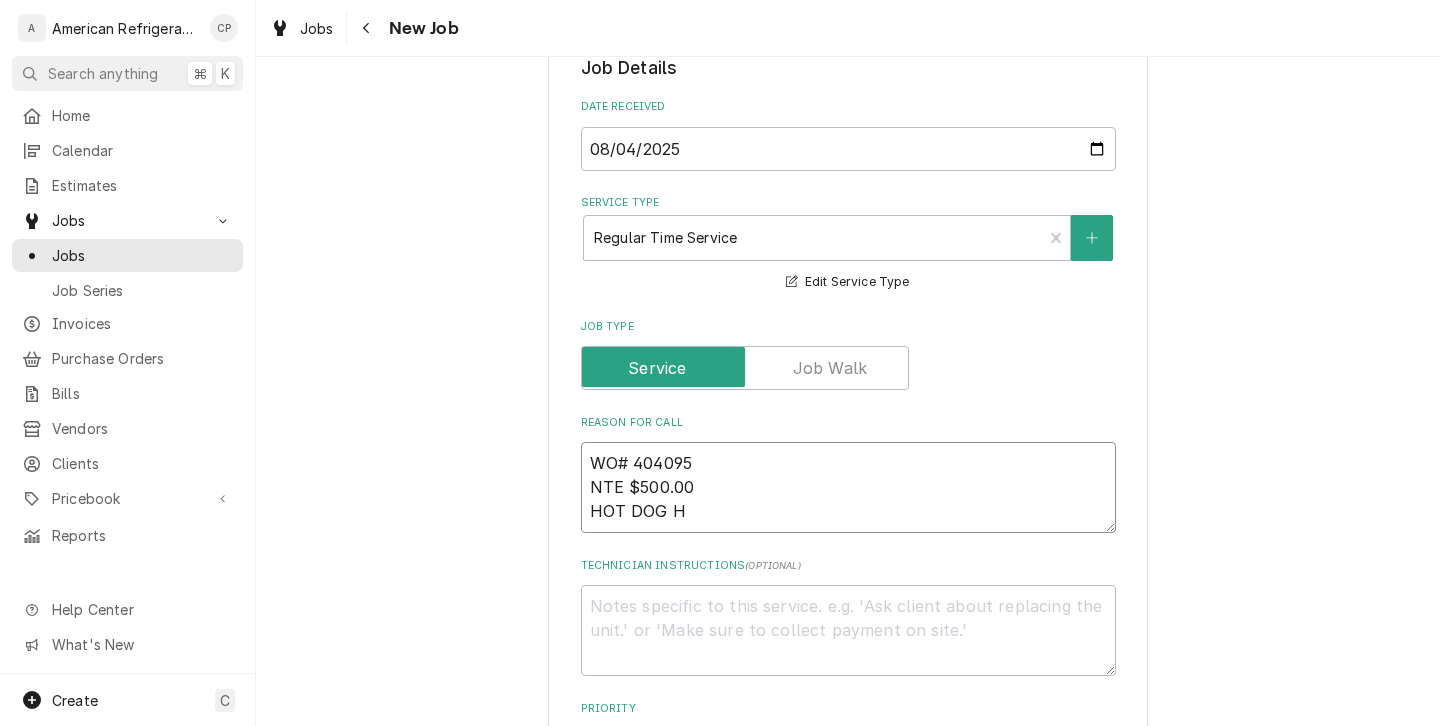 type on "x" 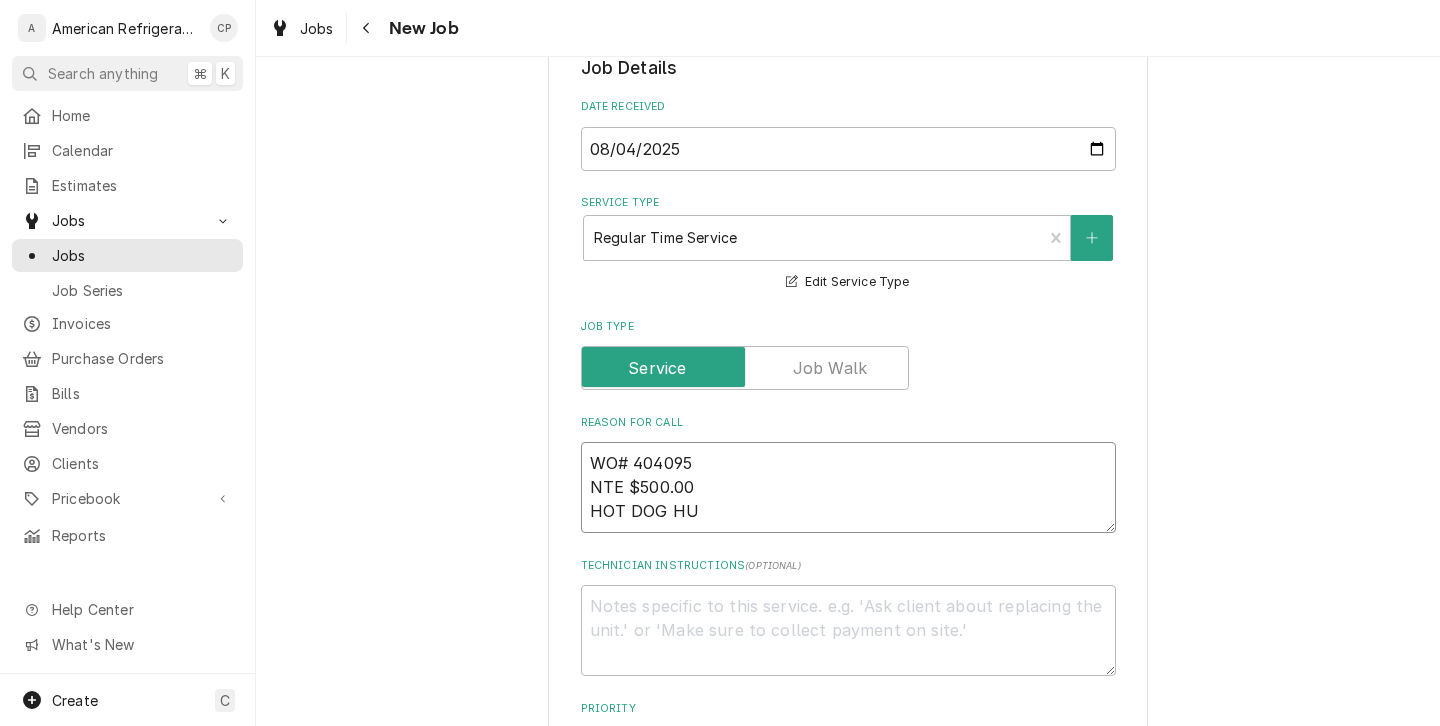 type on "x" 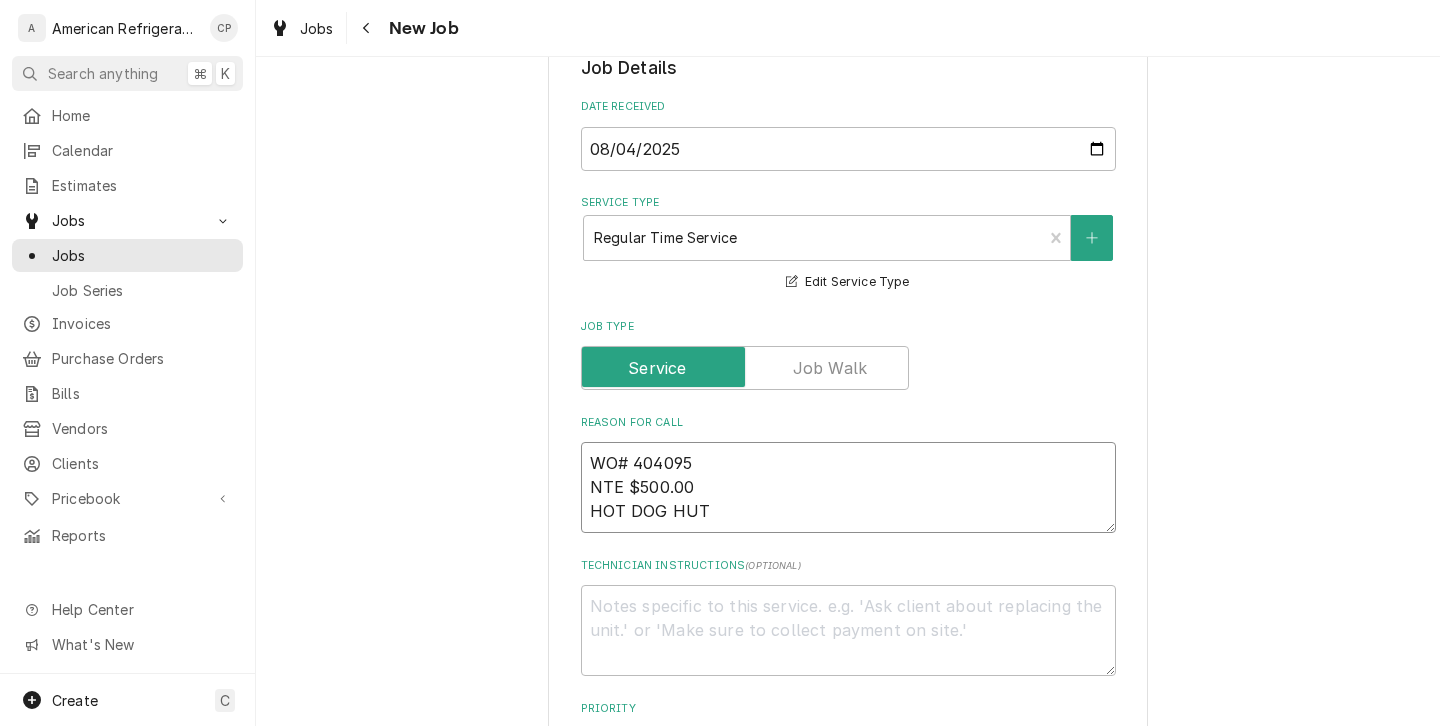 type on "x" 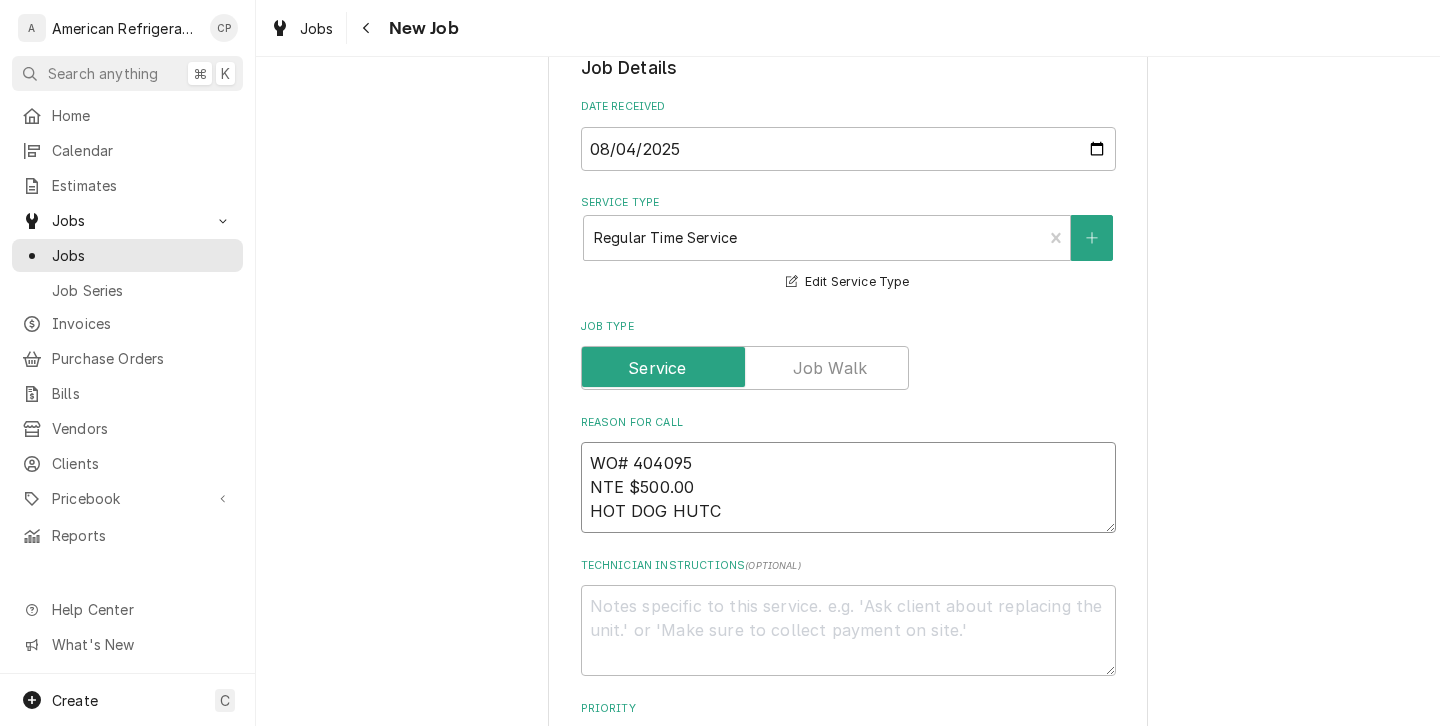 type on "x" 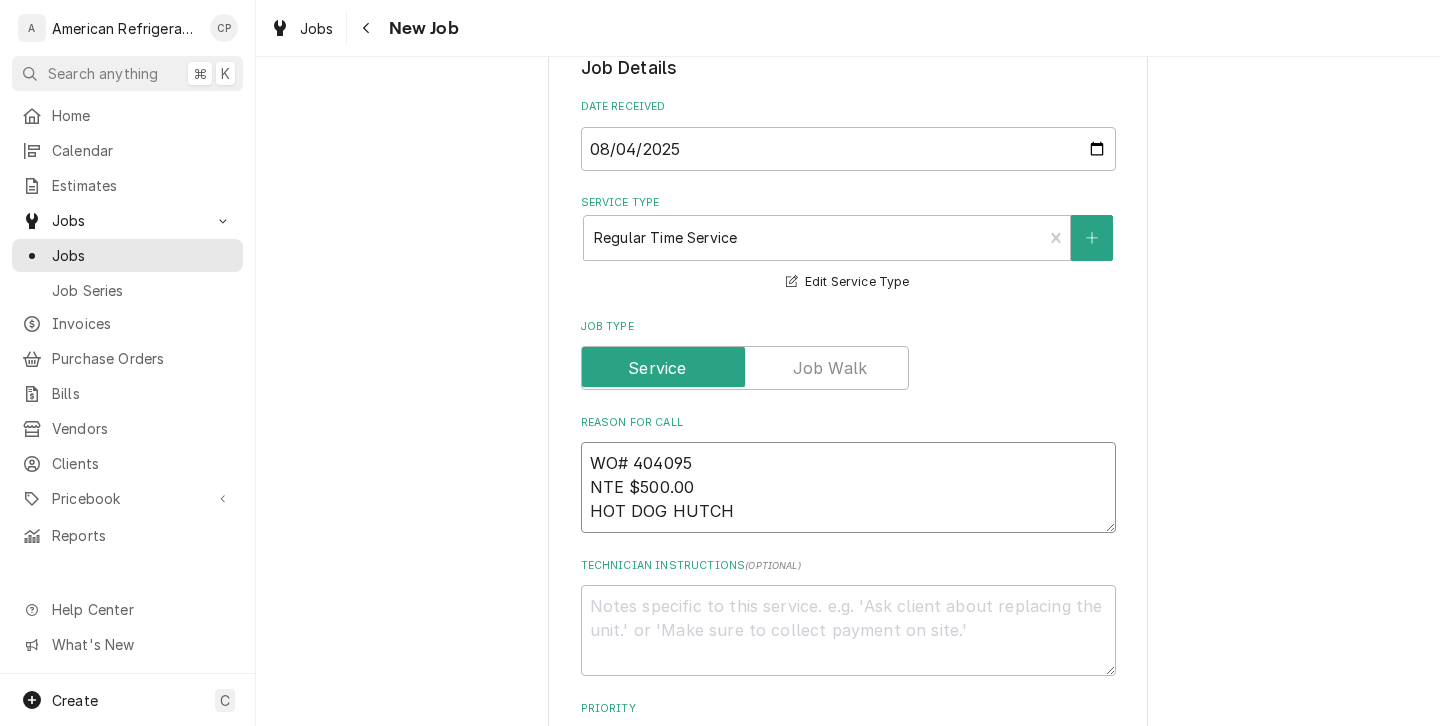 type on "x" 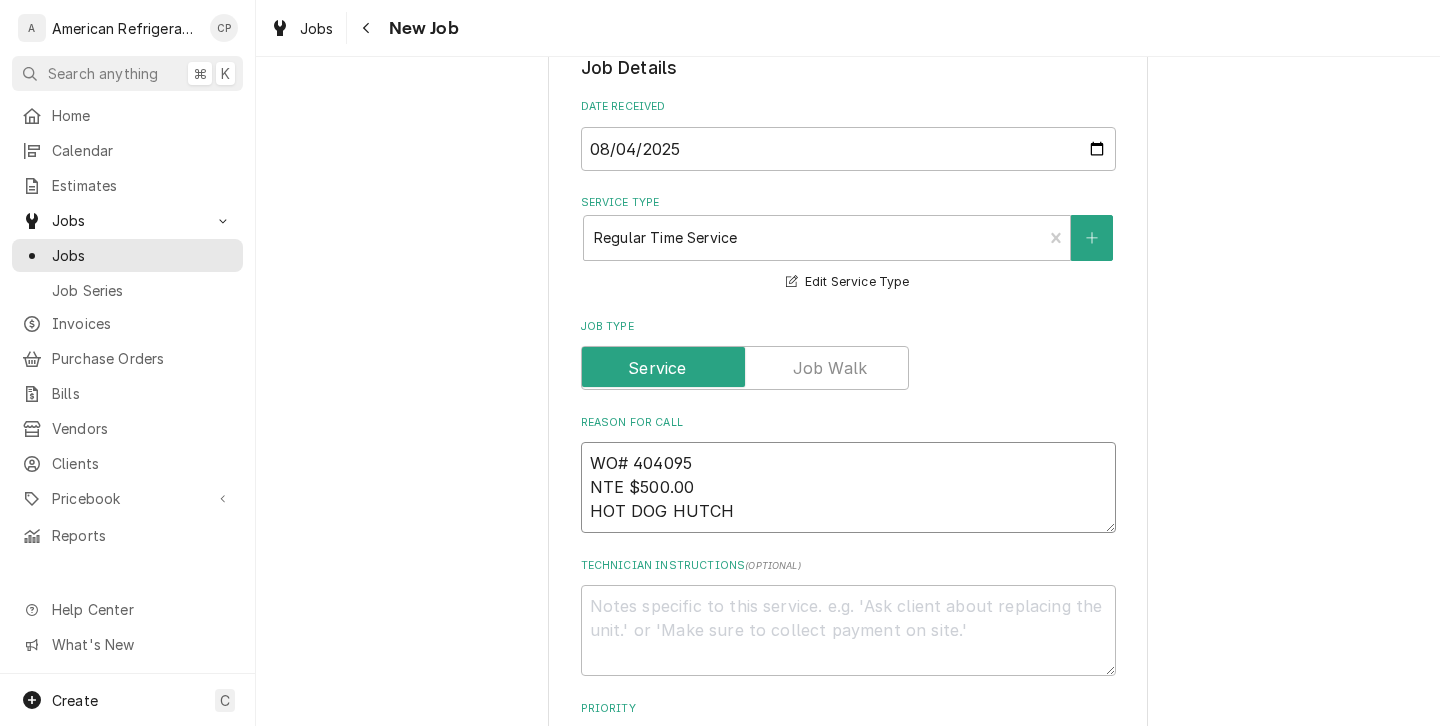 type on "x" 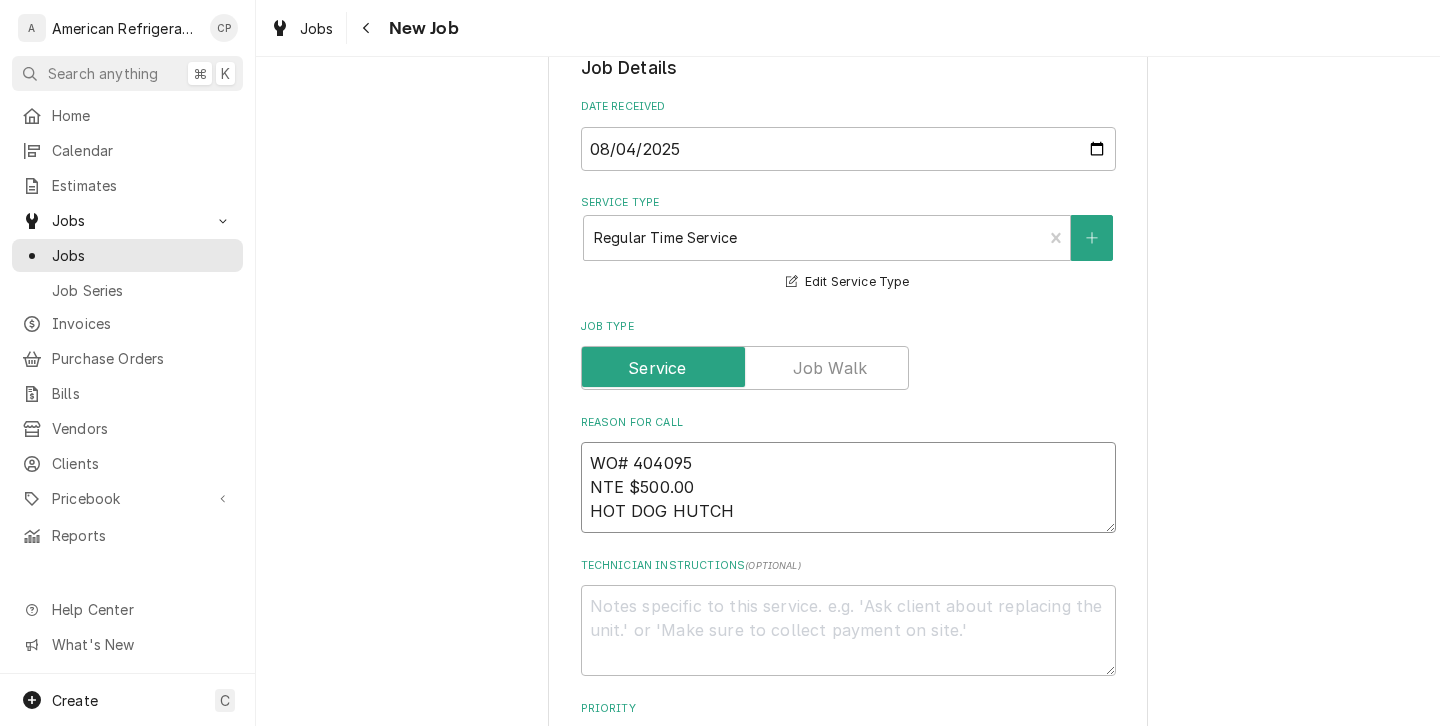 type on "WO# 404095
NTE $500.00
HOT DOG HUTCH T" 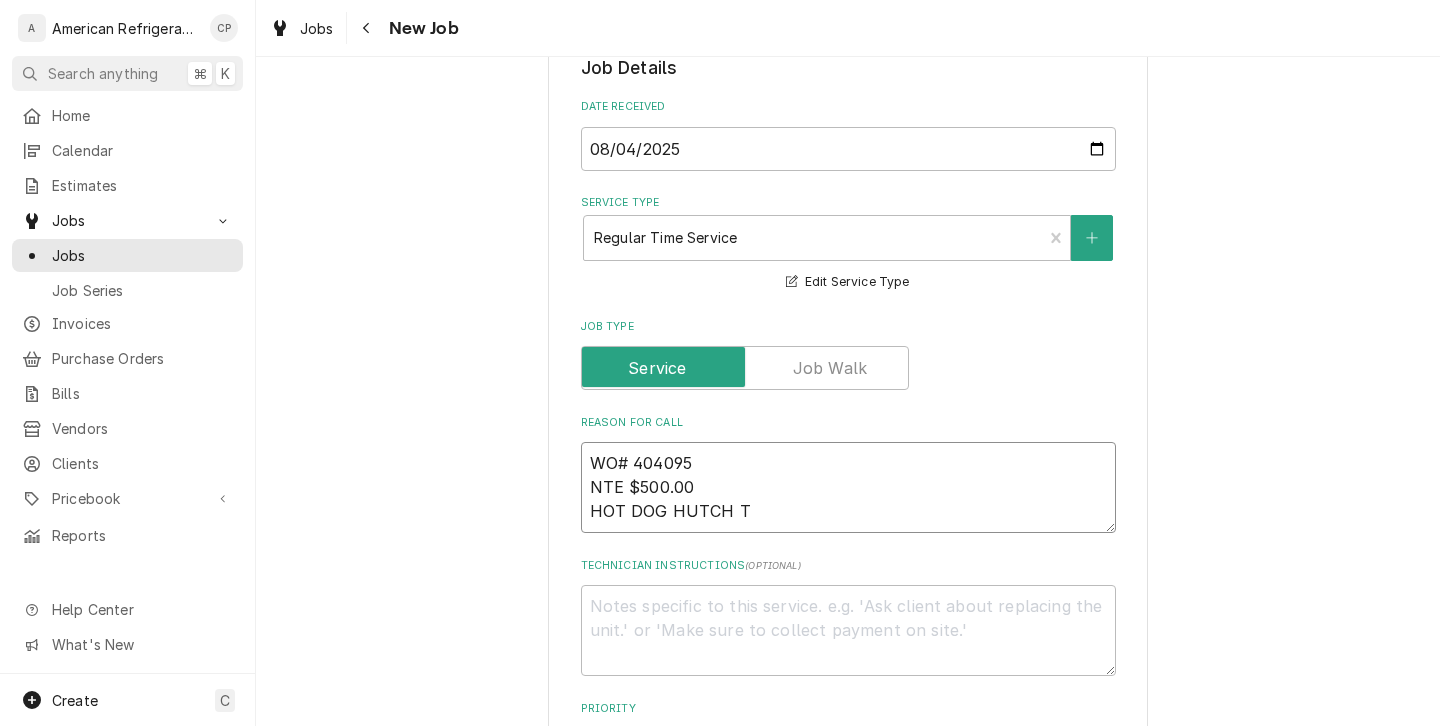 type on "x" 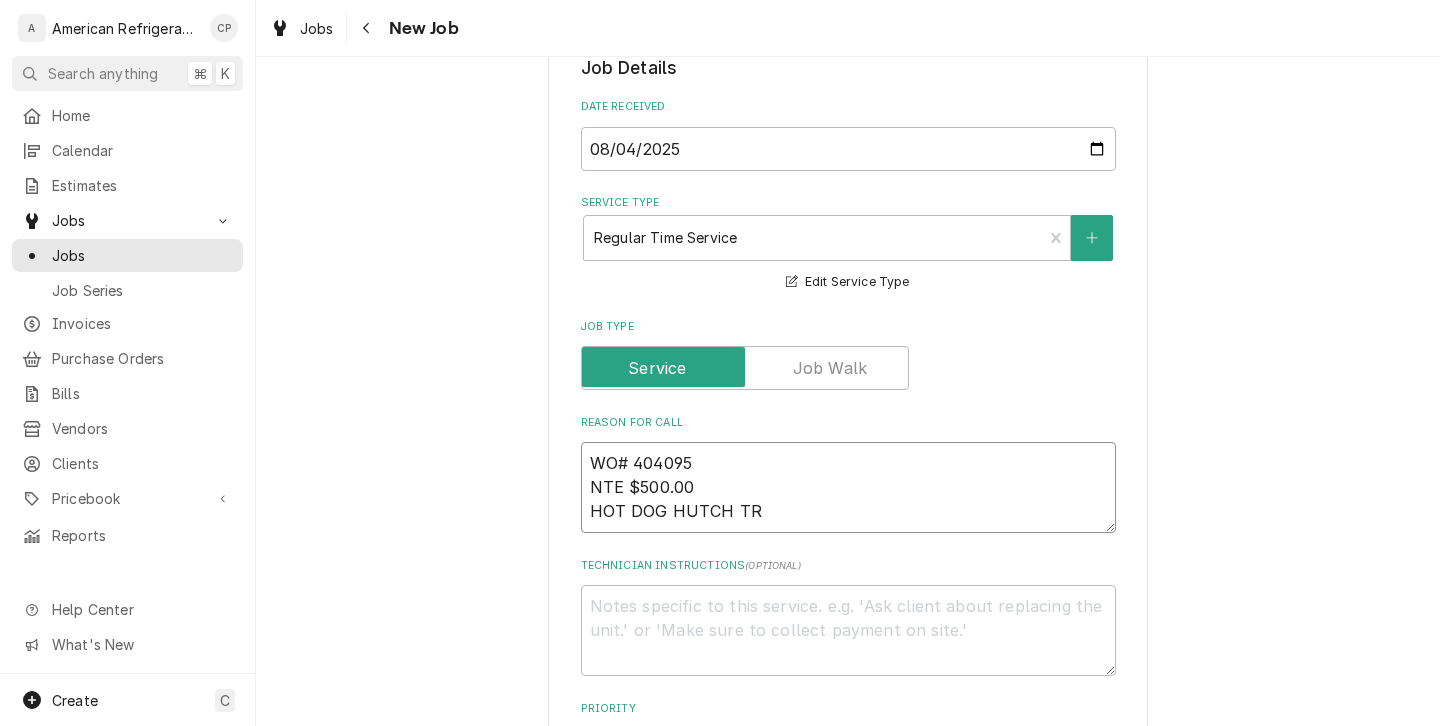 type on "x" 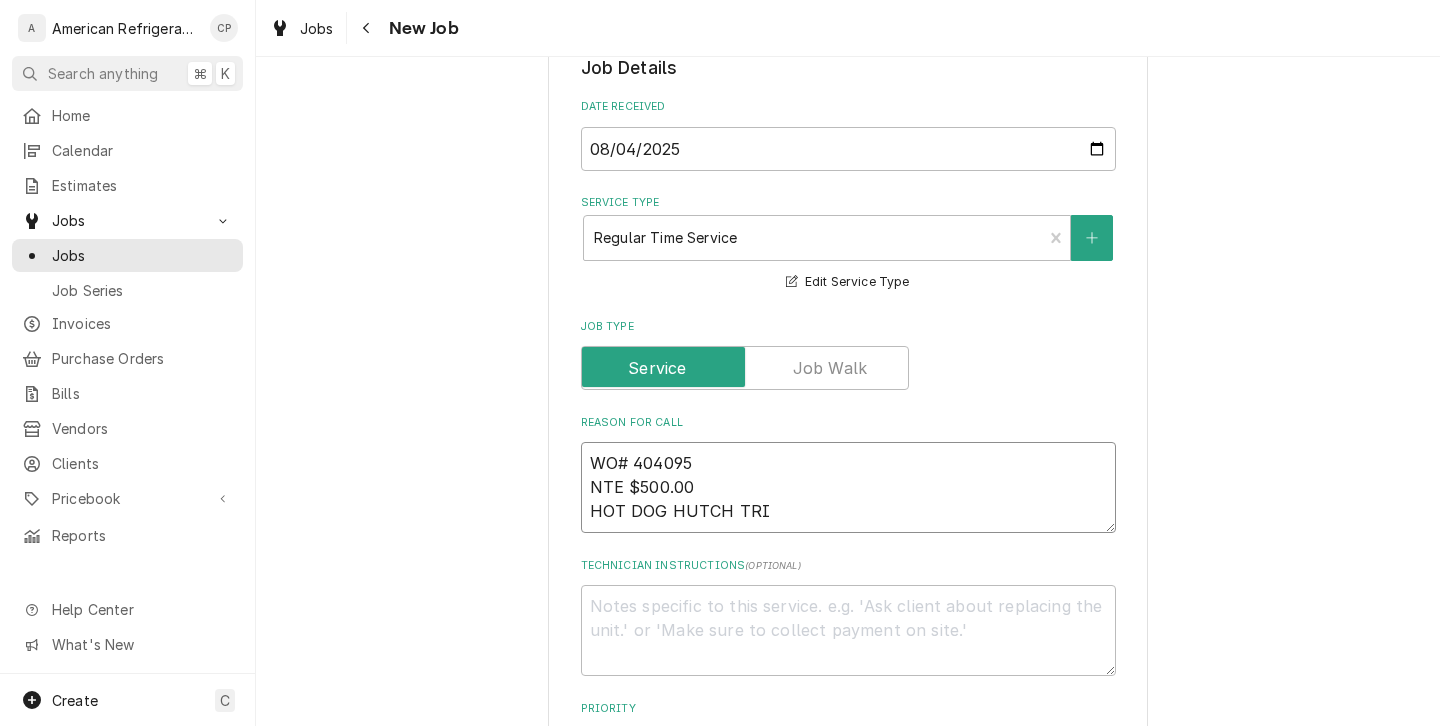 type on "x" 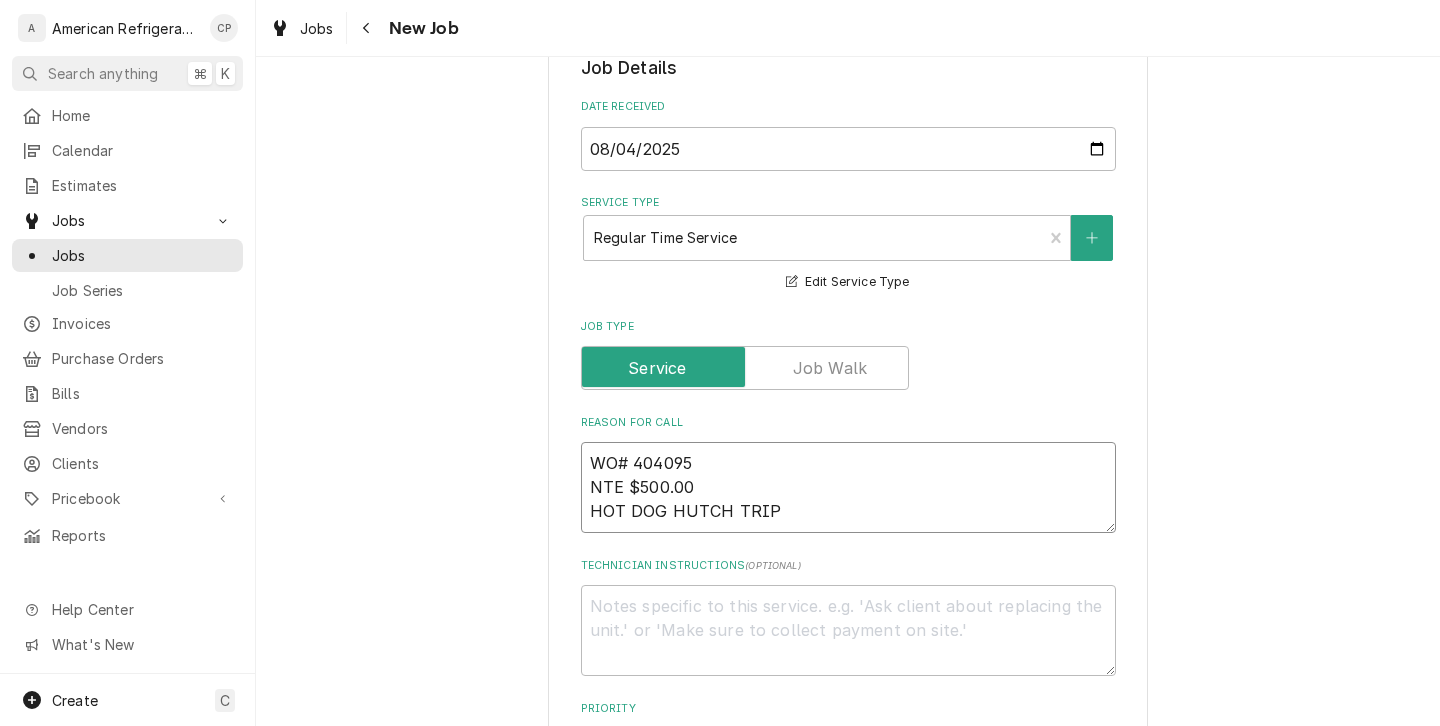 type on "x" 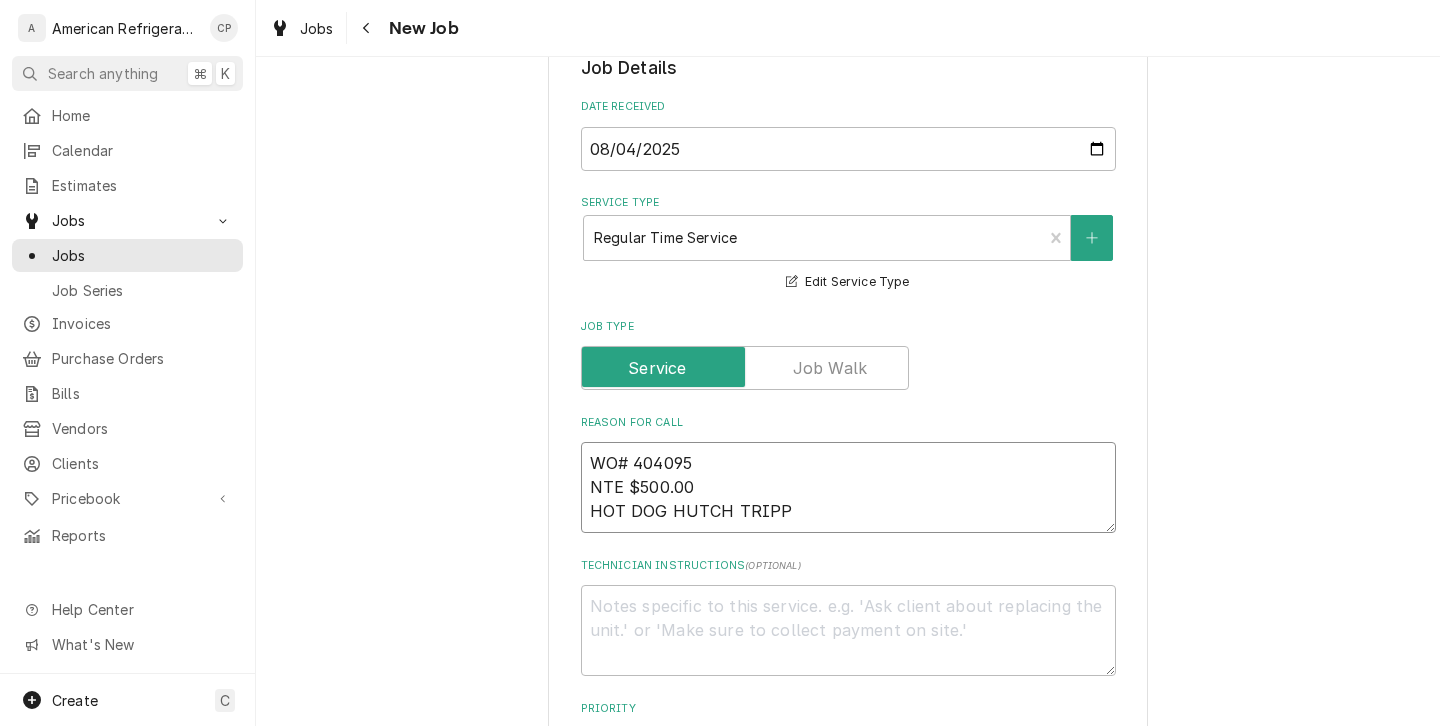 type on "x" 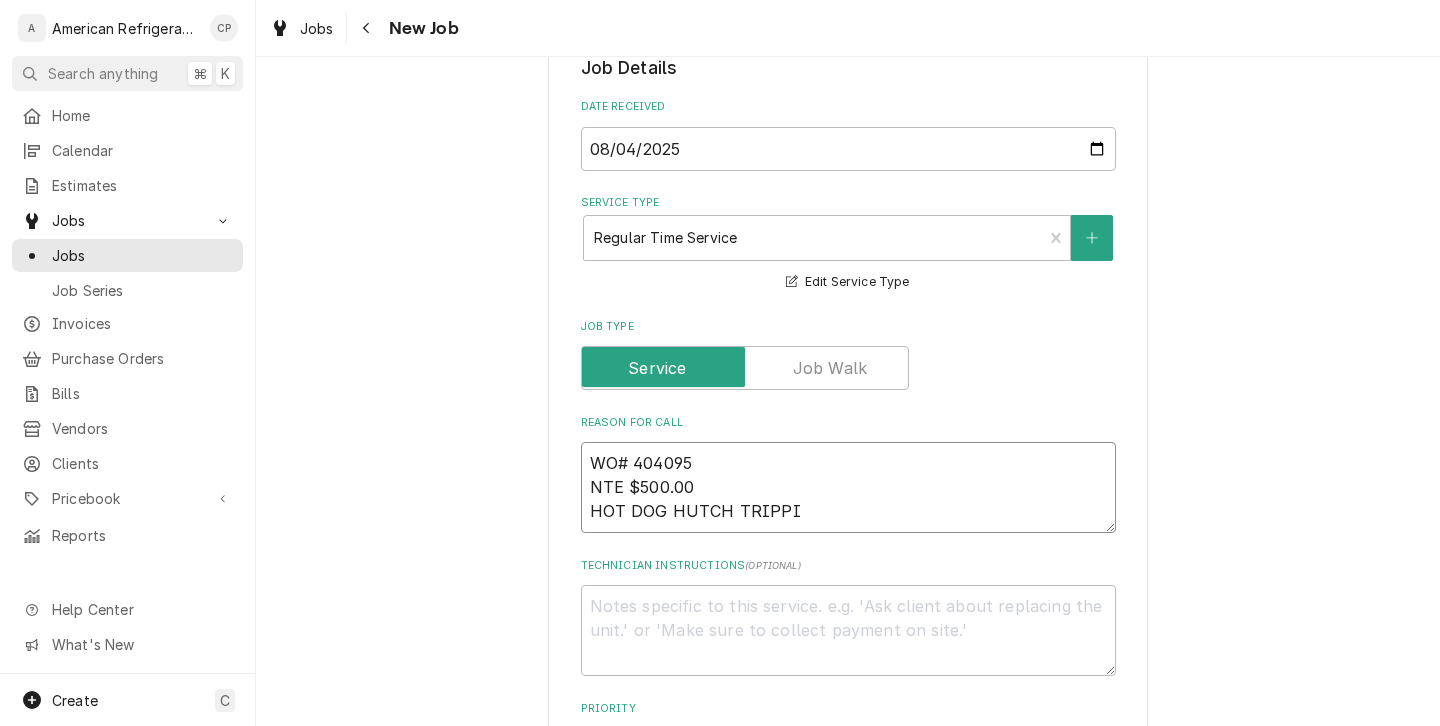 type on "x" 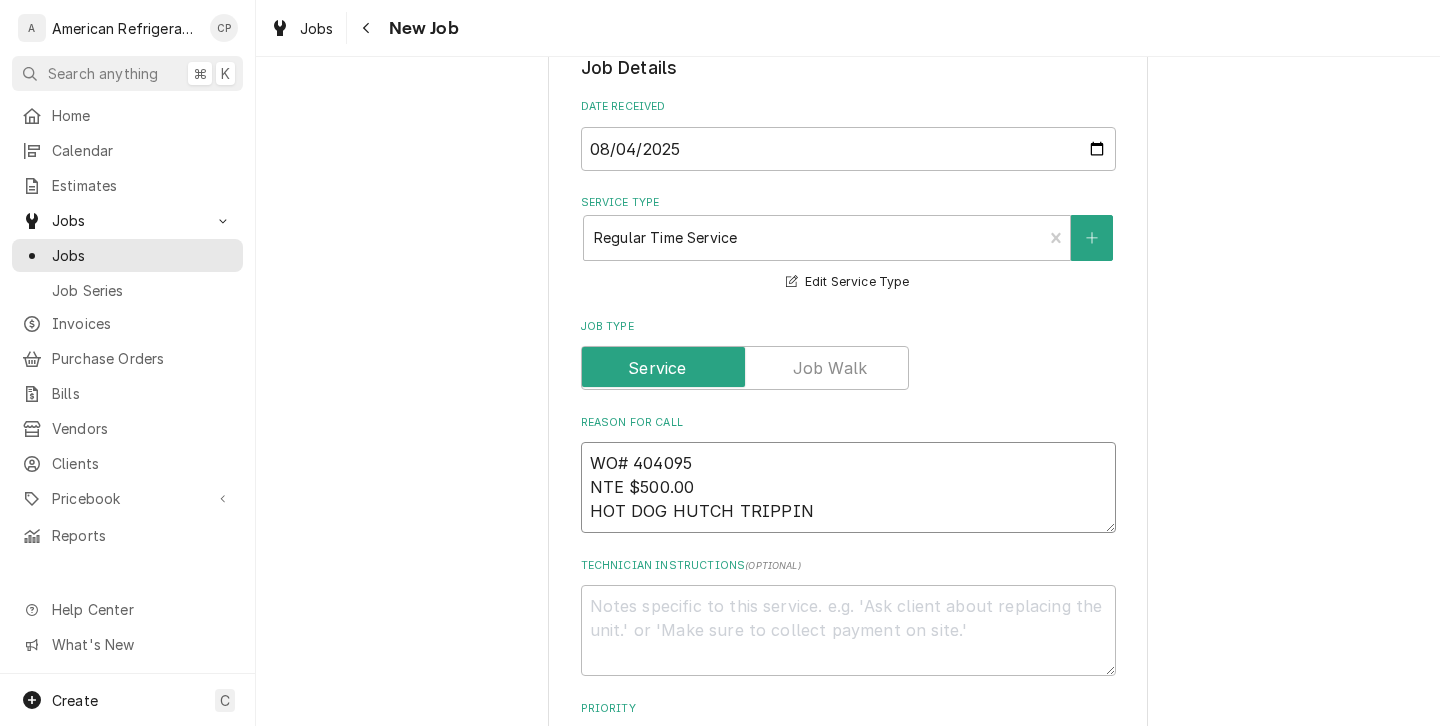 type on "WO# 404095
NTE $500.00
HOT DOG HUTCH TRIPPING" 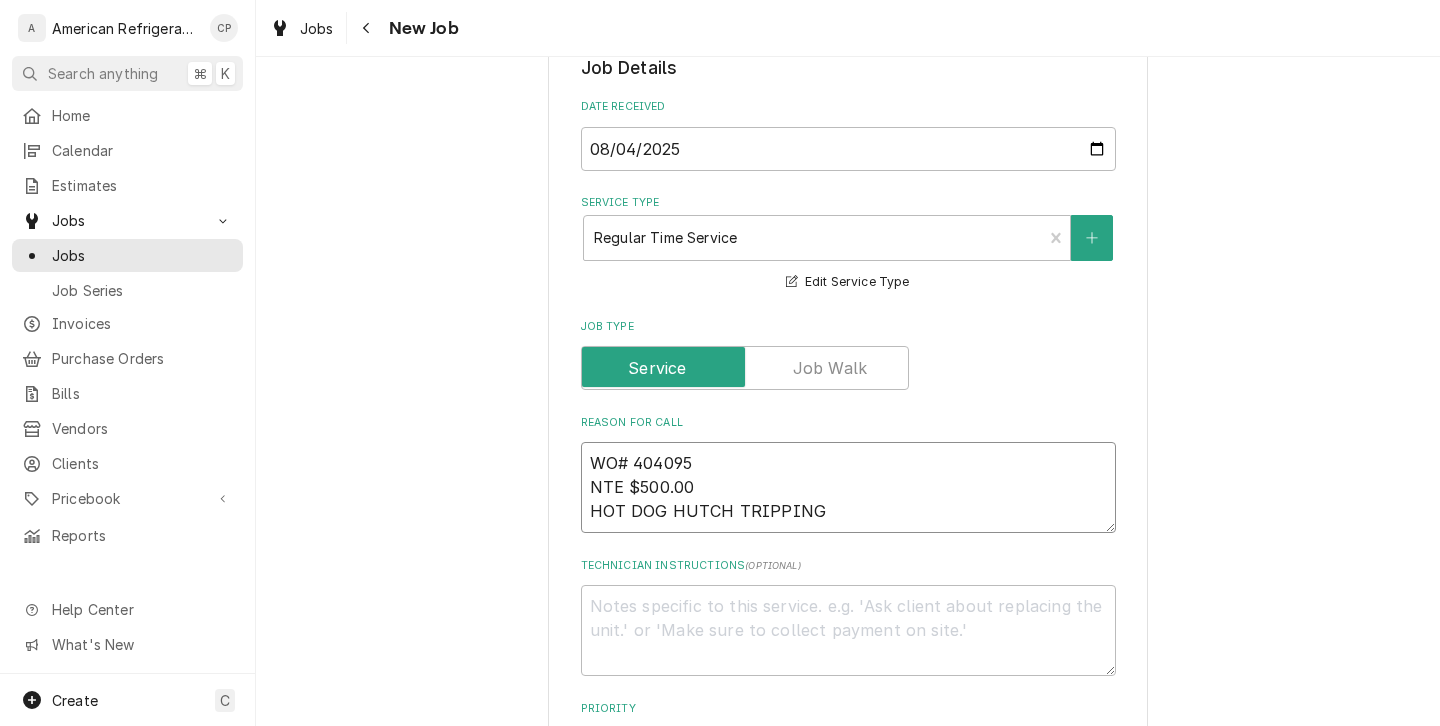 type on "x" 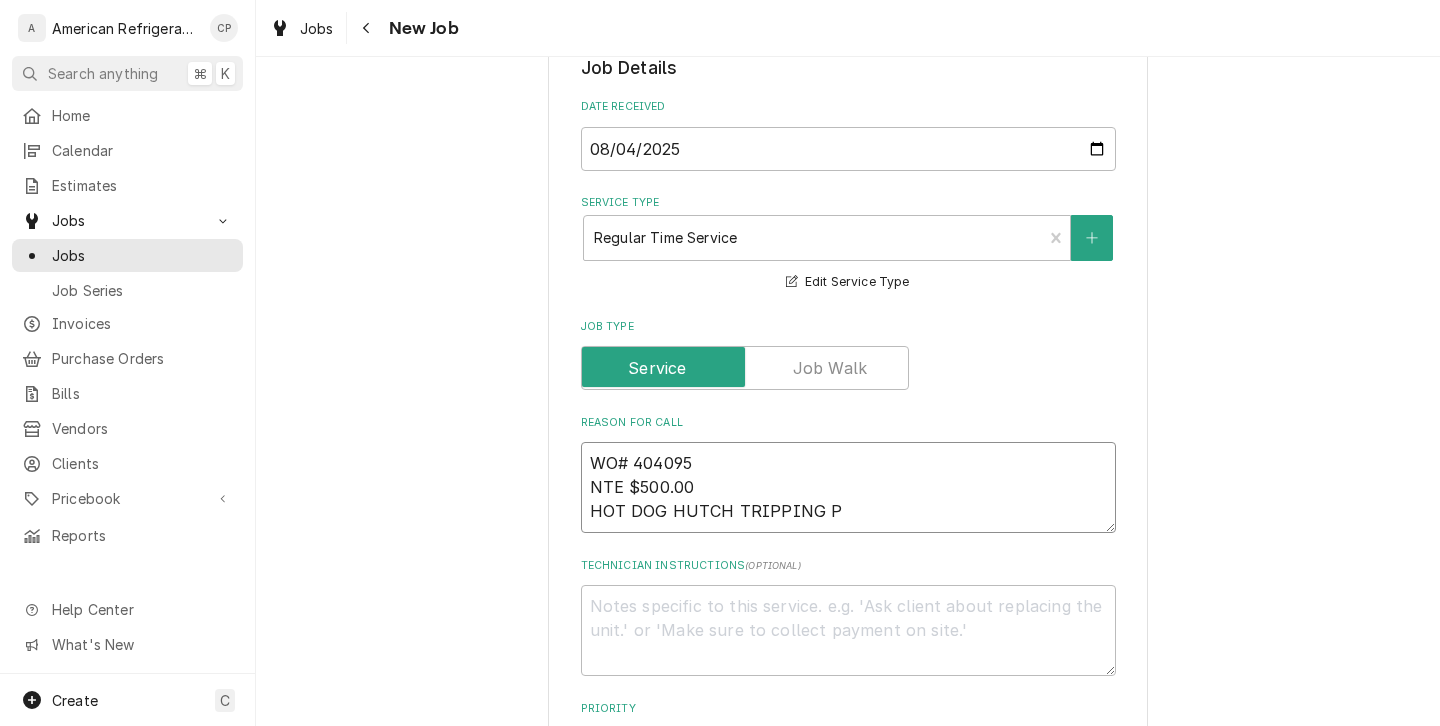 type on "x" 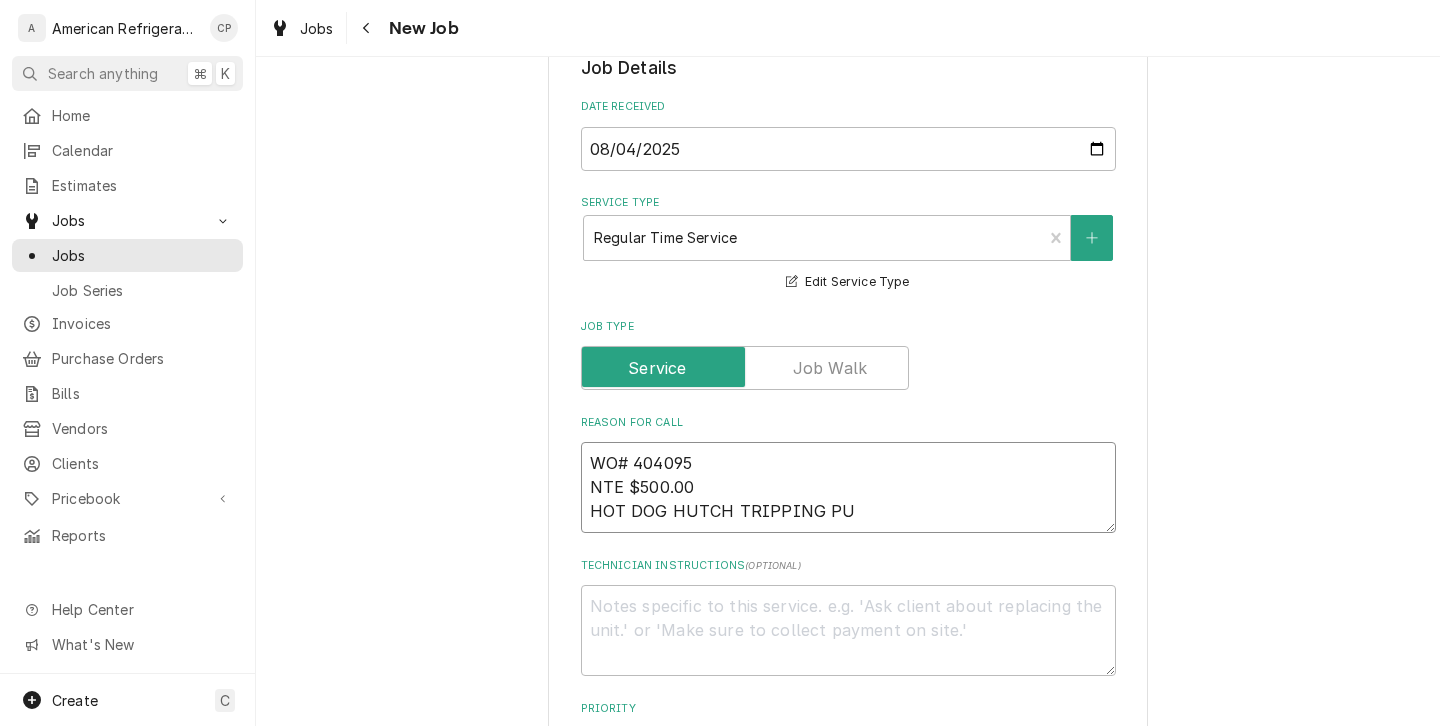 type on "x" 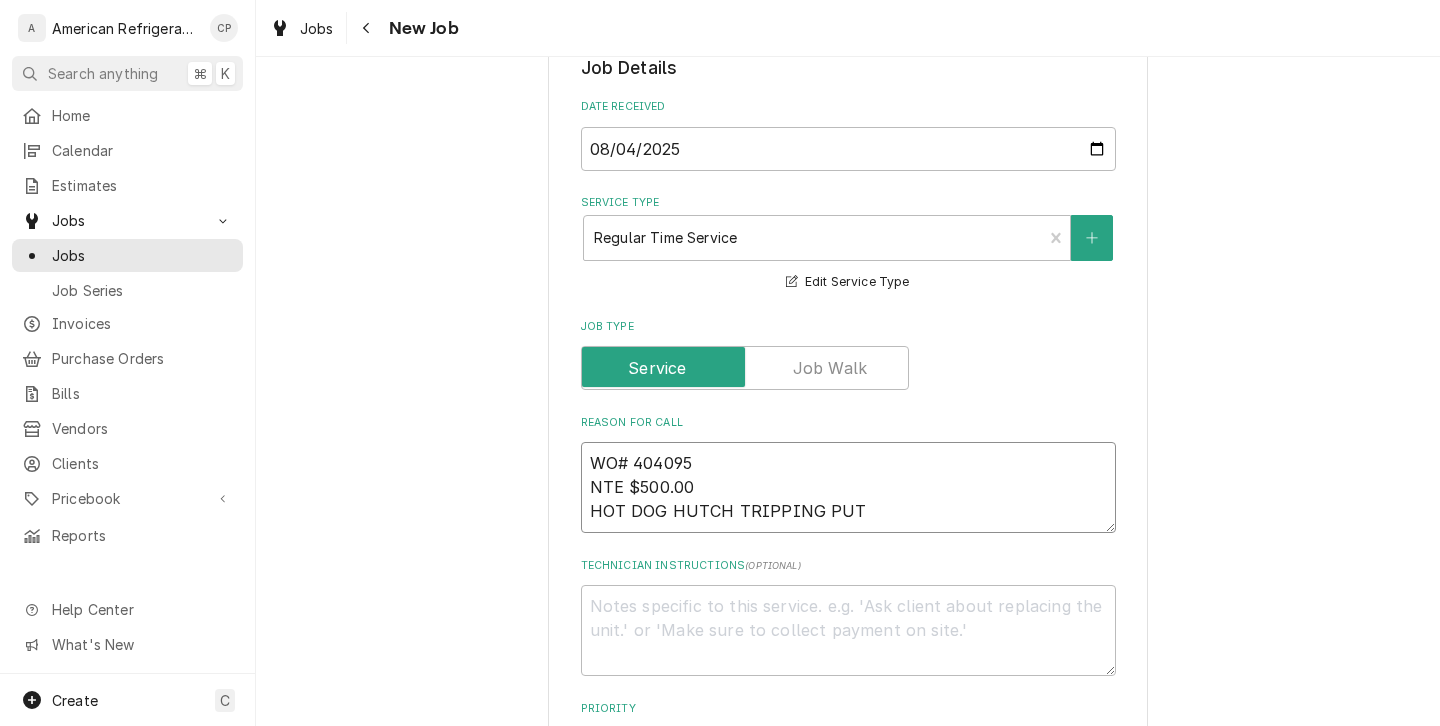 type on "x" 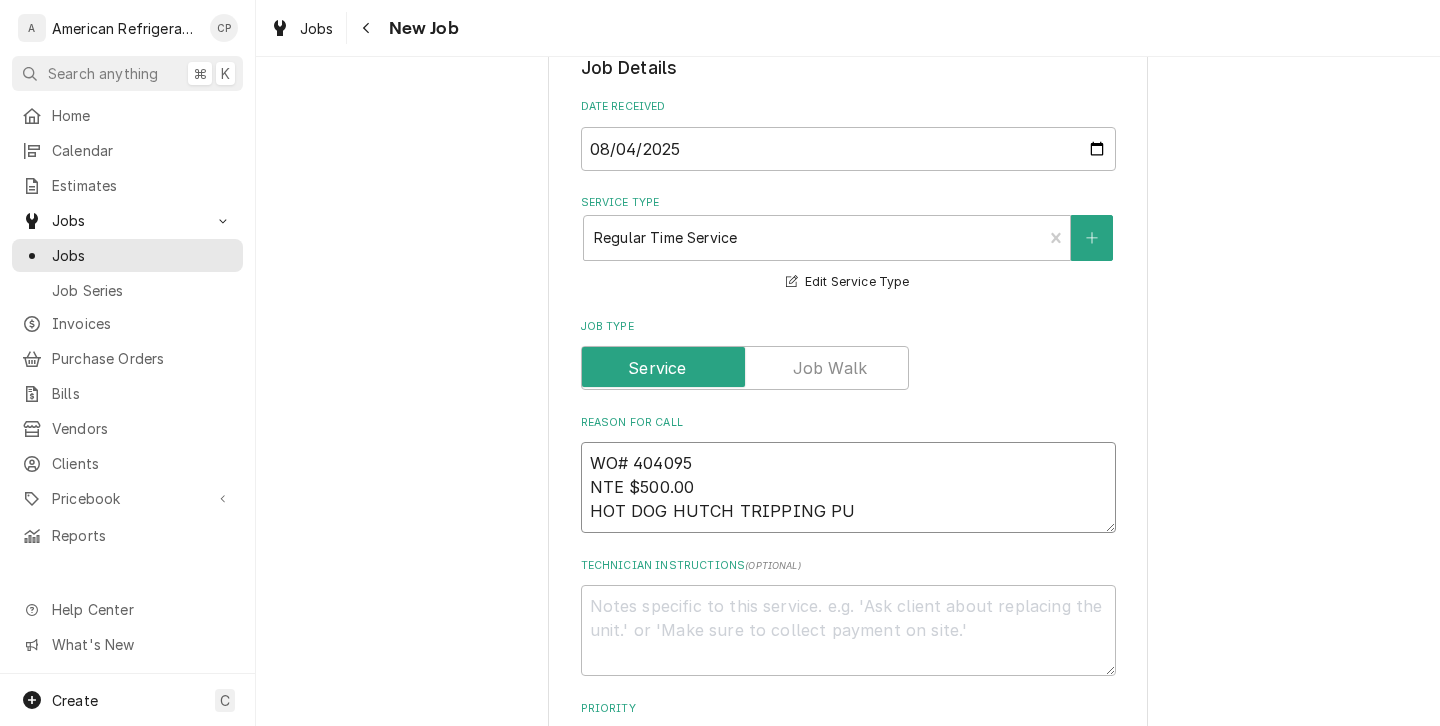 type on "x" 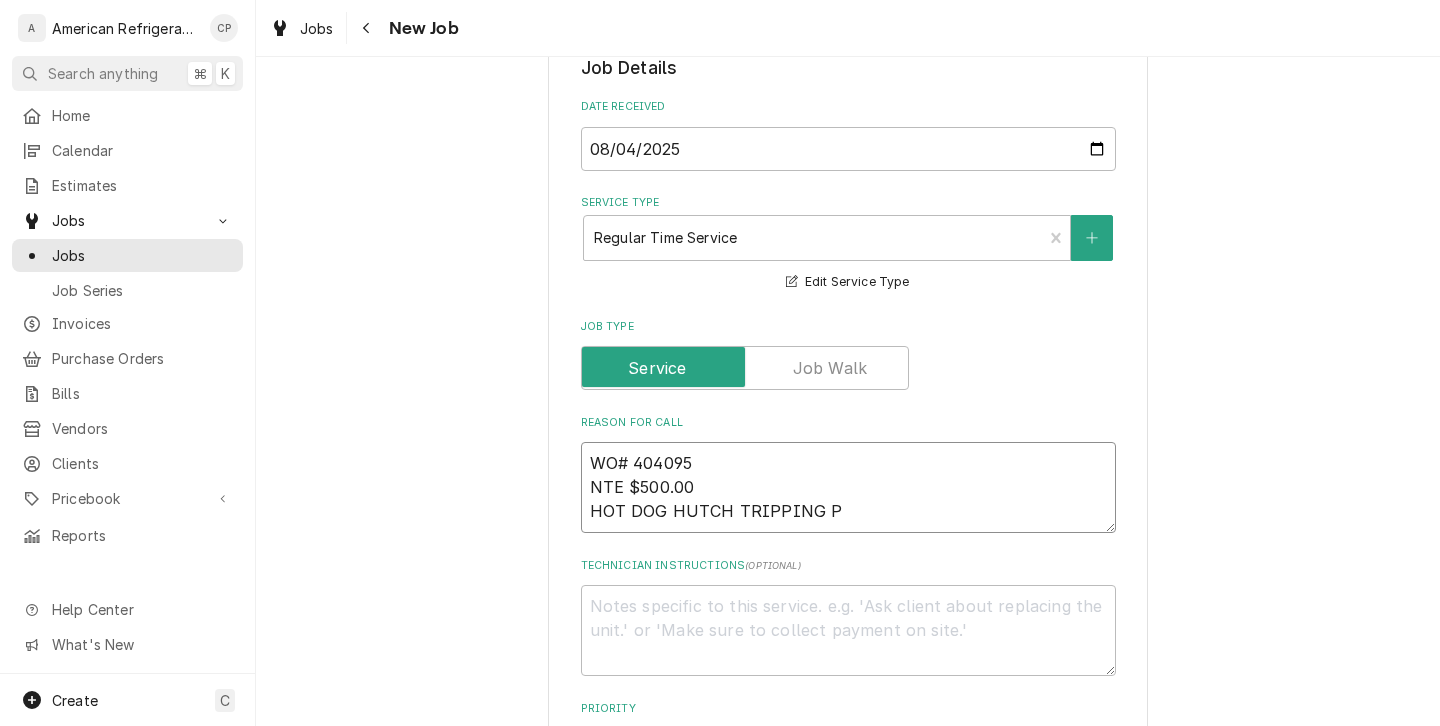type on "x" 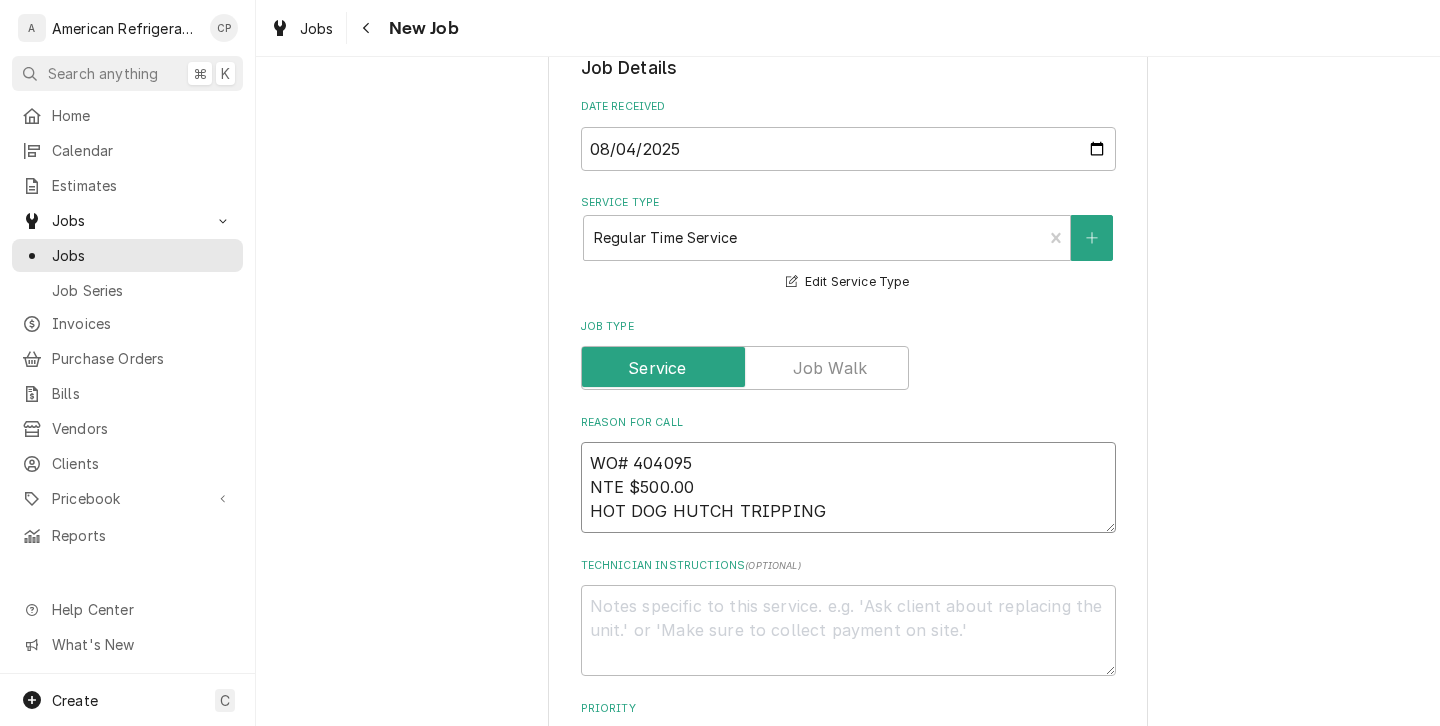 type on "x" 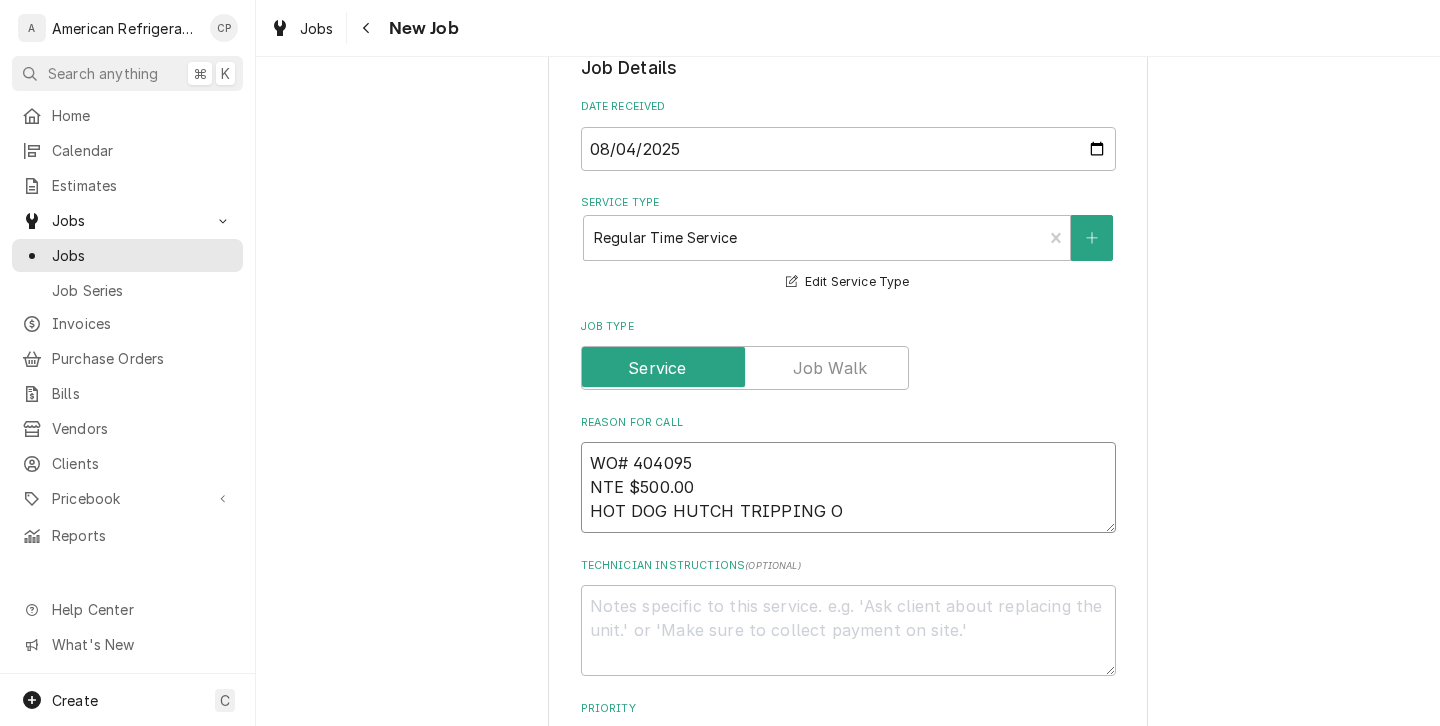 type on "x" 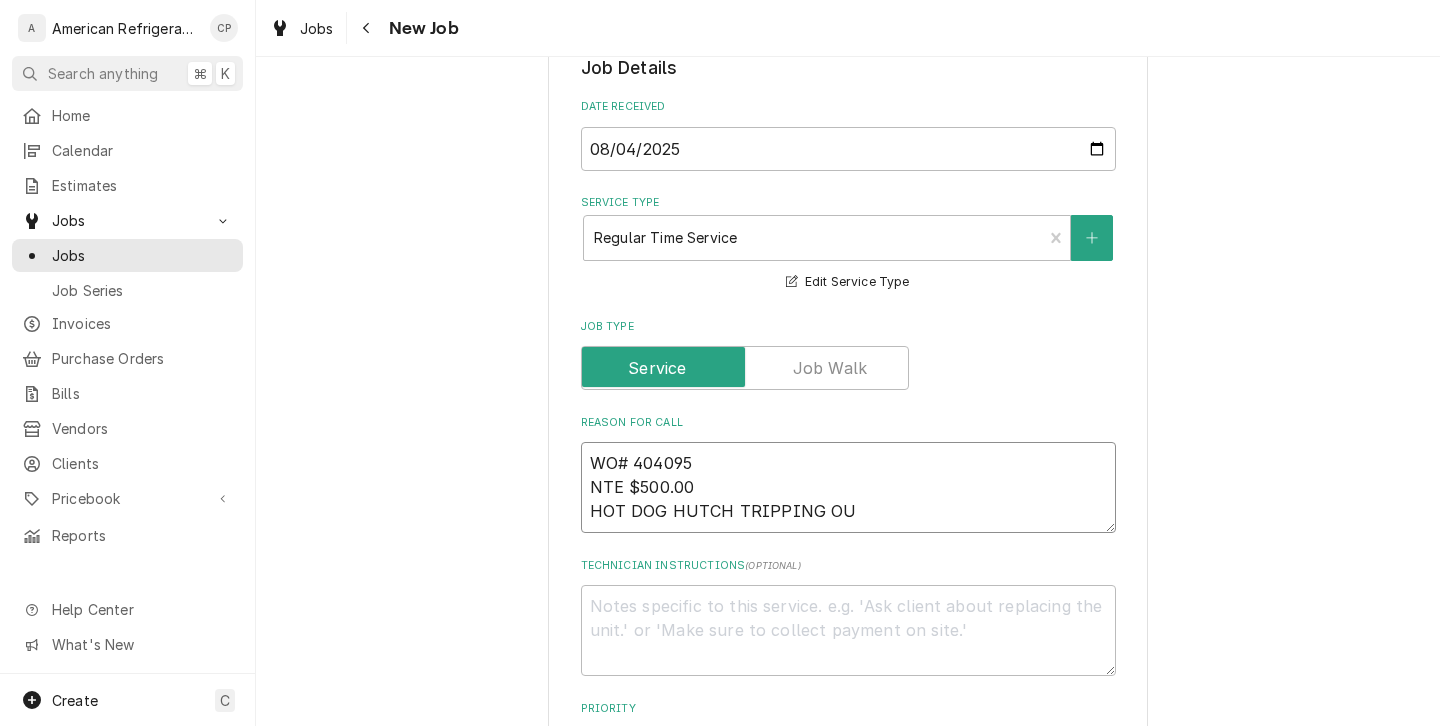 type on "x" 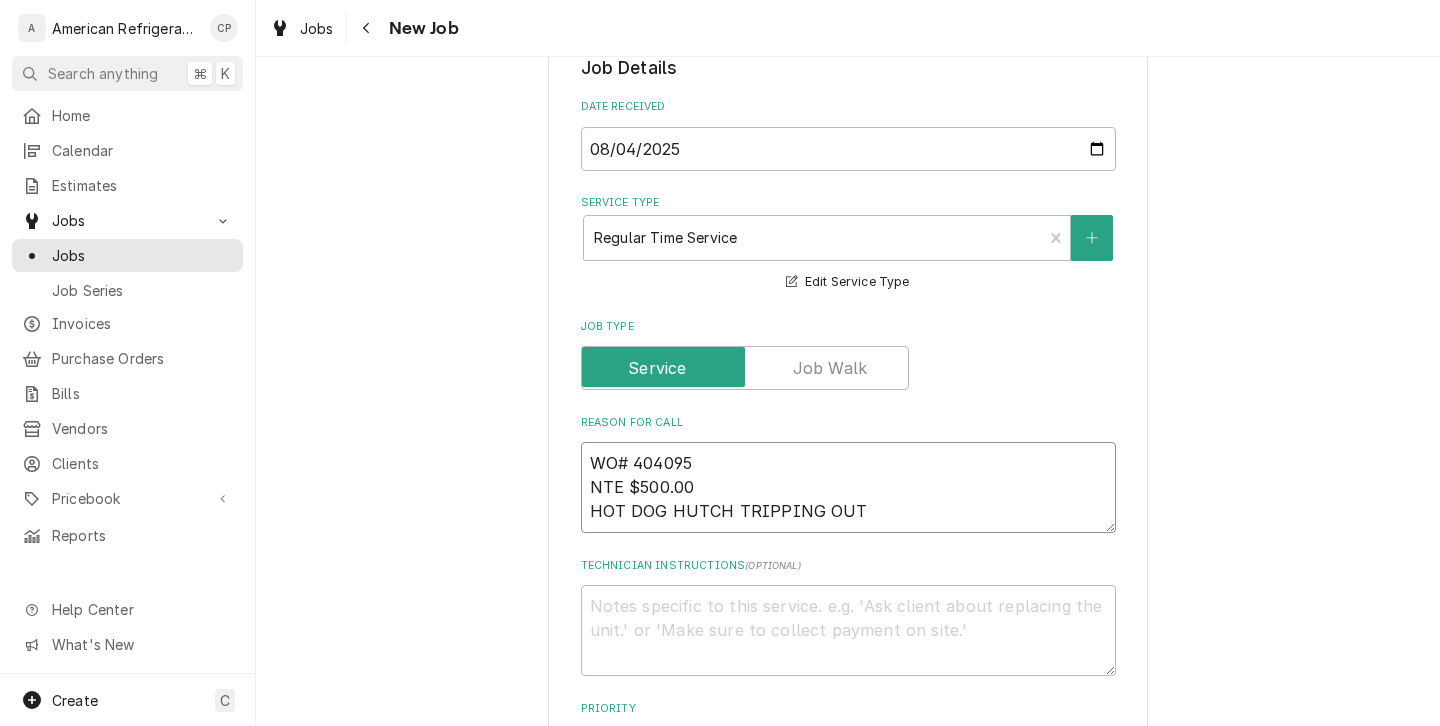 type on "x" 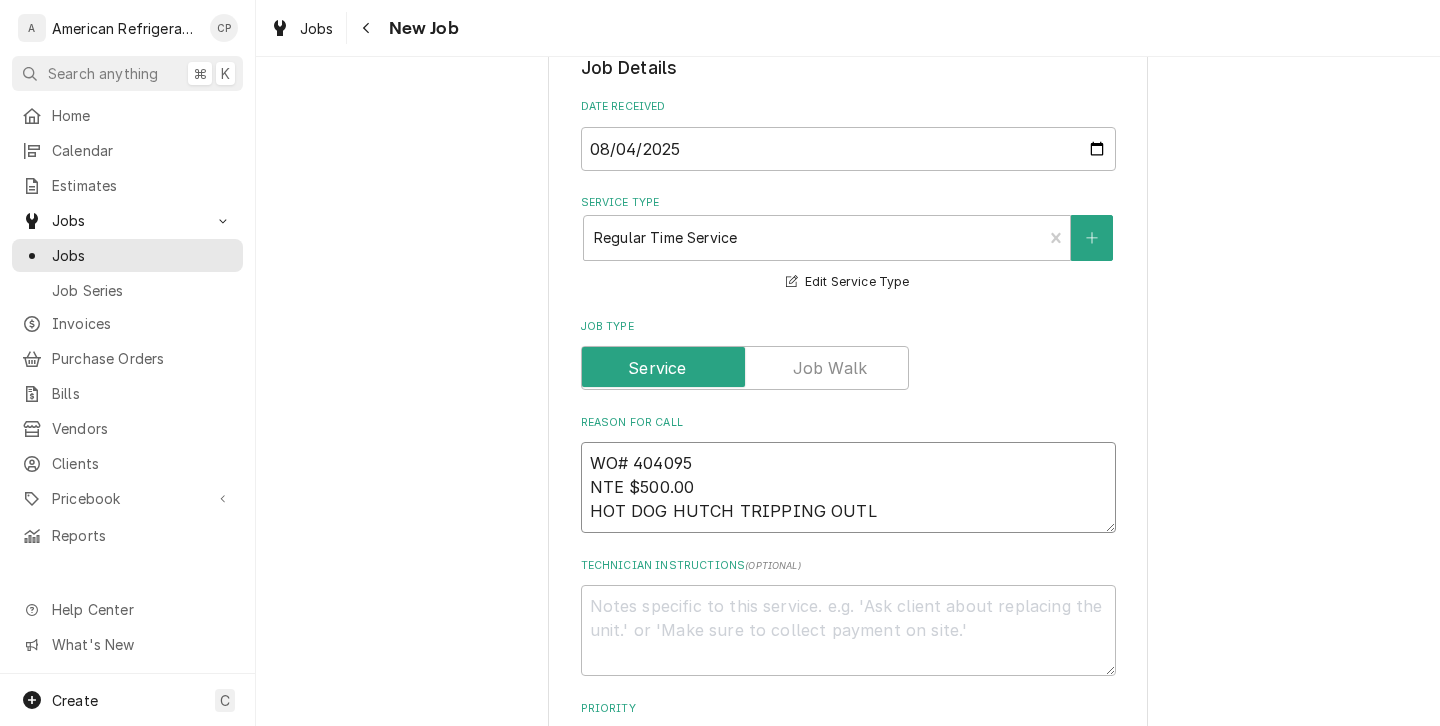 type on "x" 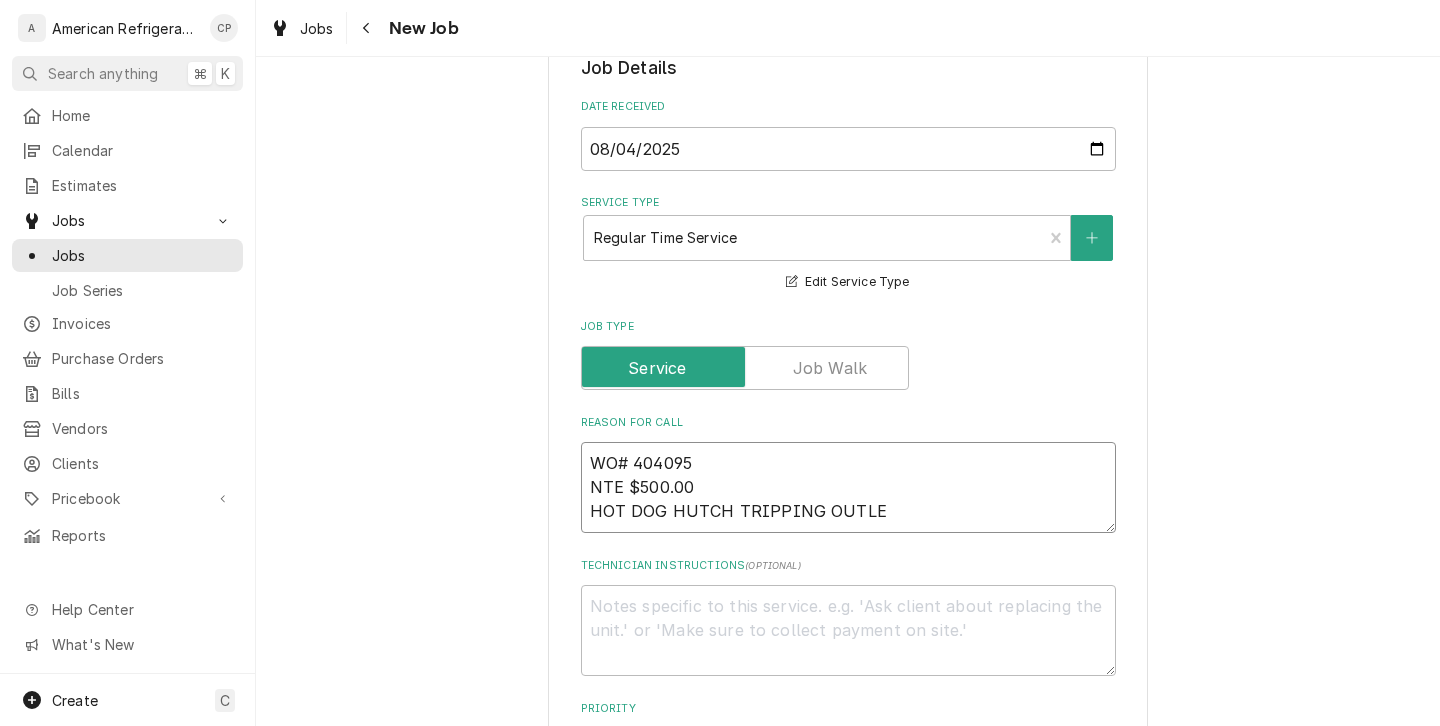 type on "x" 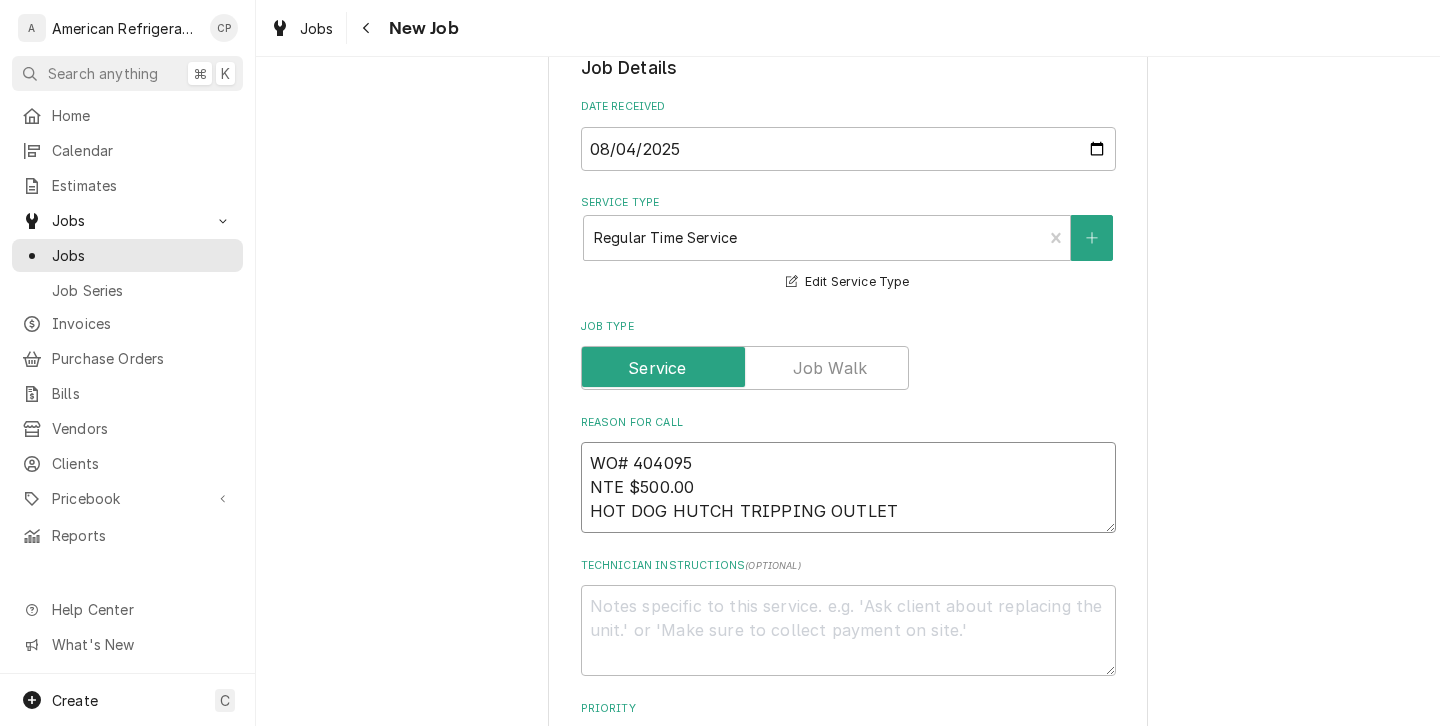 type on "WO# 404095
NTE $500.00
HOT DOG HUTCH TRIPPING OUTLET" 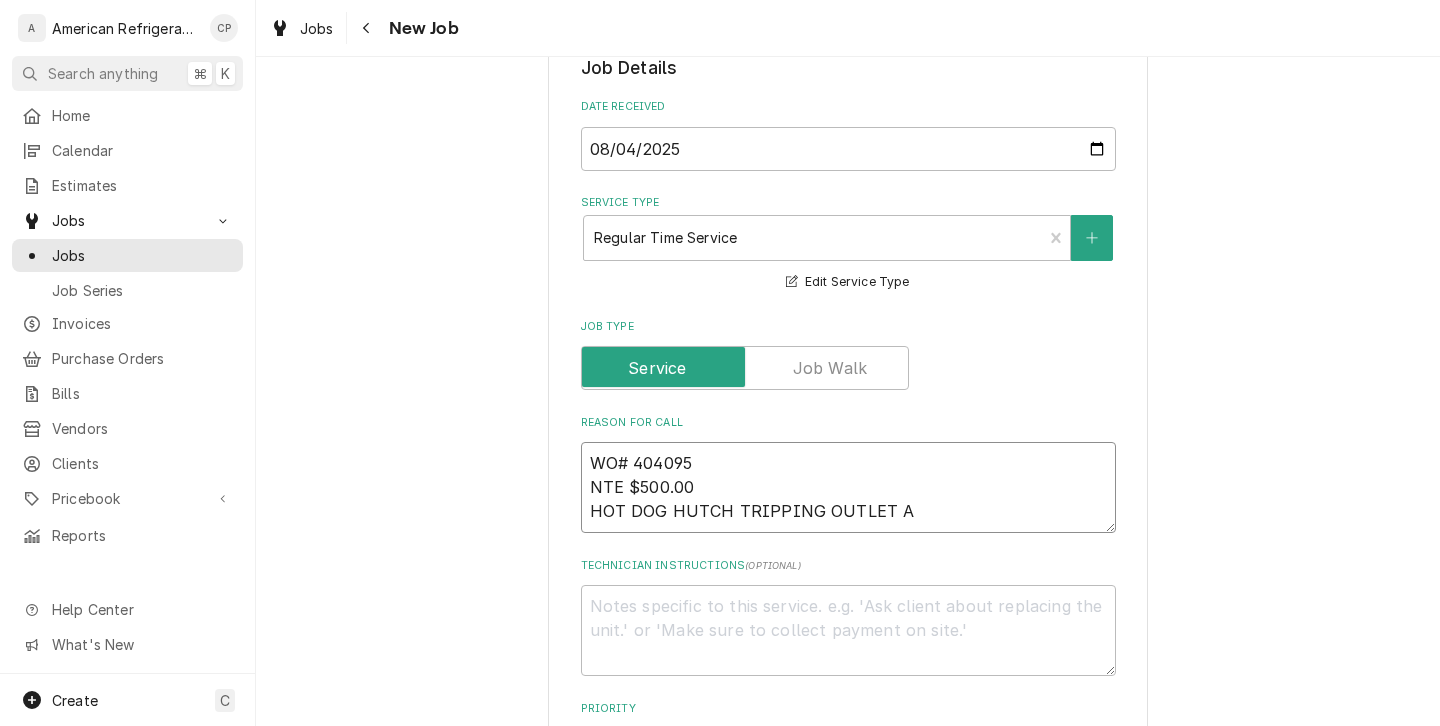 type on "x" 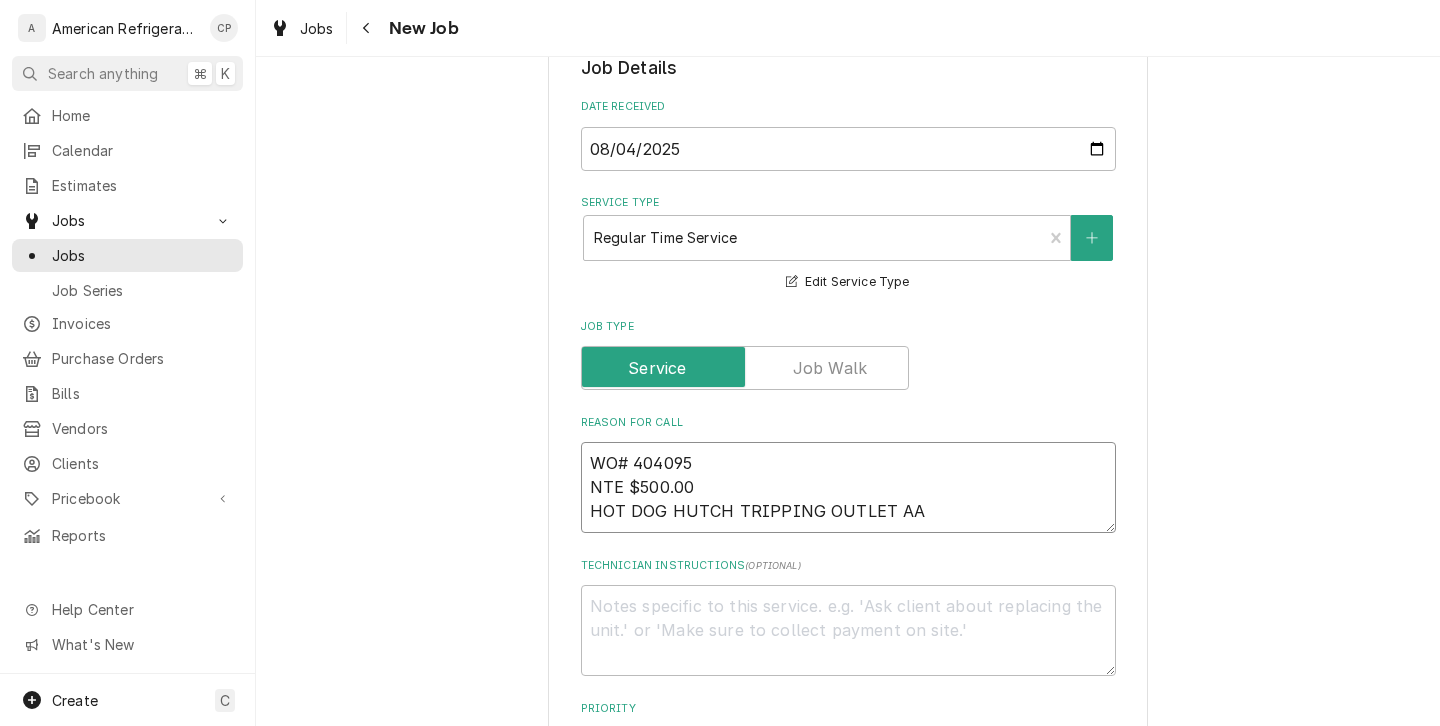 type on "WO# 404095
NTE $500.00
HOT DOG HUTCH TRIPPING OUTLET AAN" 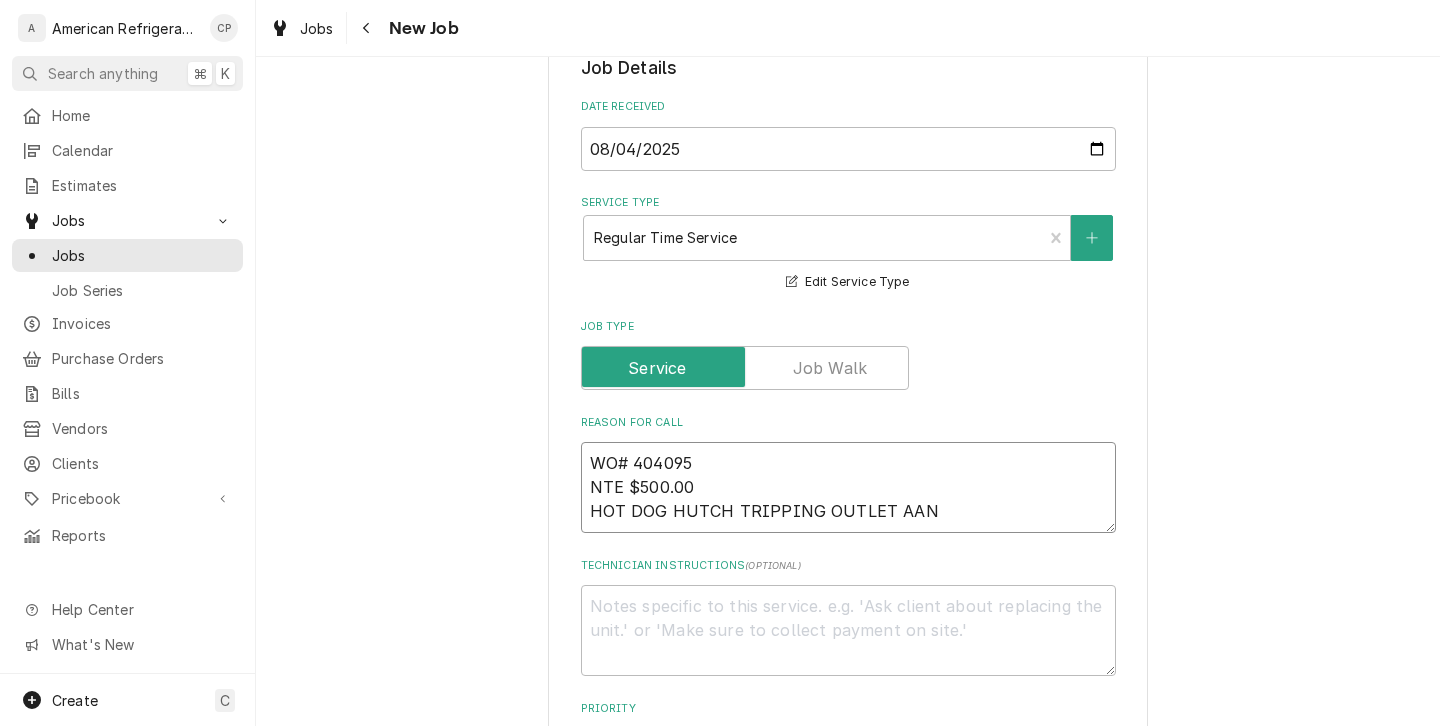 type on "x" 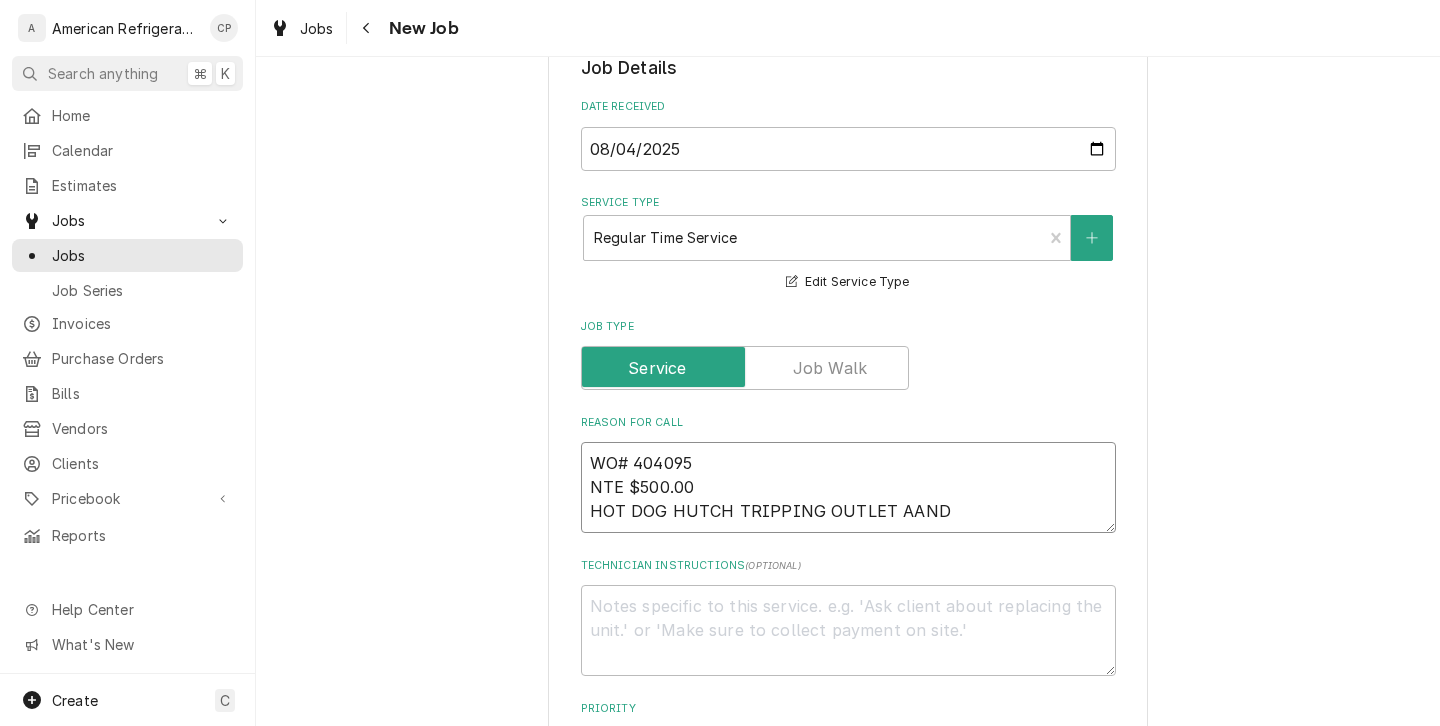 type on "x" 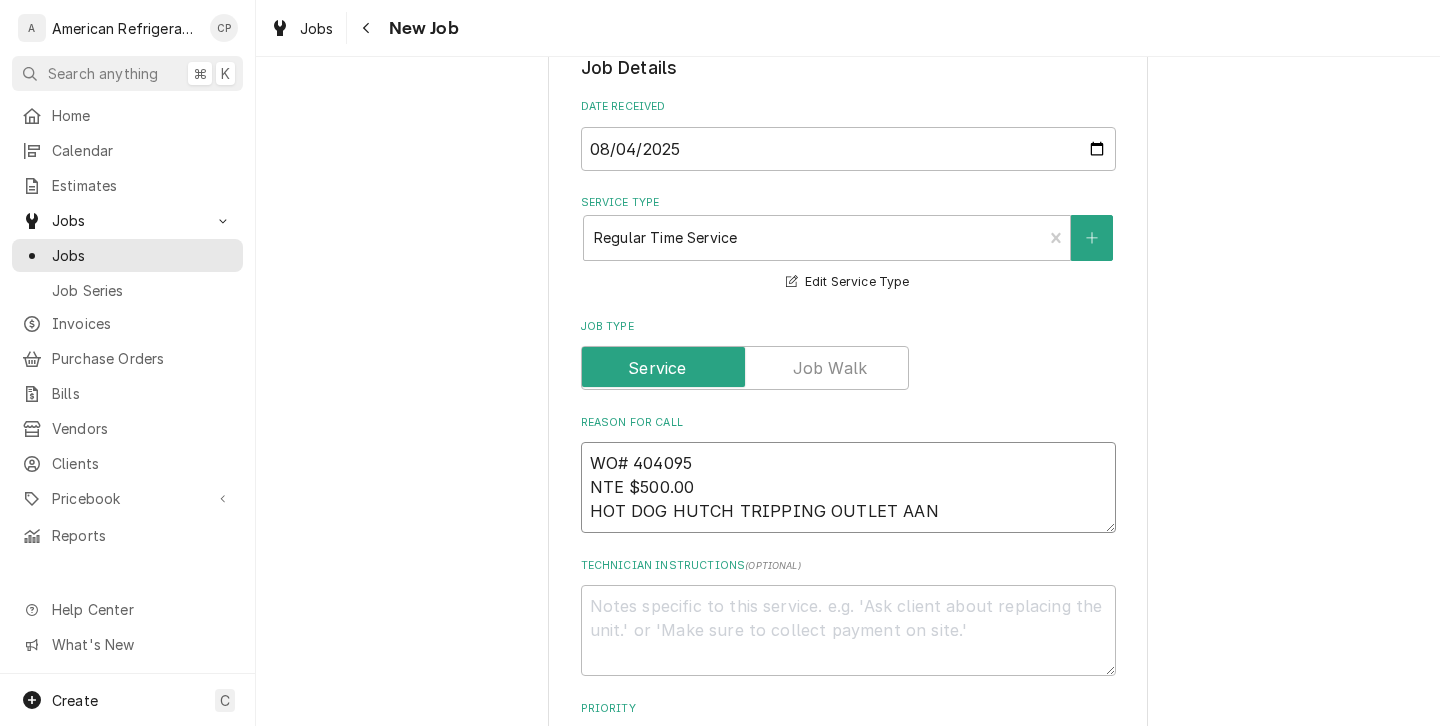 type on "x" 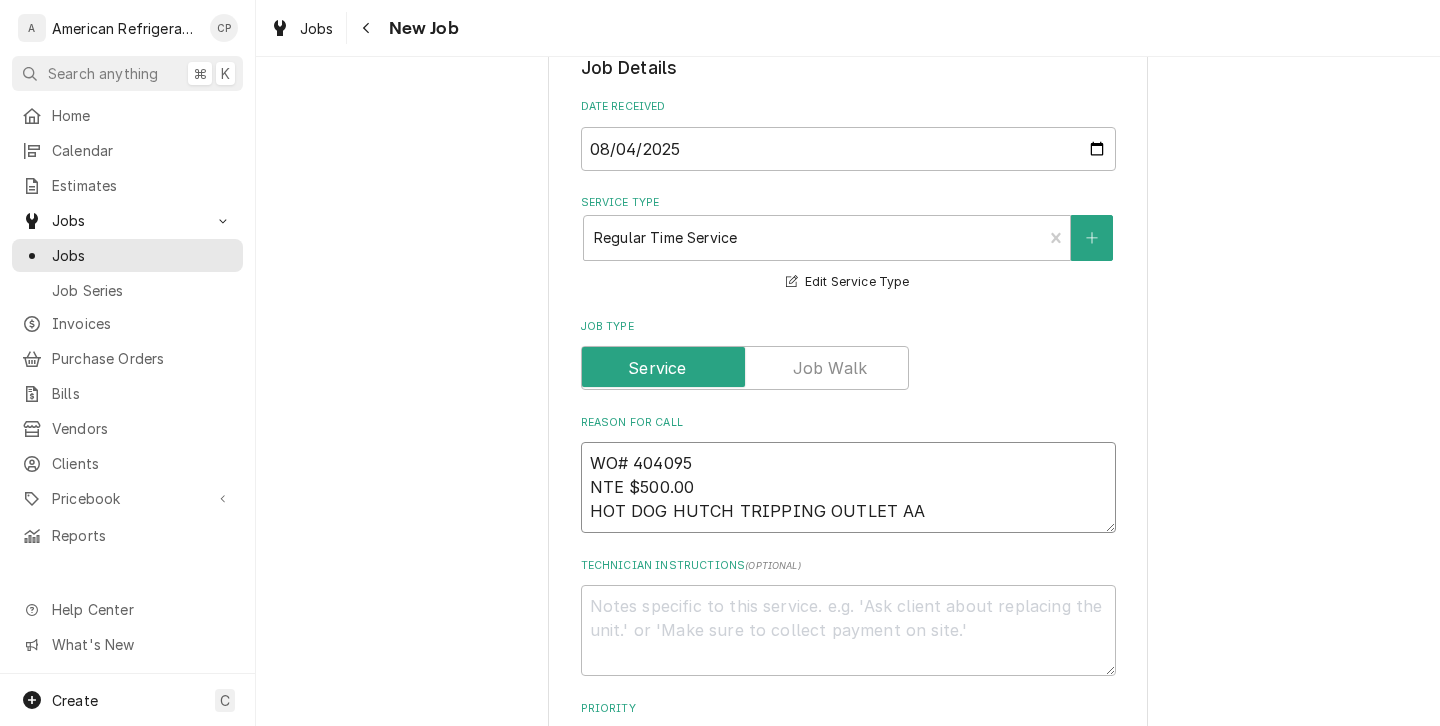 type on "x" 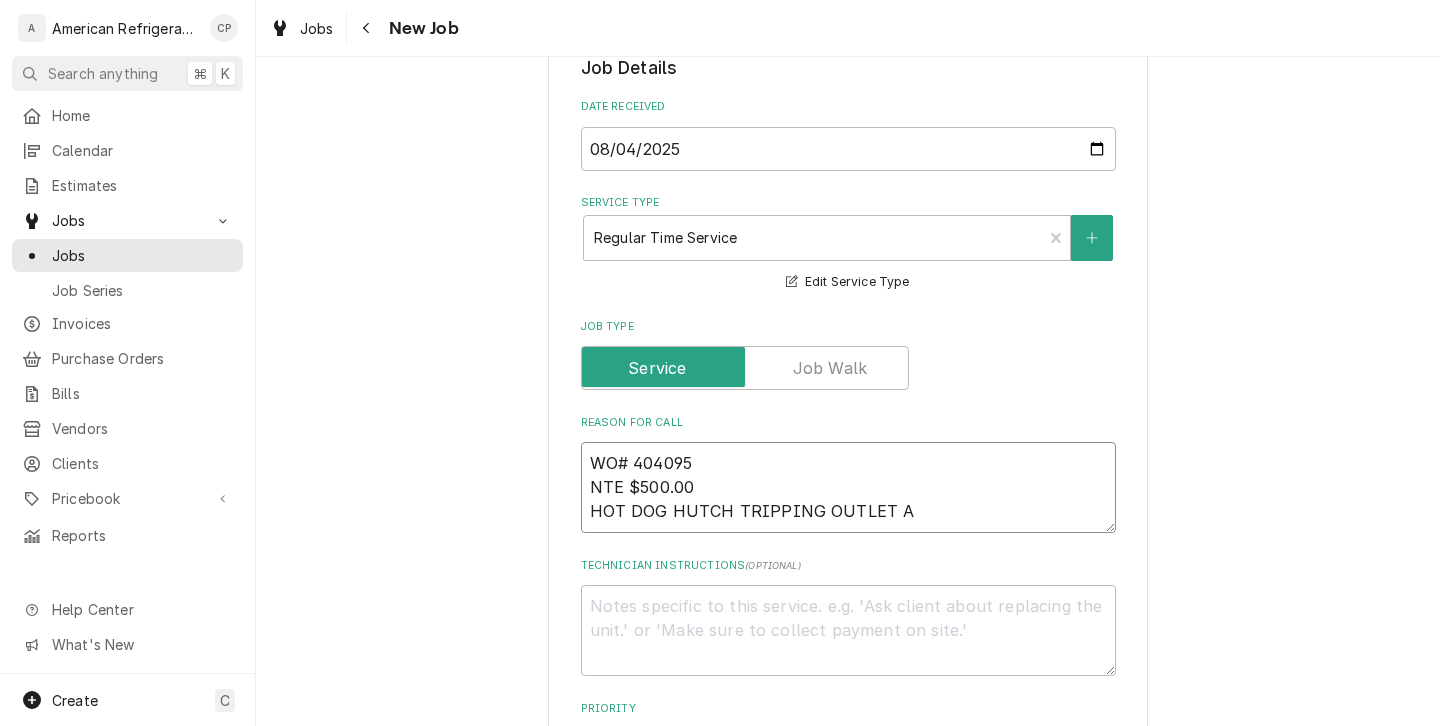 type on "x" 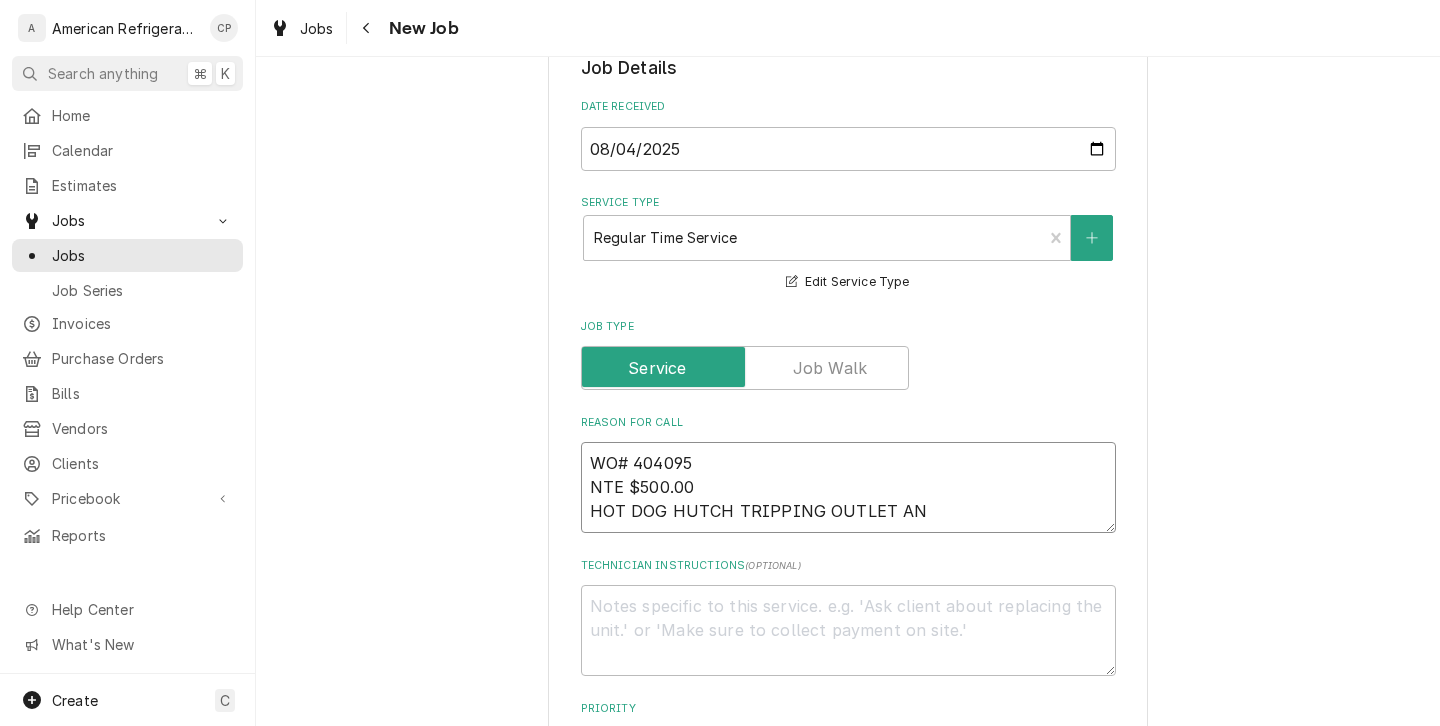 type on "x" 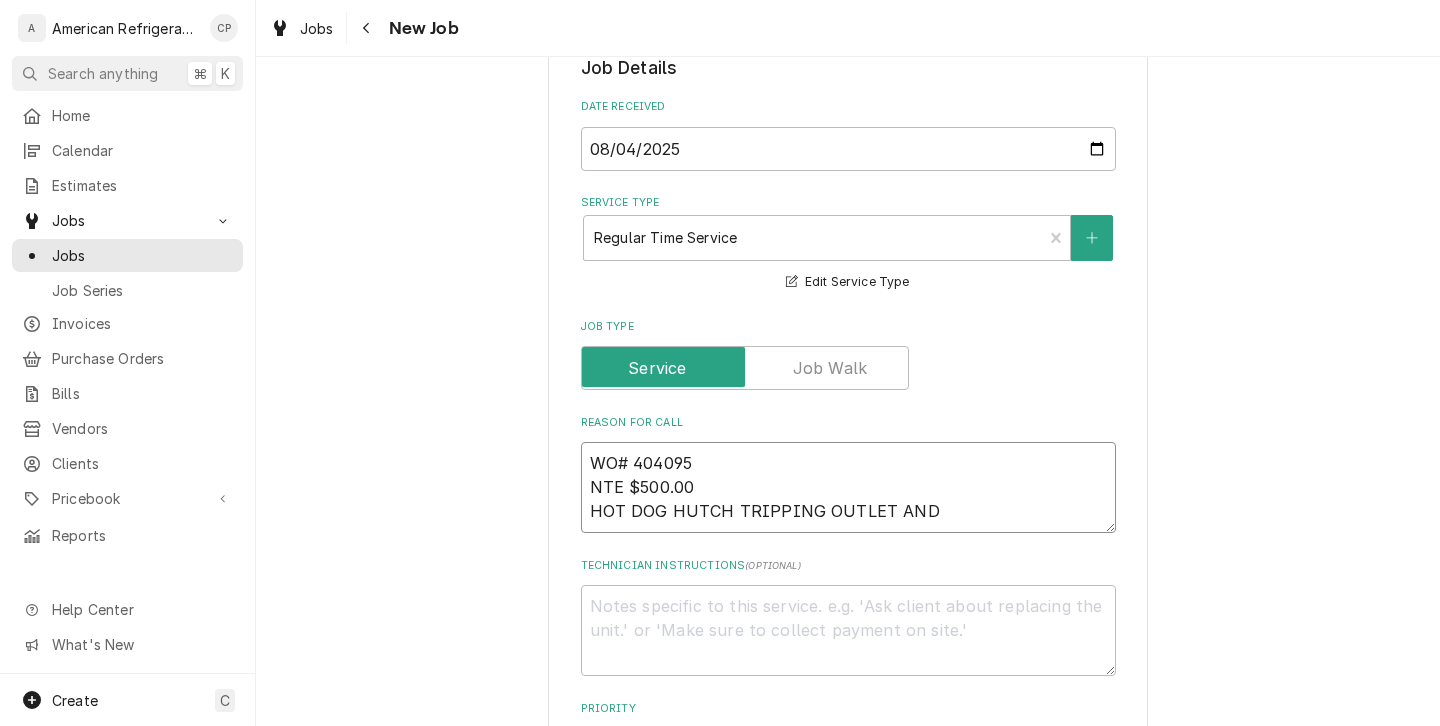 type on "x" 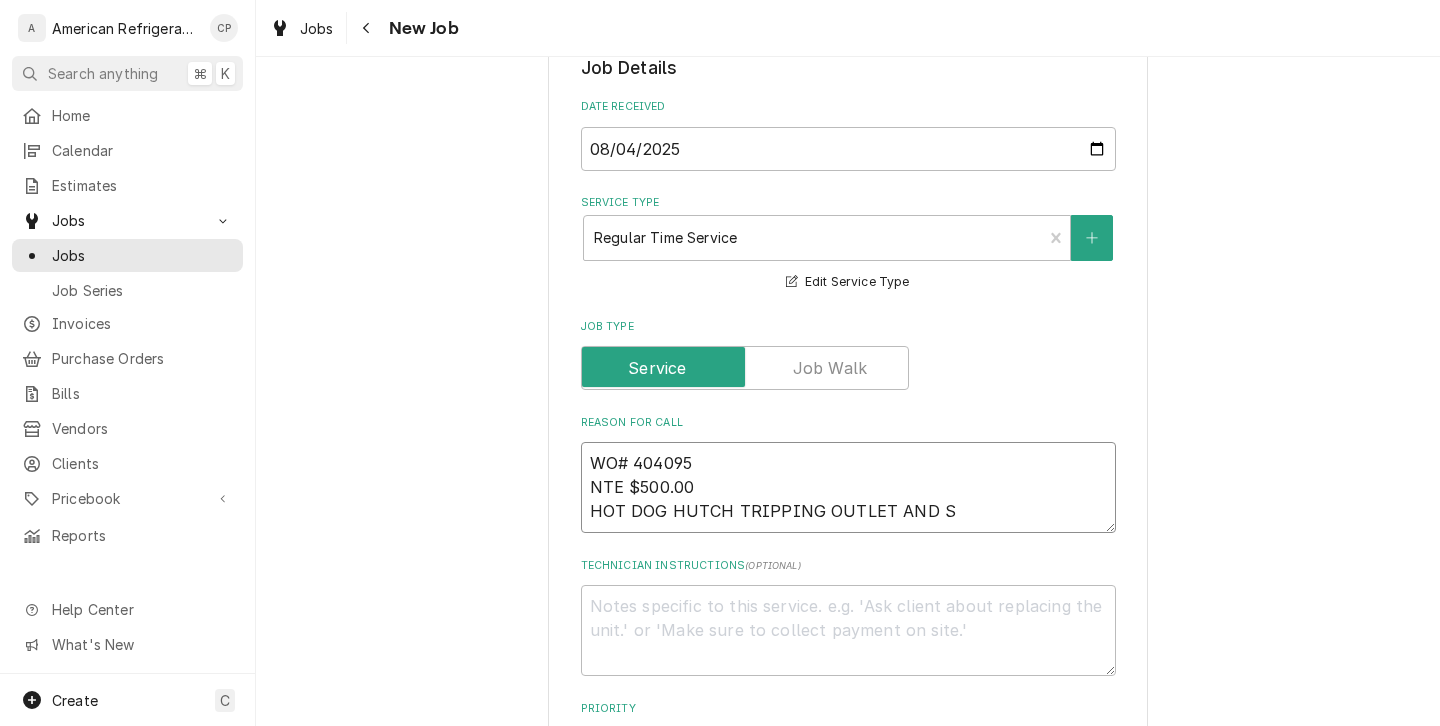 type on "x" 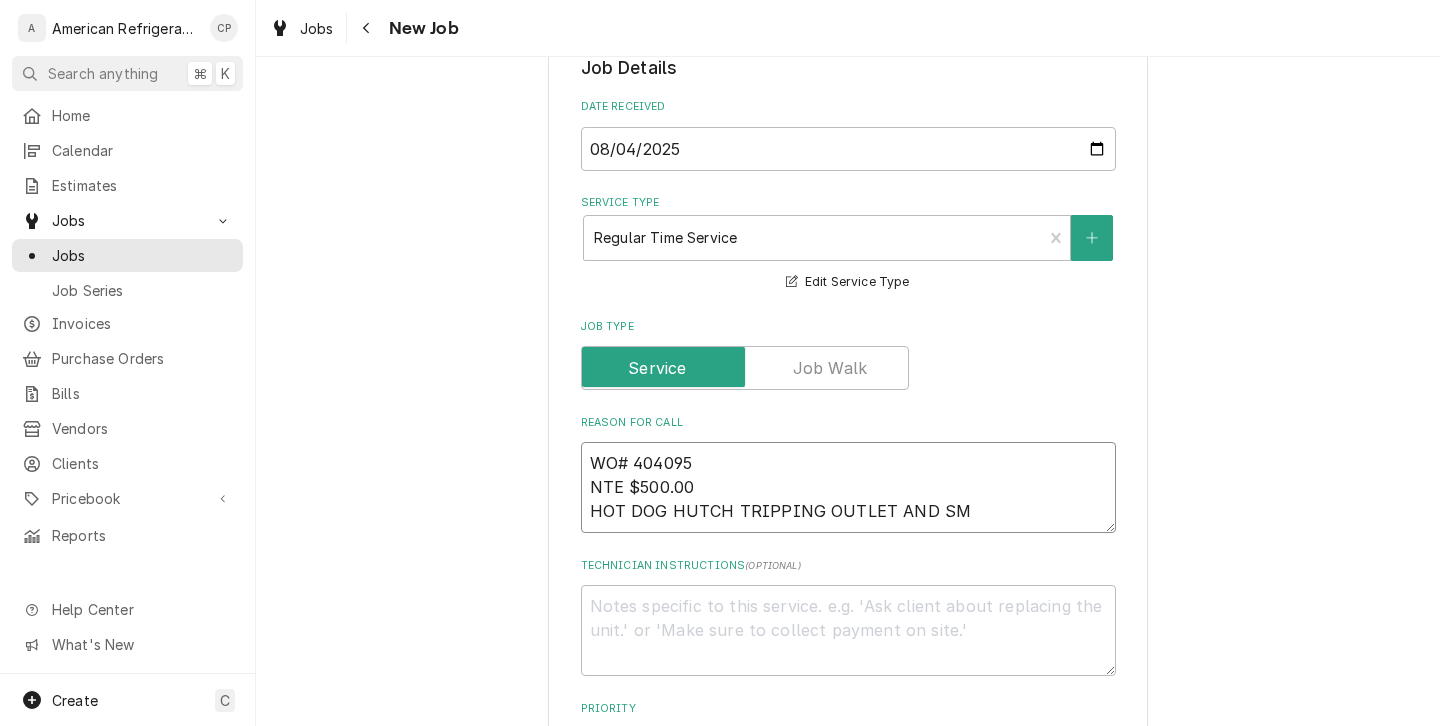 type on "x" 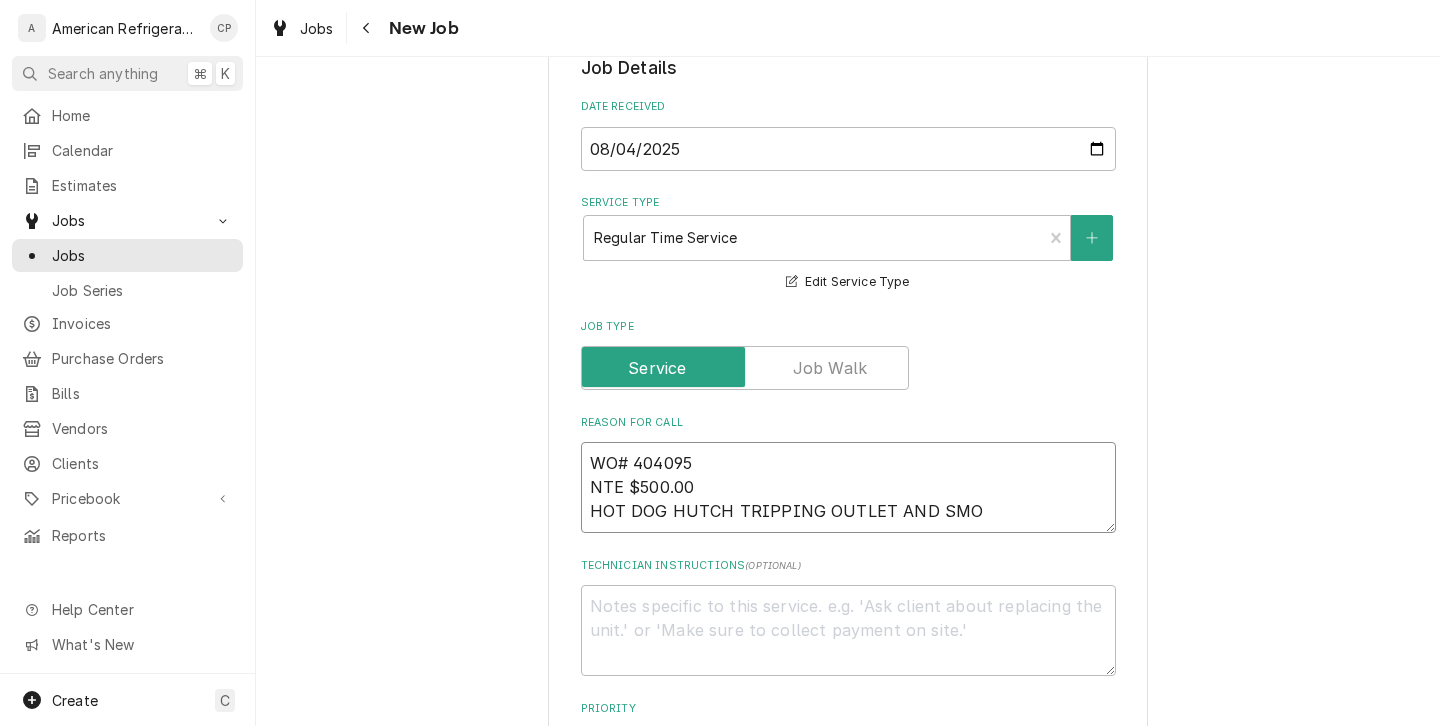 type on "x" 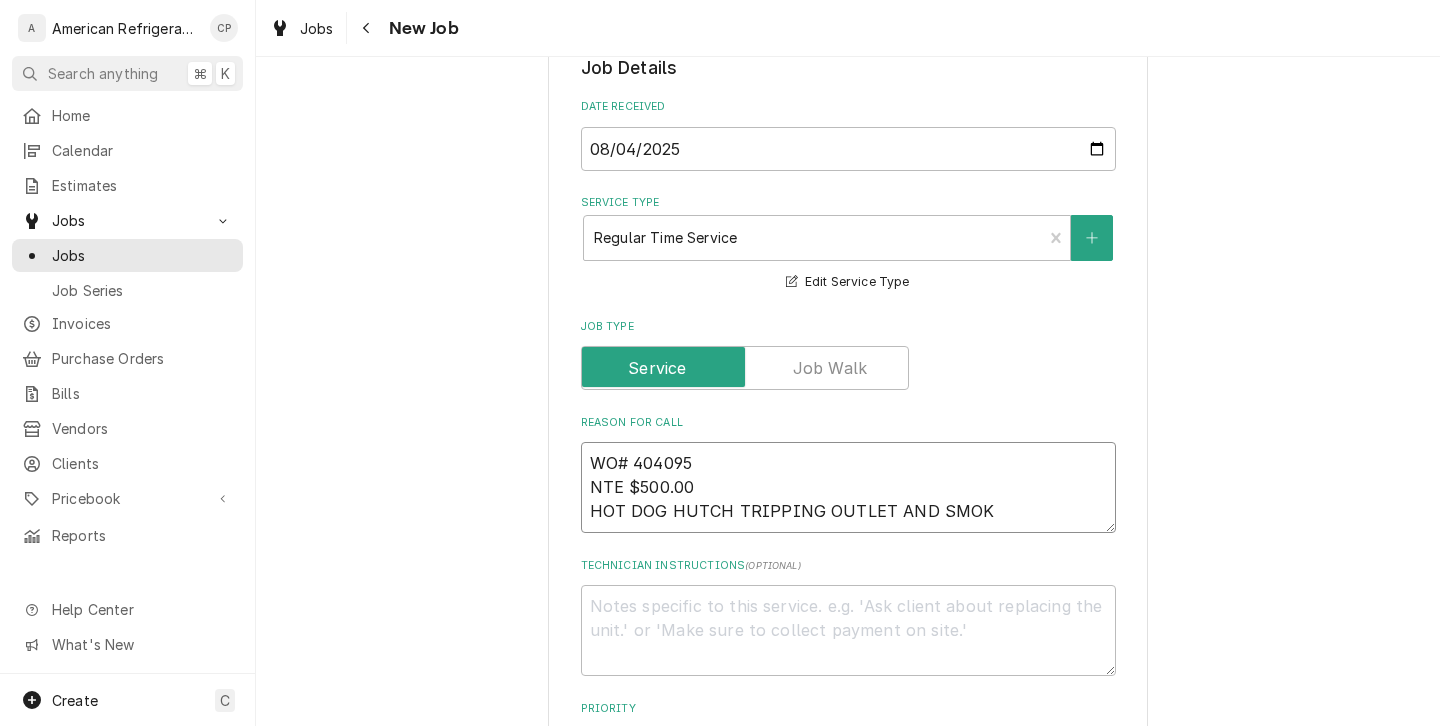 type on "x" 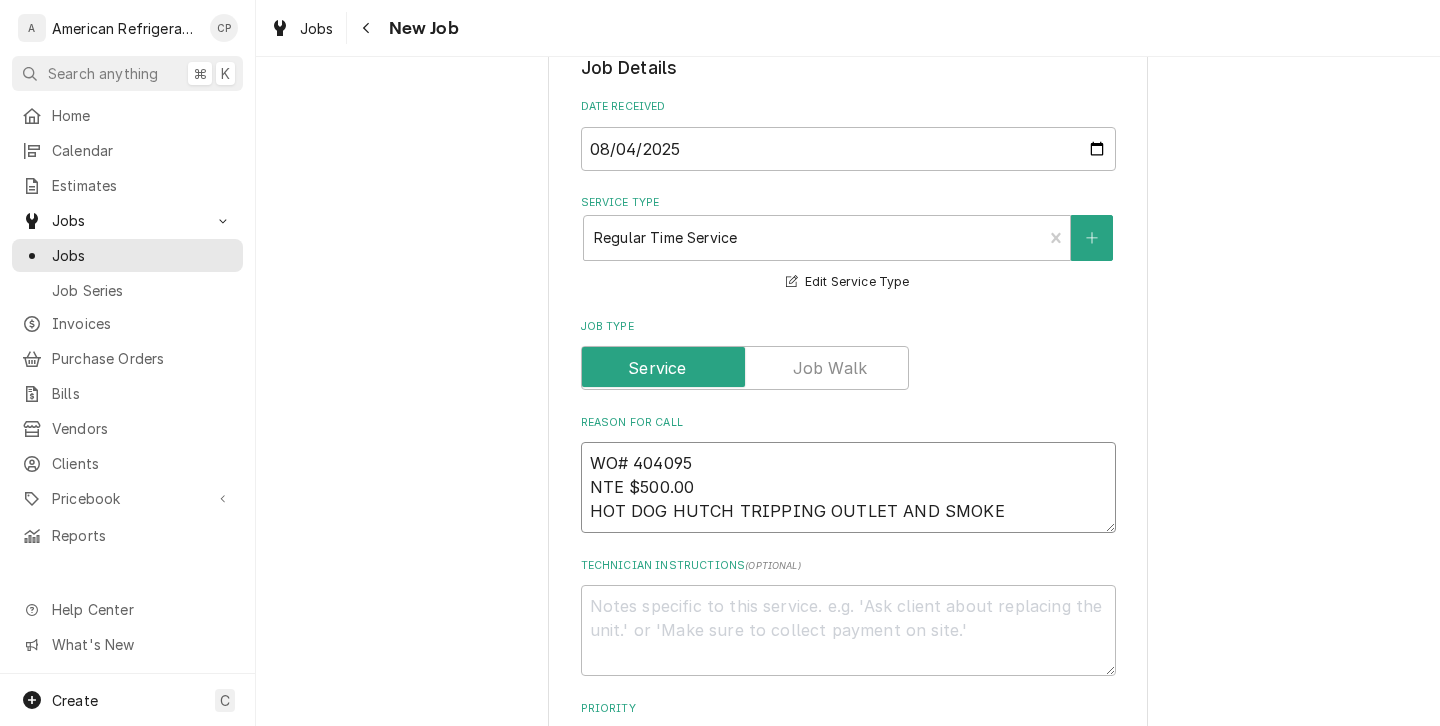 type on "x" 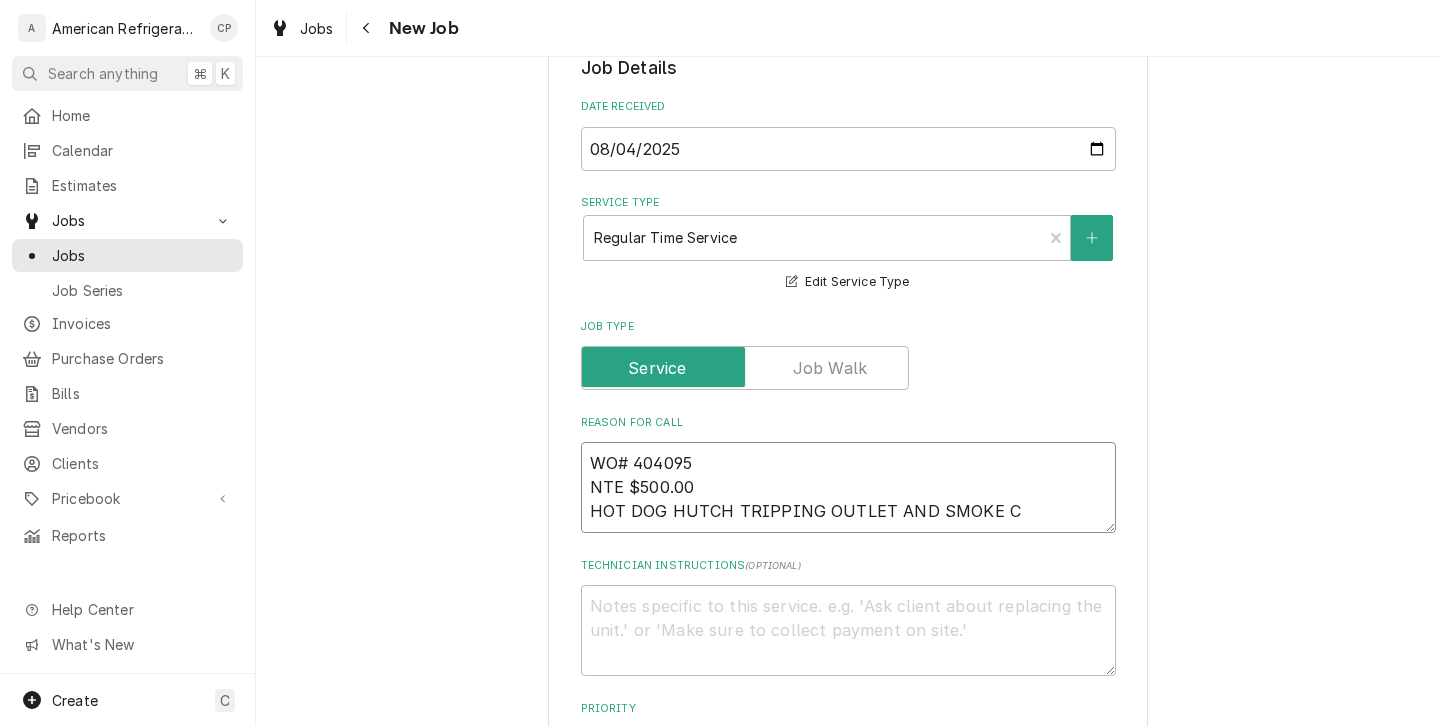 type on "x" 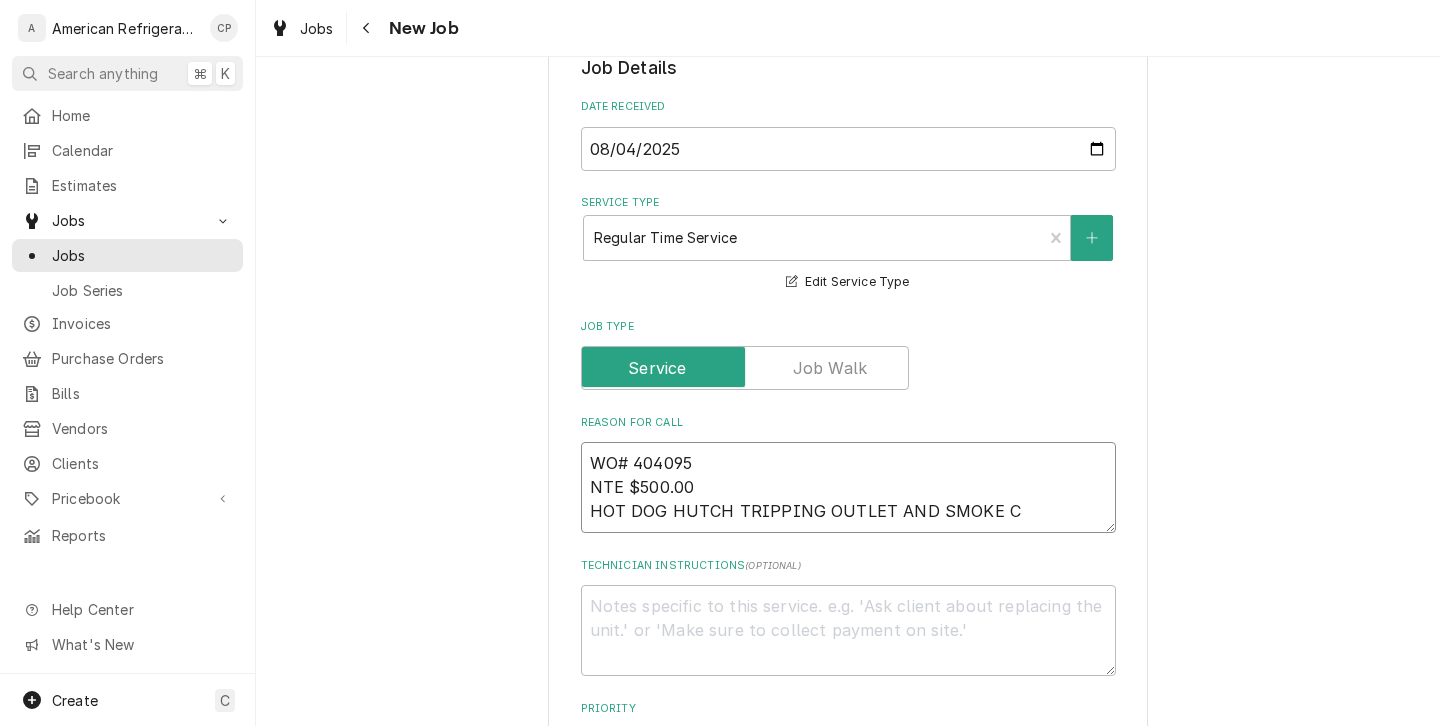 type on "WO# 404095
NTE $500.00
HOT DOG HUTCH TRIPPING OUTLET AND SMOKE CO" 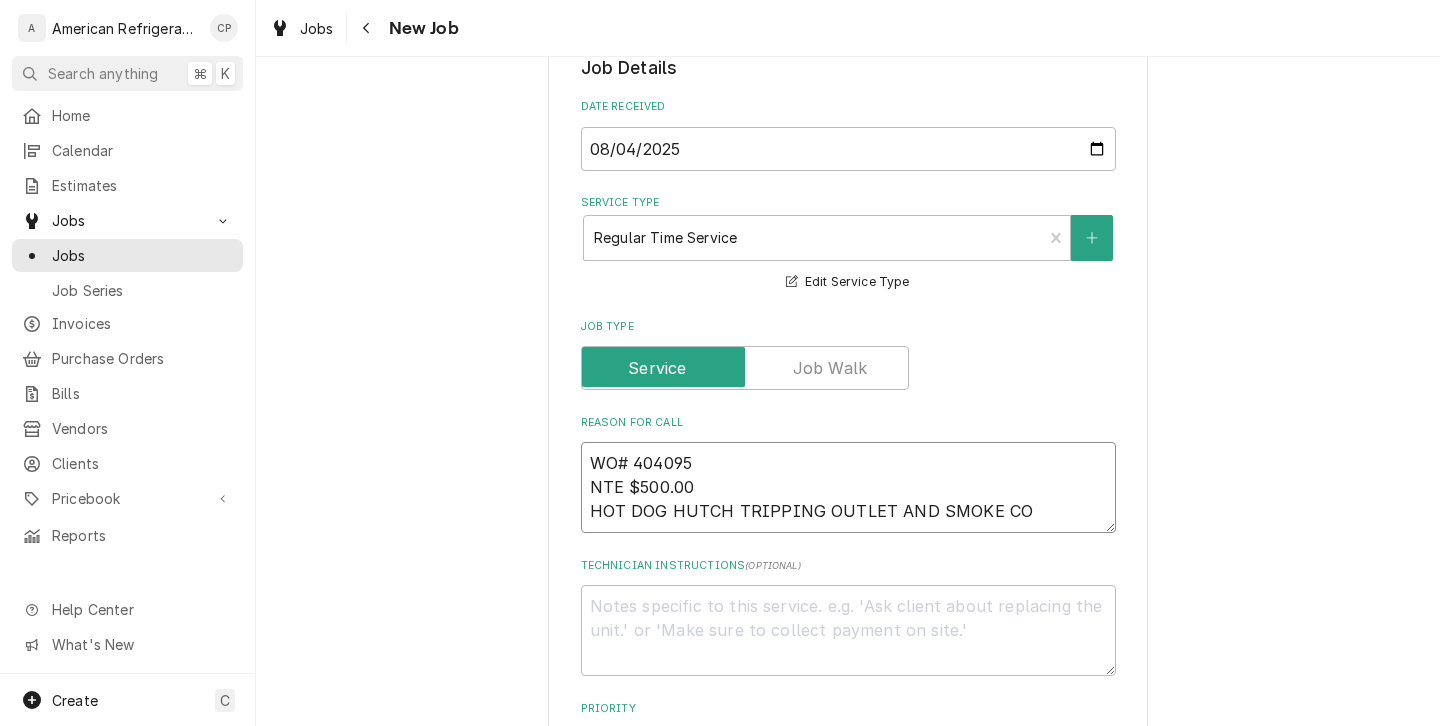 type on "x" 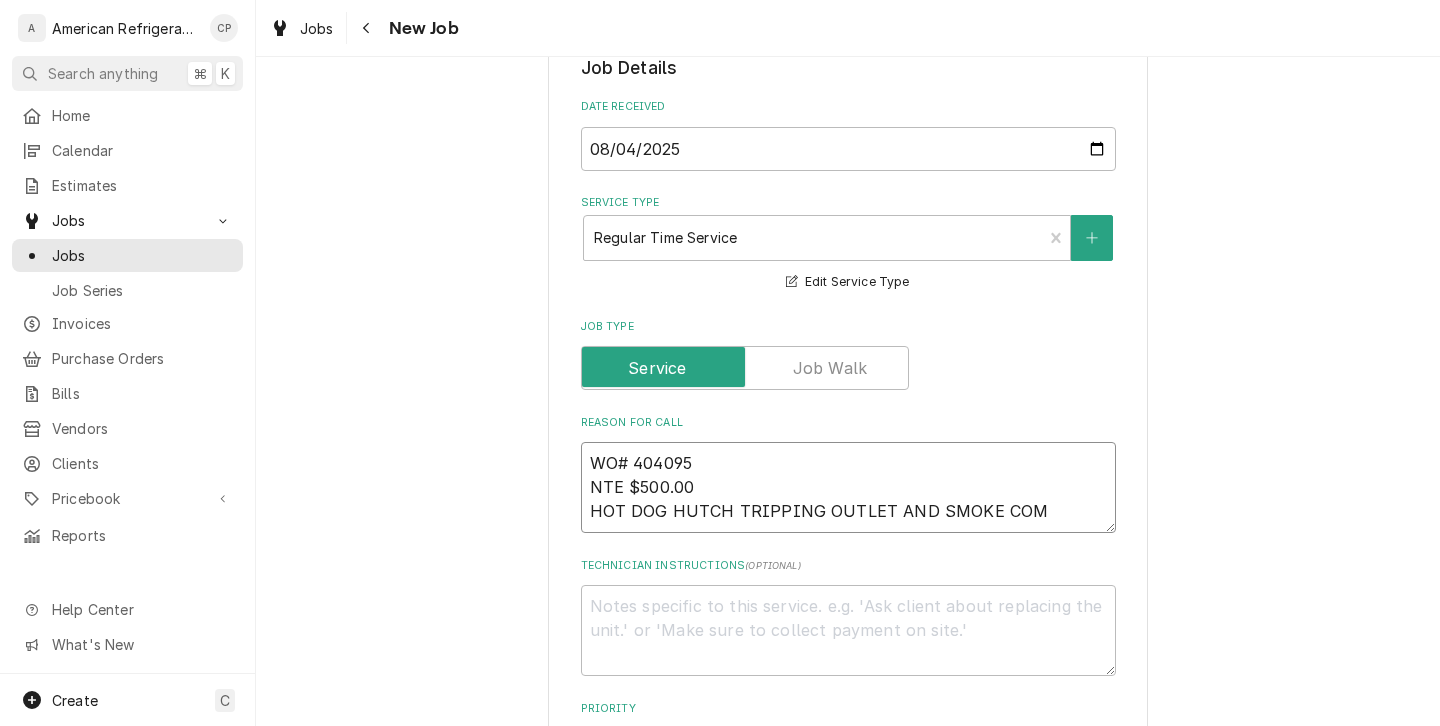type on "x" 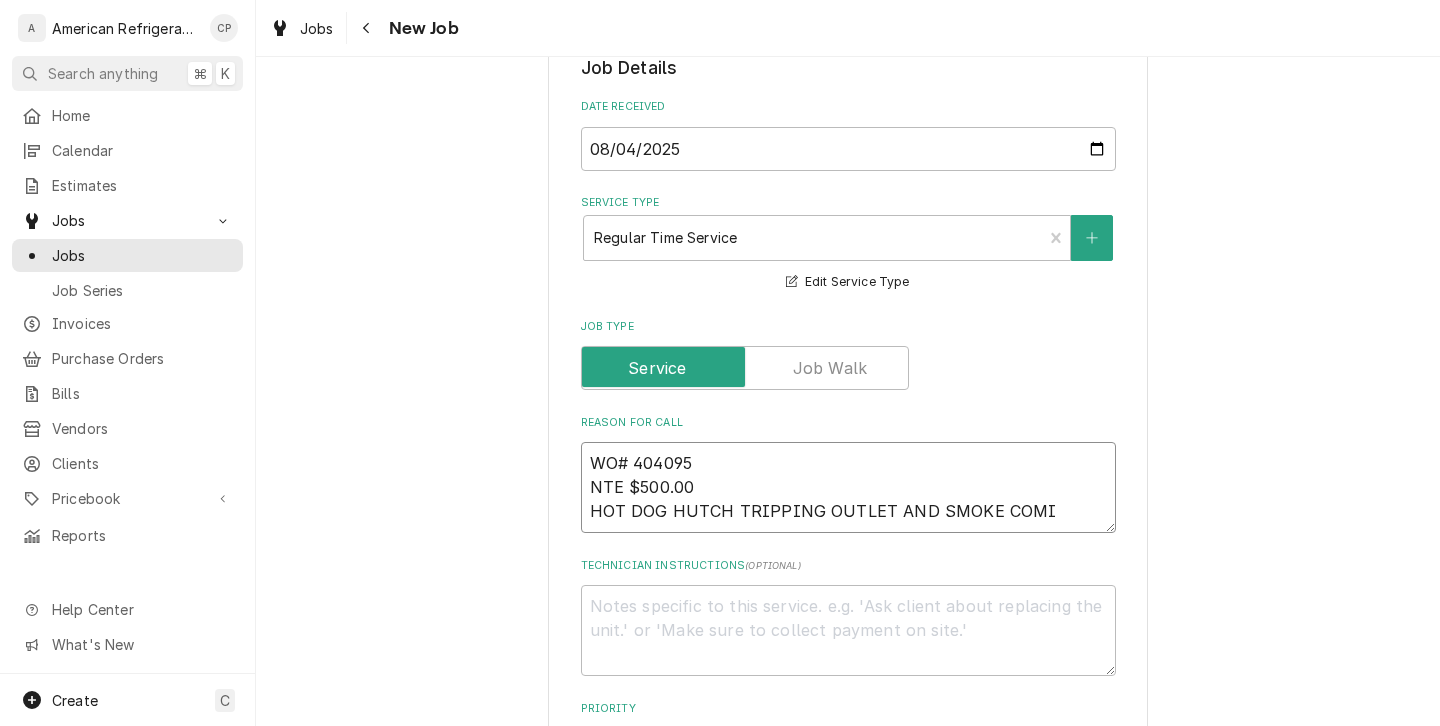 type on "x" 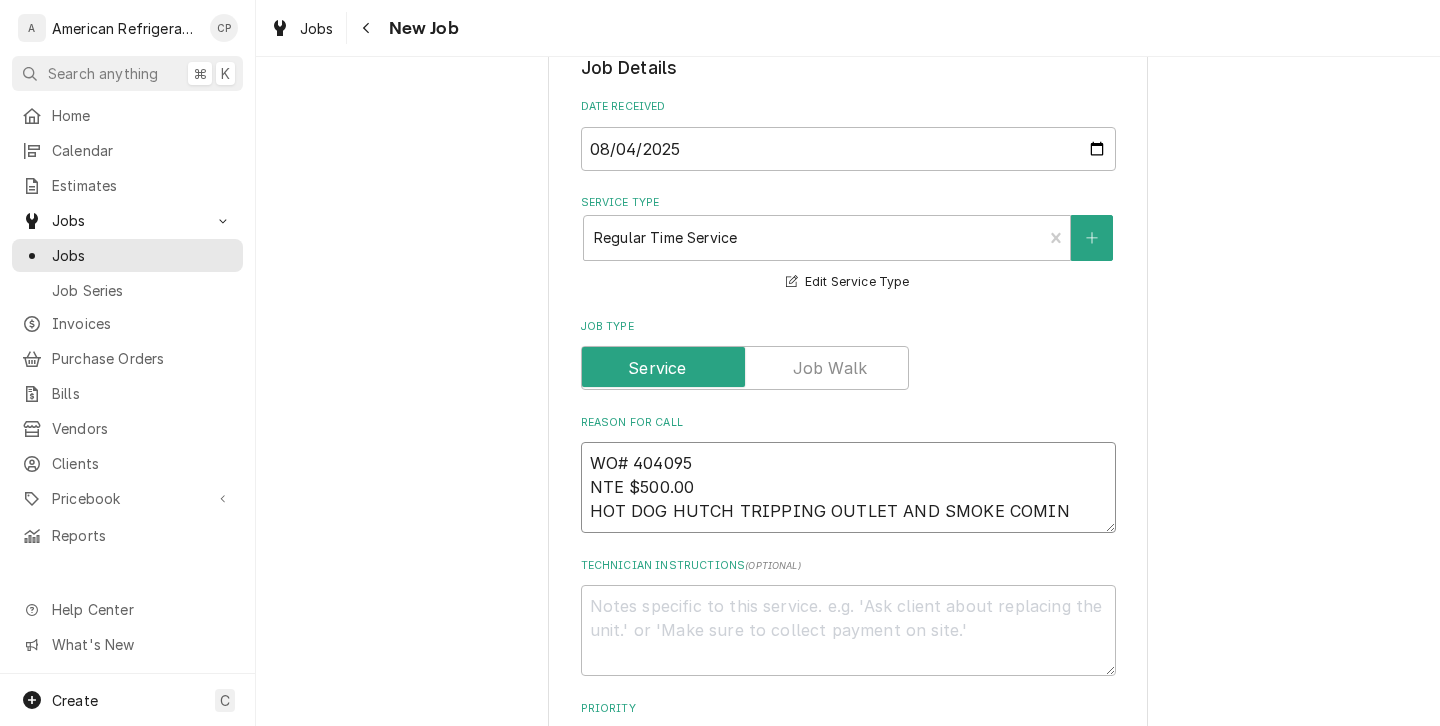 type on "x" 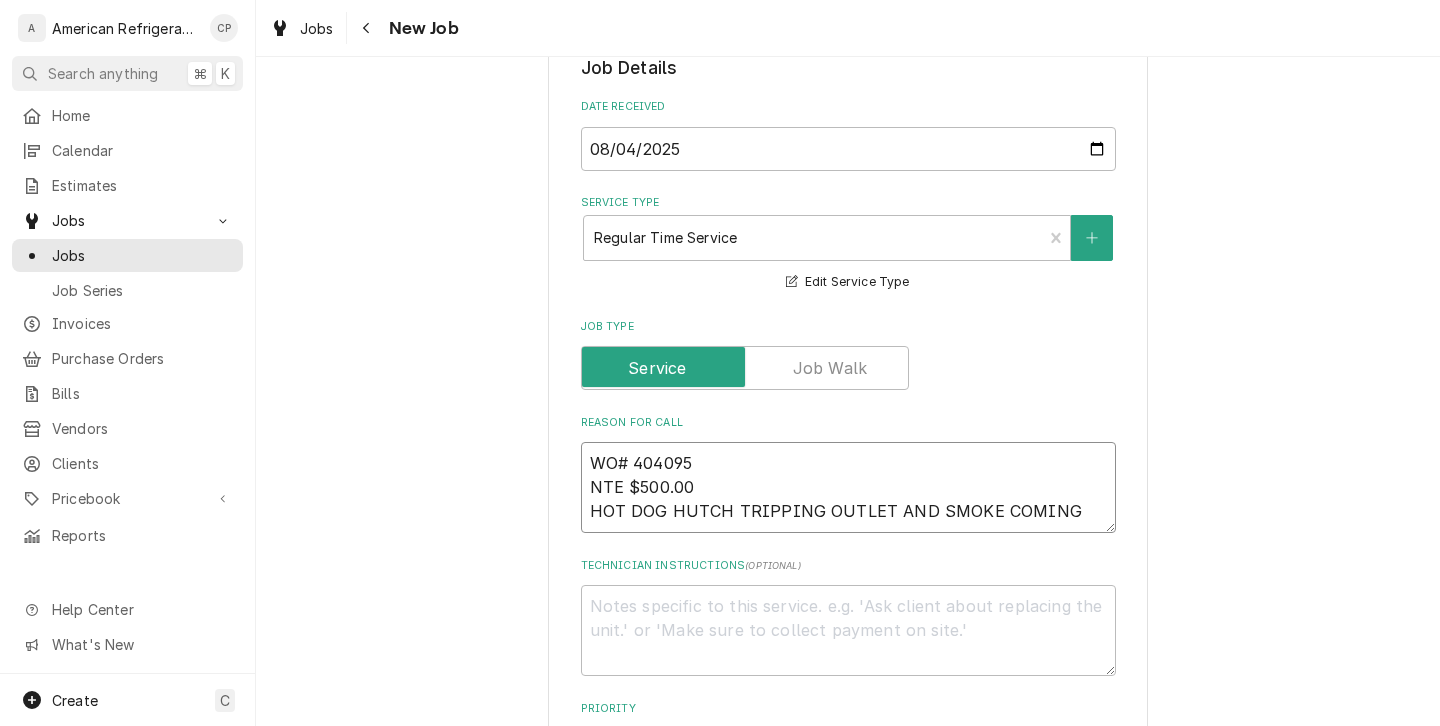 type on "WO# 404095
NTE $500.00
HOT DOG HUTCH TRIPPING OUTLET AND SMOKE COMING" 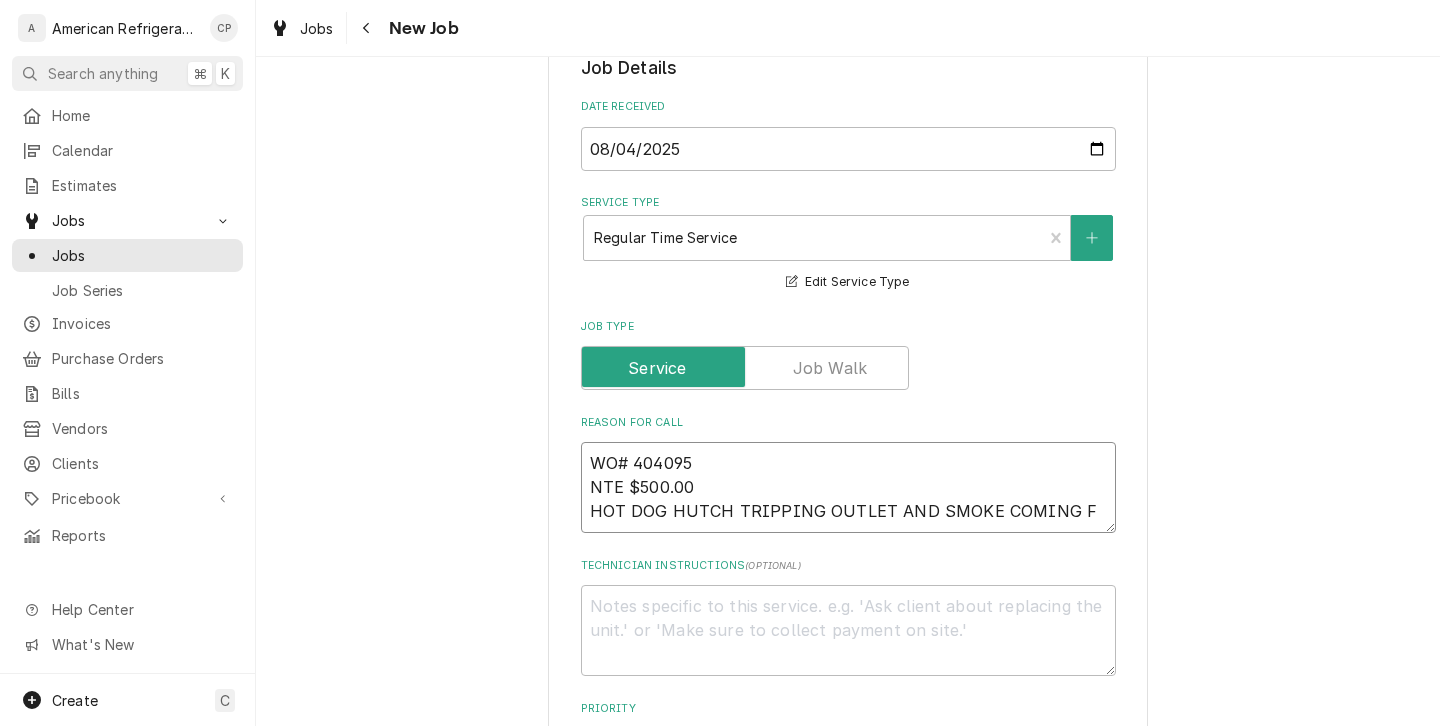 type on "x" 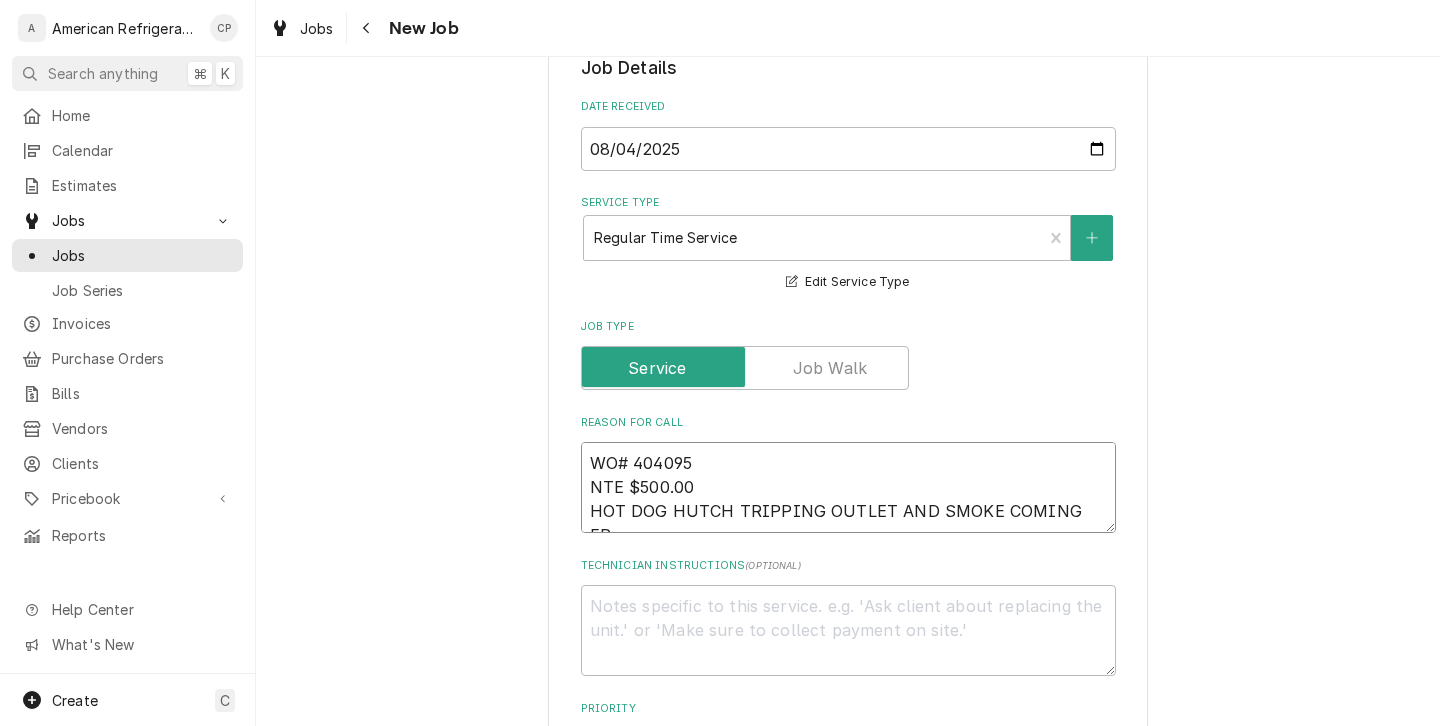 type on "x" 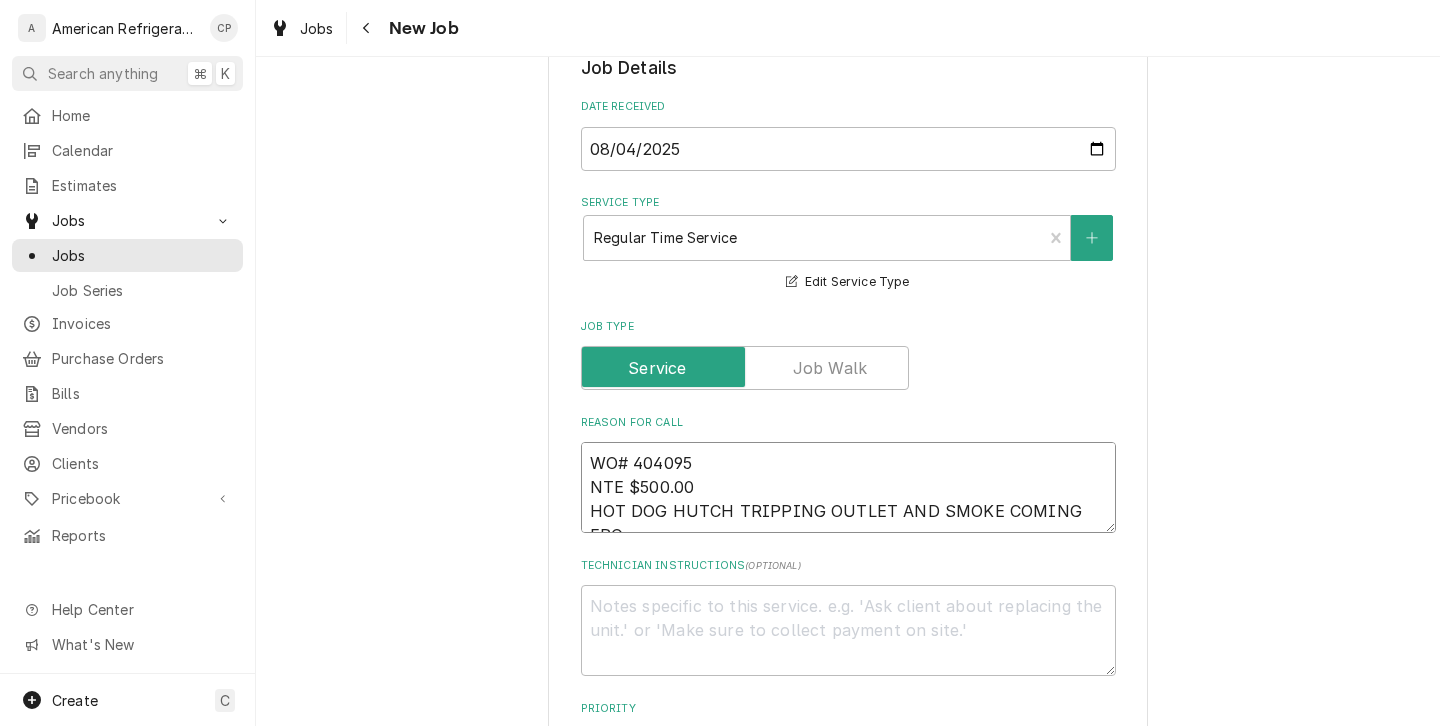type on "x" 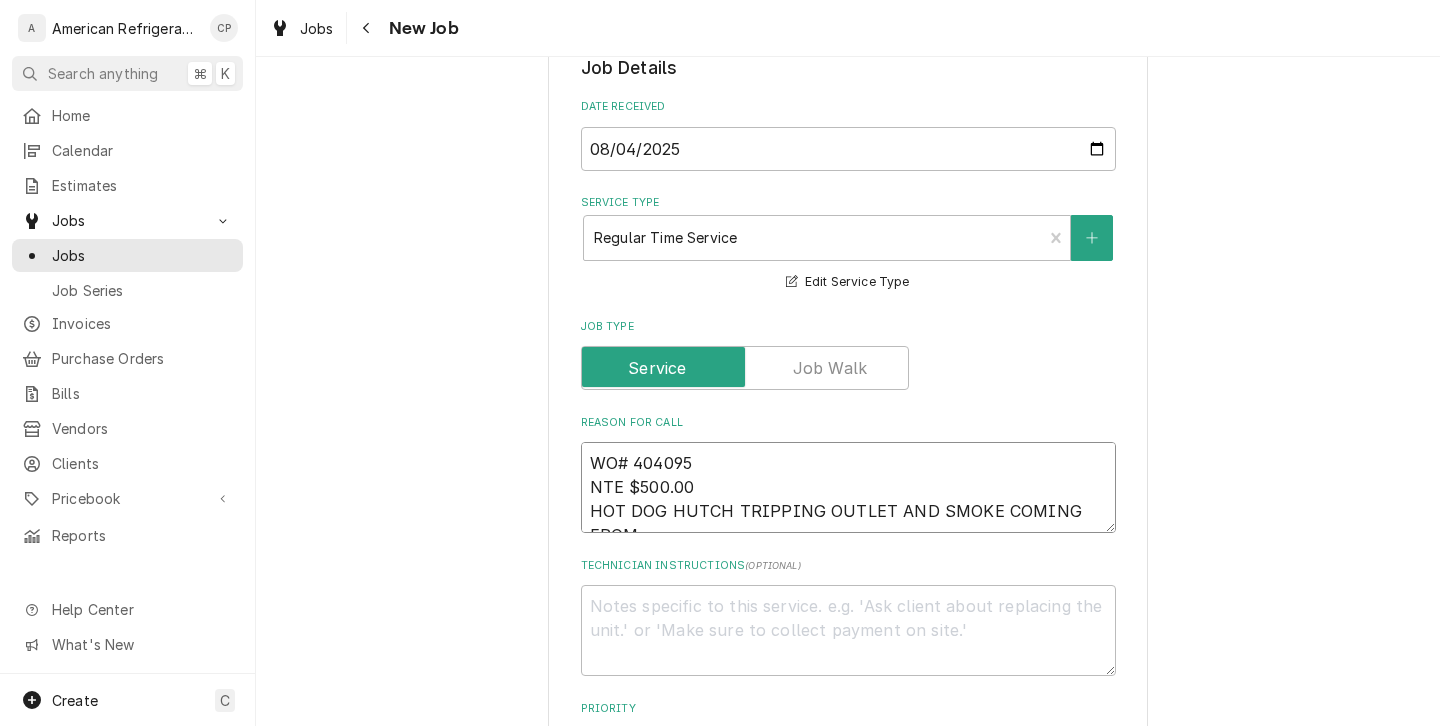 type on "x" 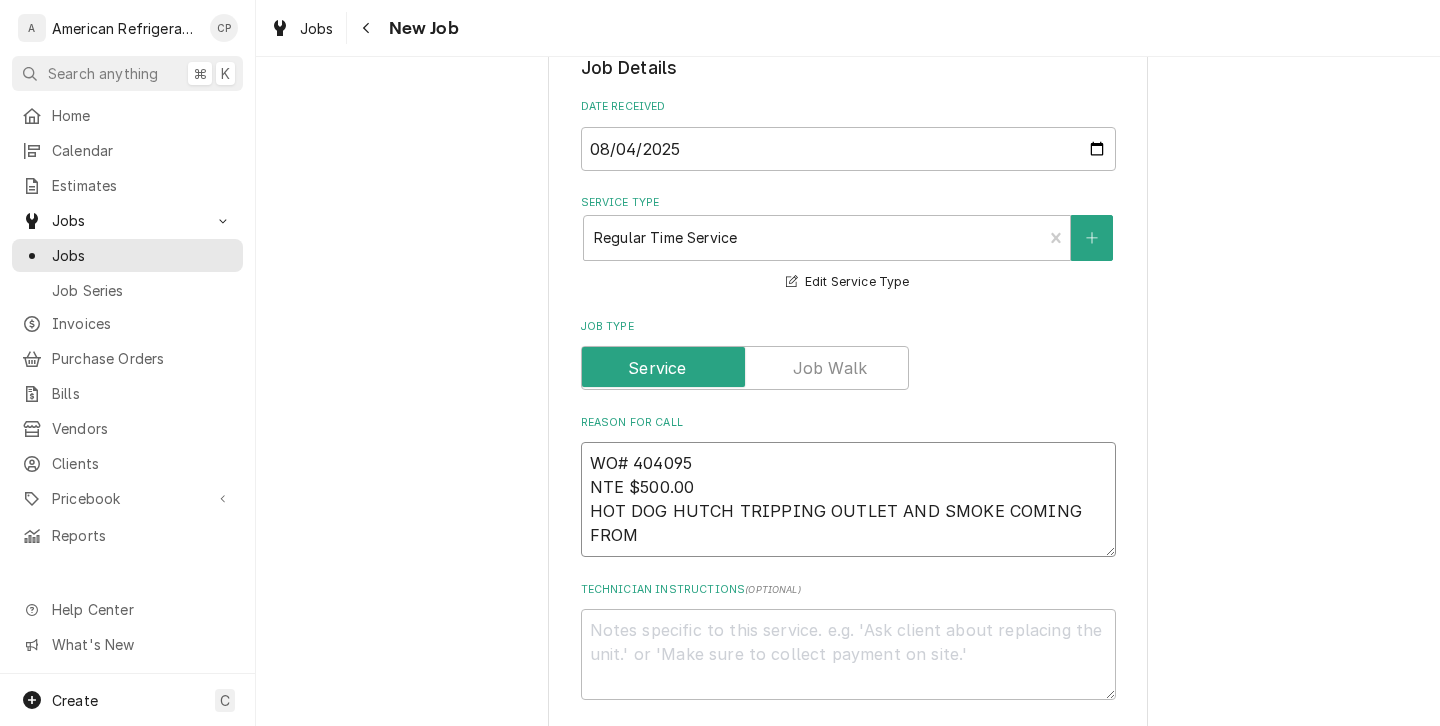 type on "x" 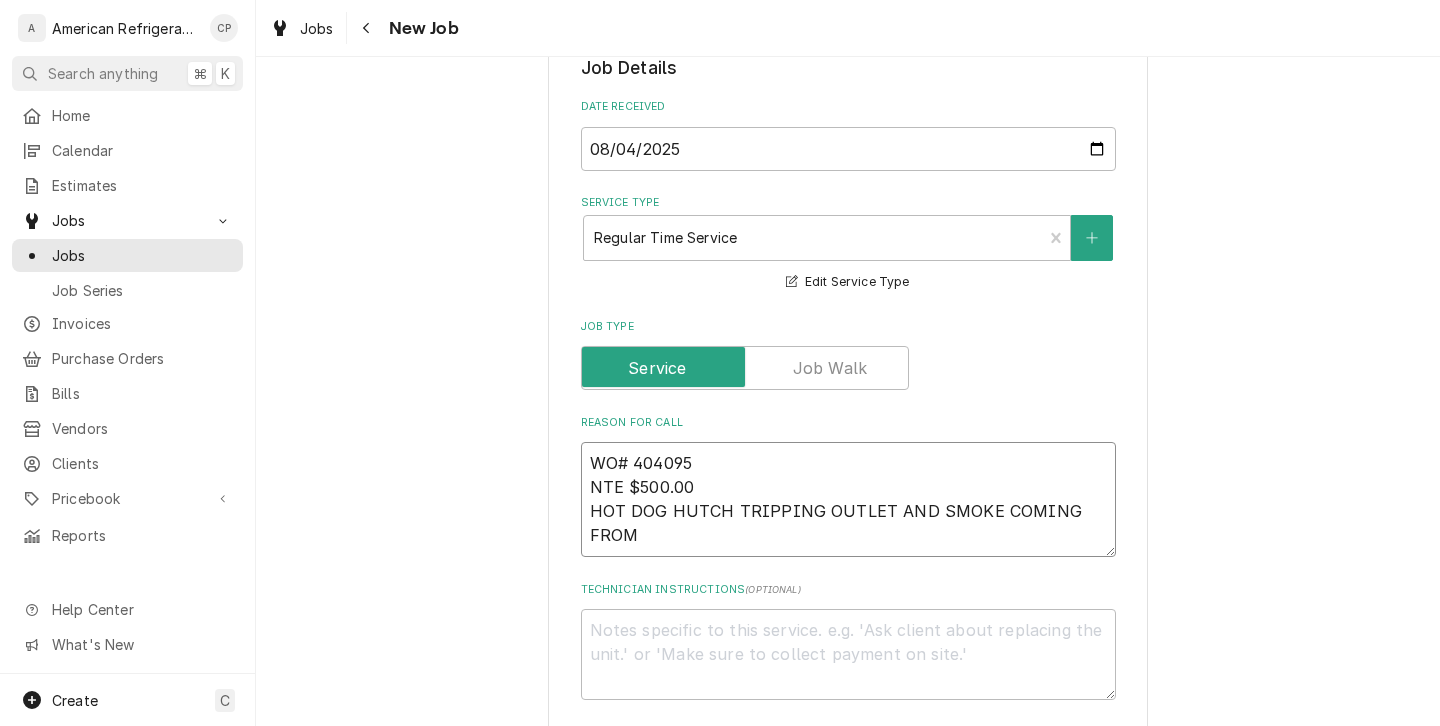 type on "WO# 404095
NTE $500.00
HOT DOG HUTCH TRIPPING OUTLET AND SMOKE COMING FROM L" 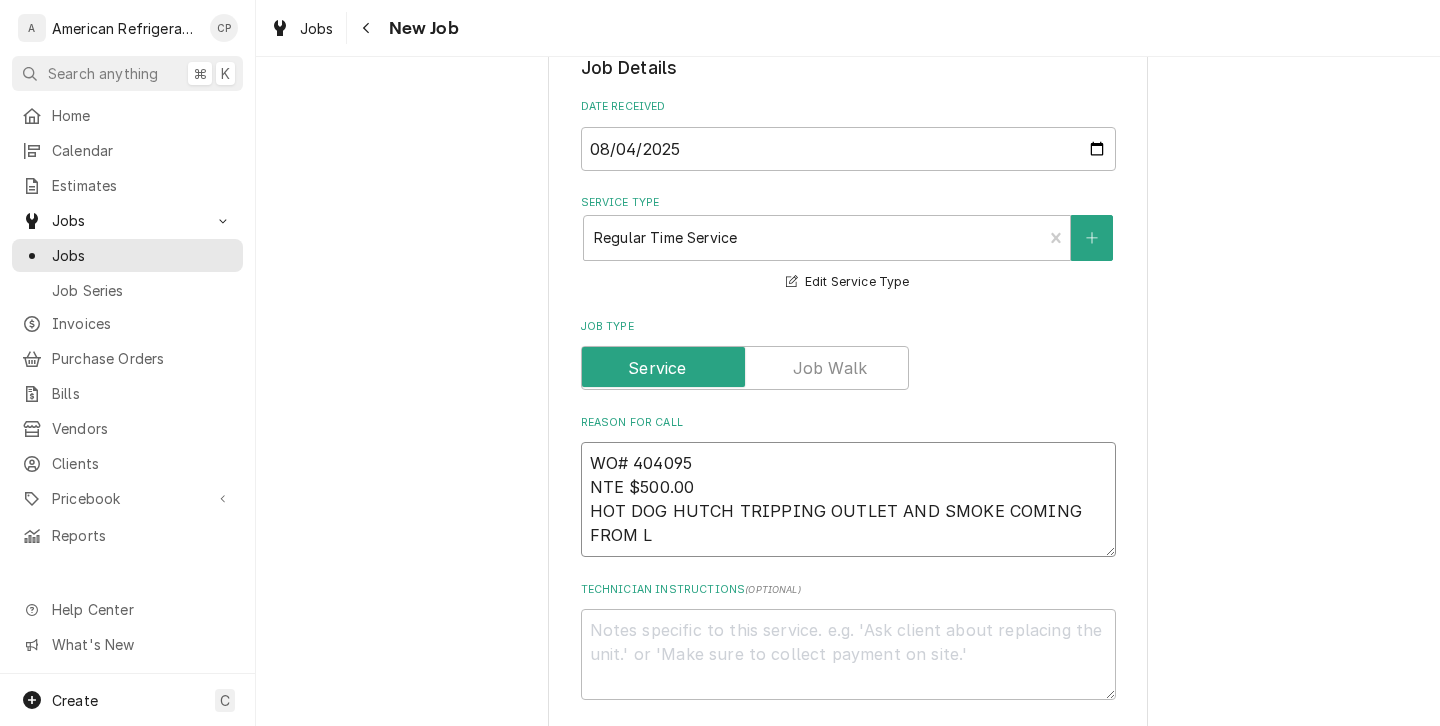type on "x" 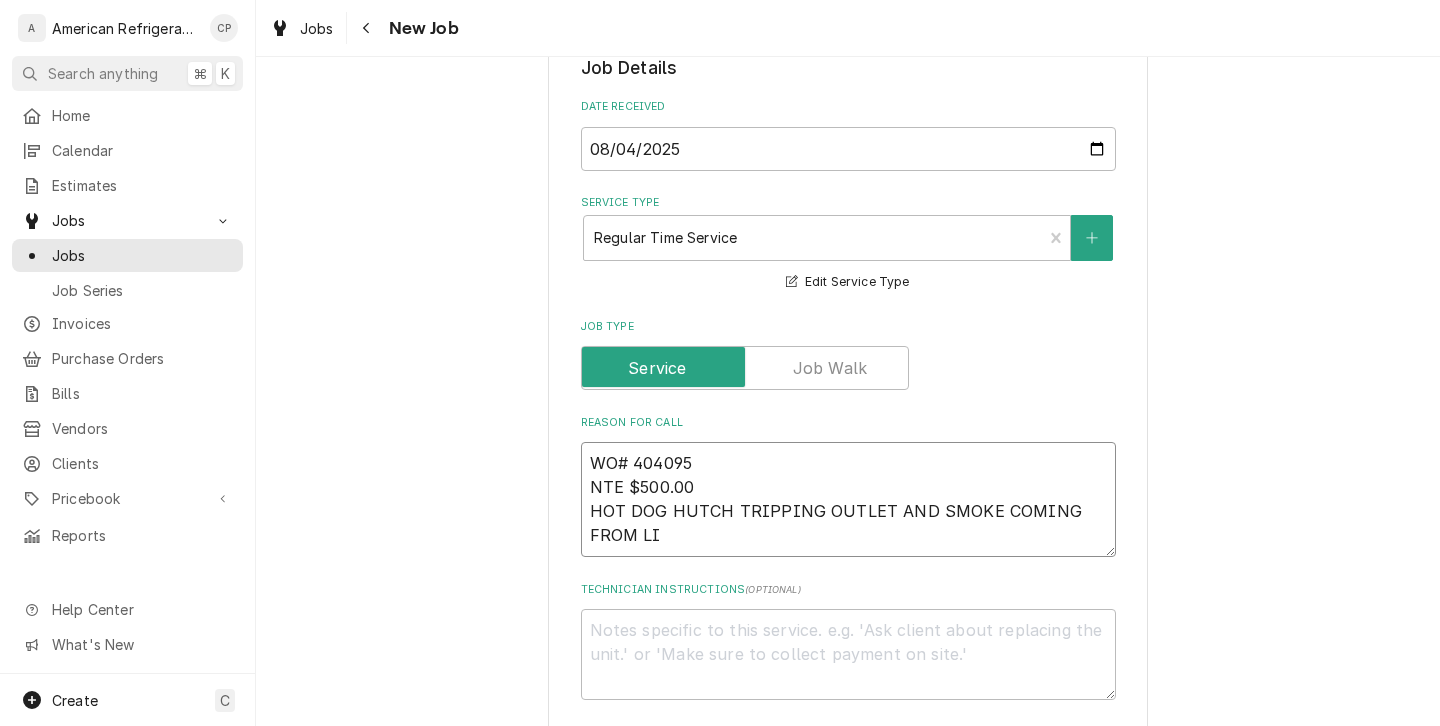 type on "x" 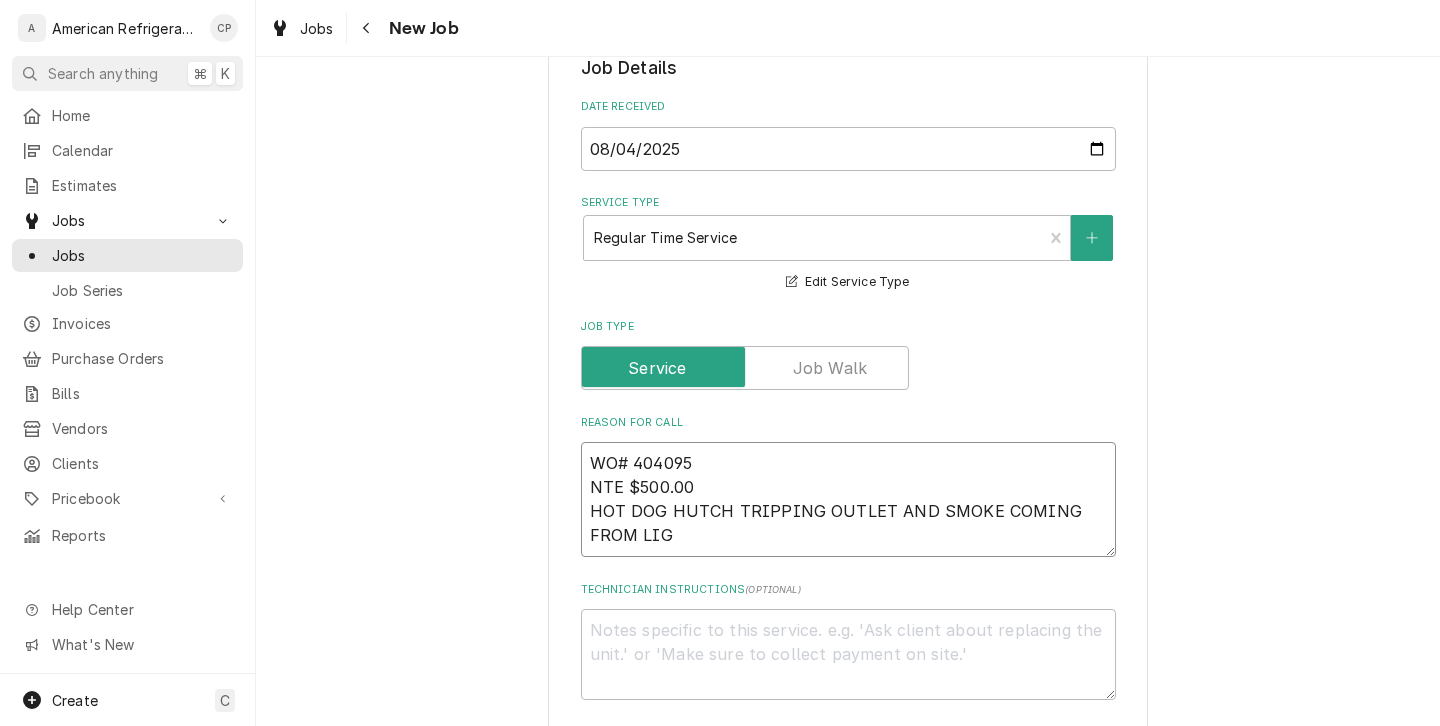 type on "x" 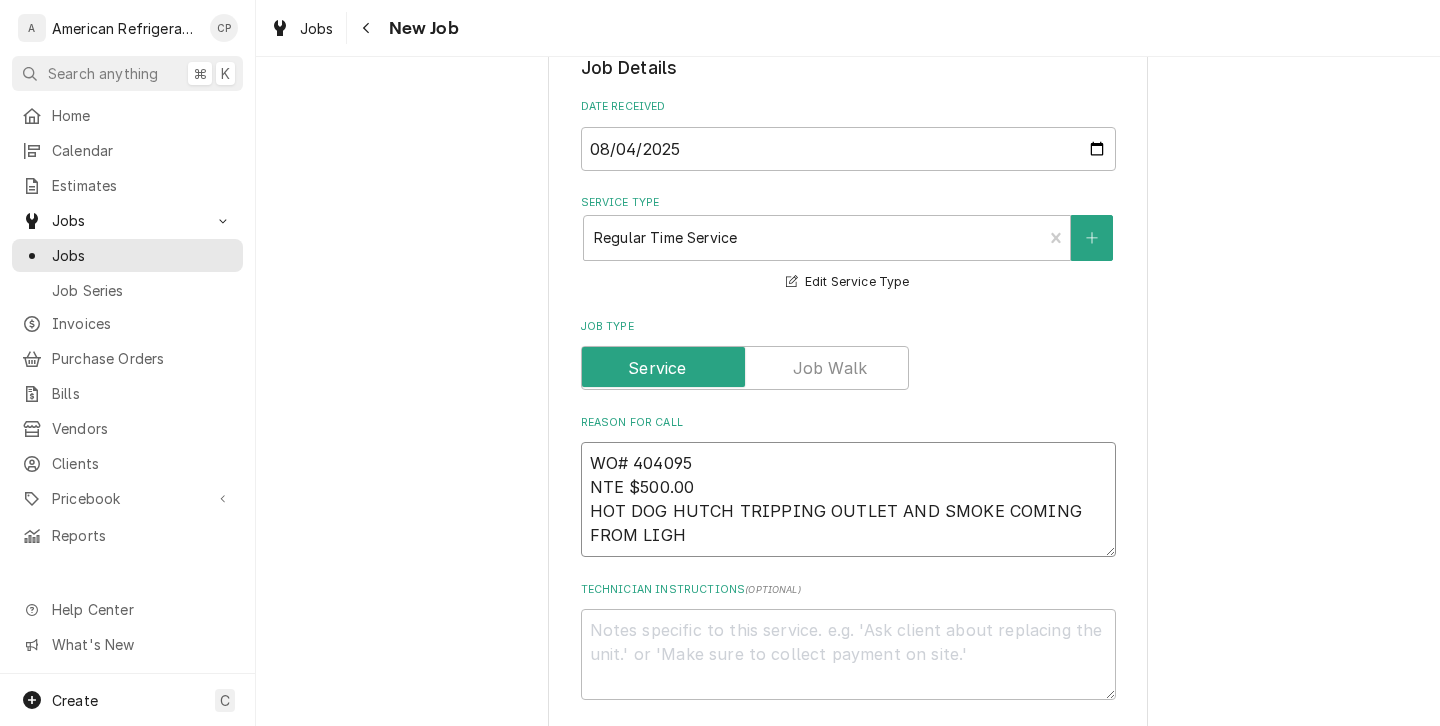 type on "x" 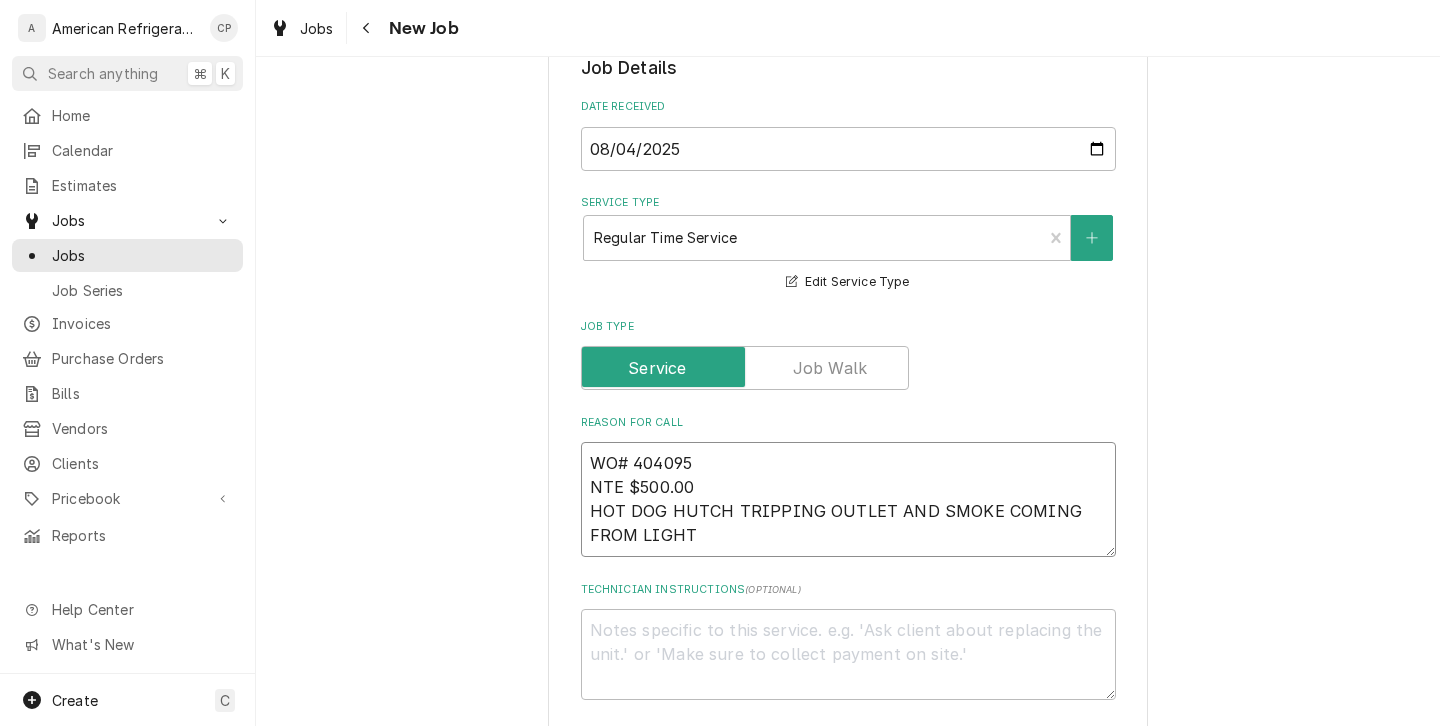 type on "x" 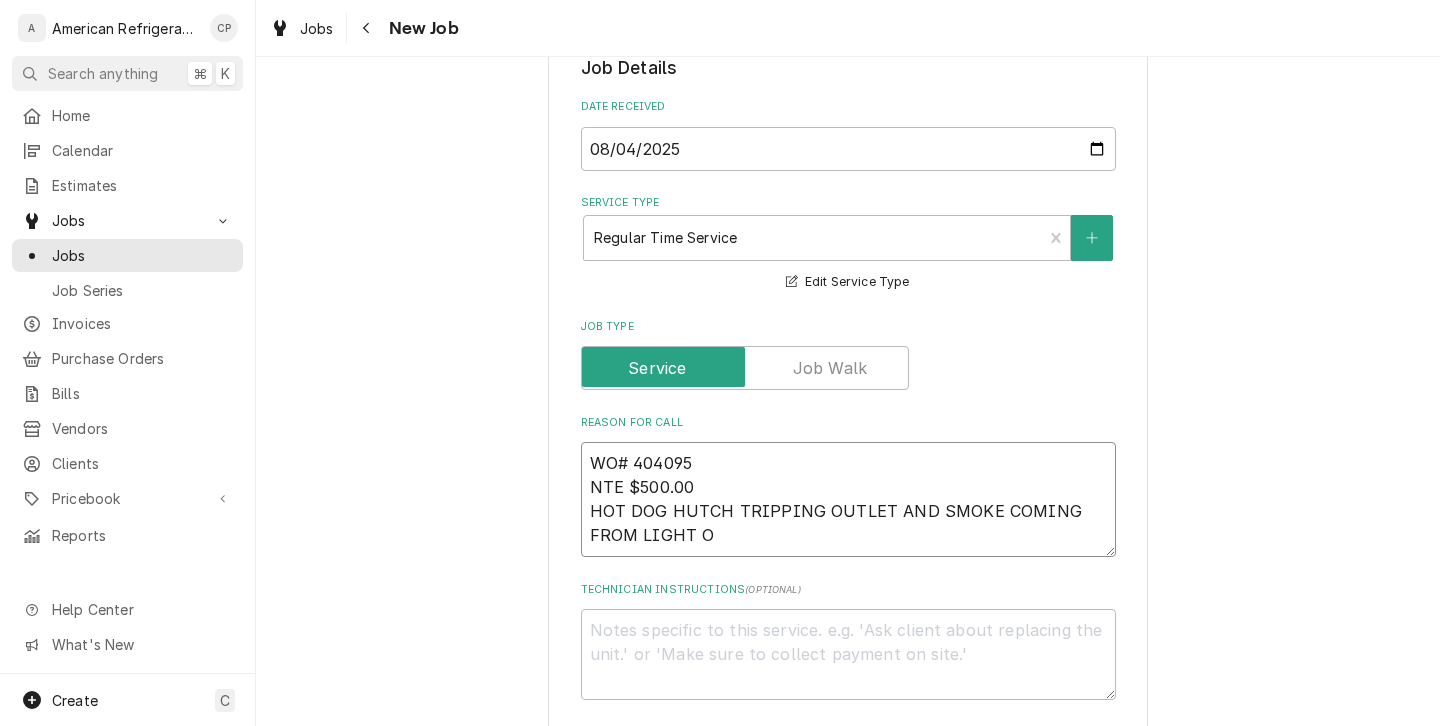 type 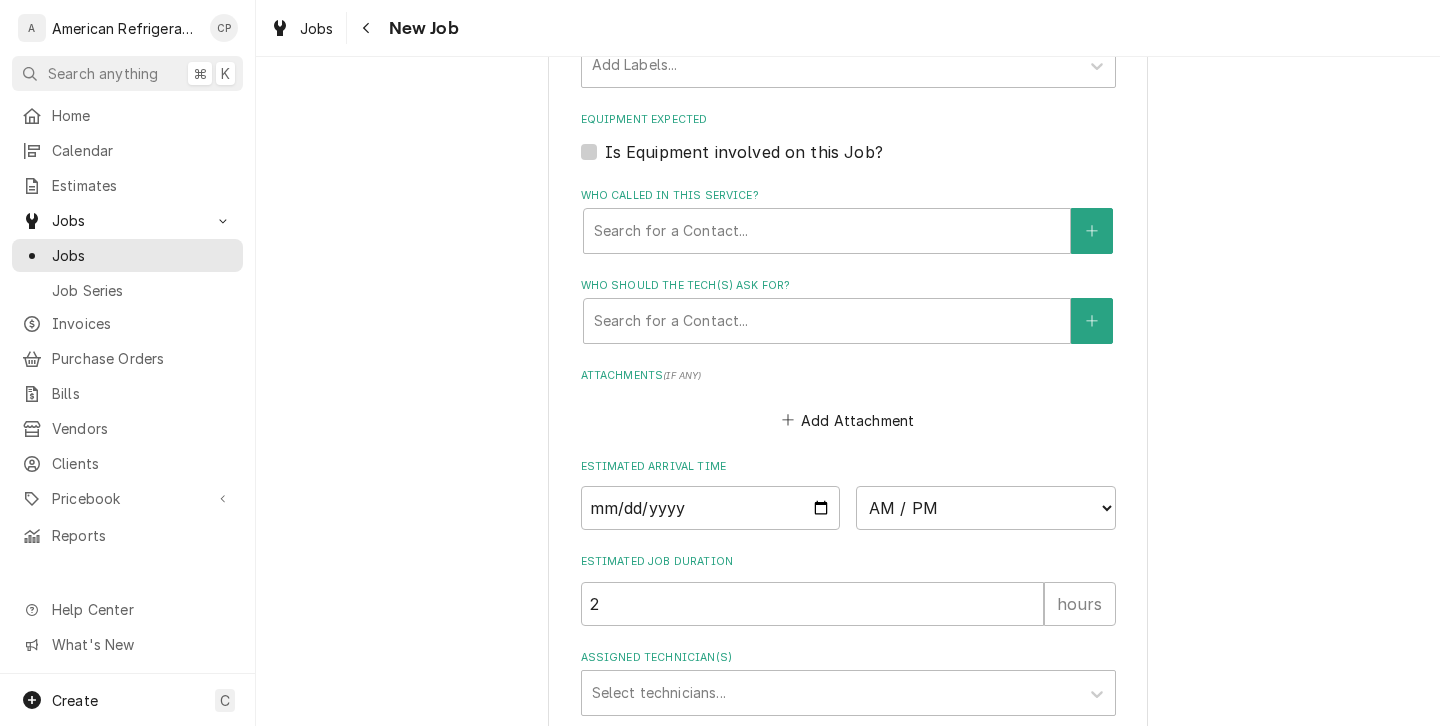 scroll, scrollTop: 1350, scrollLeft: 0, axis: vertical 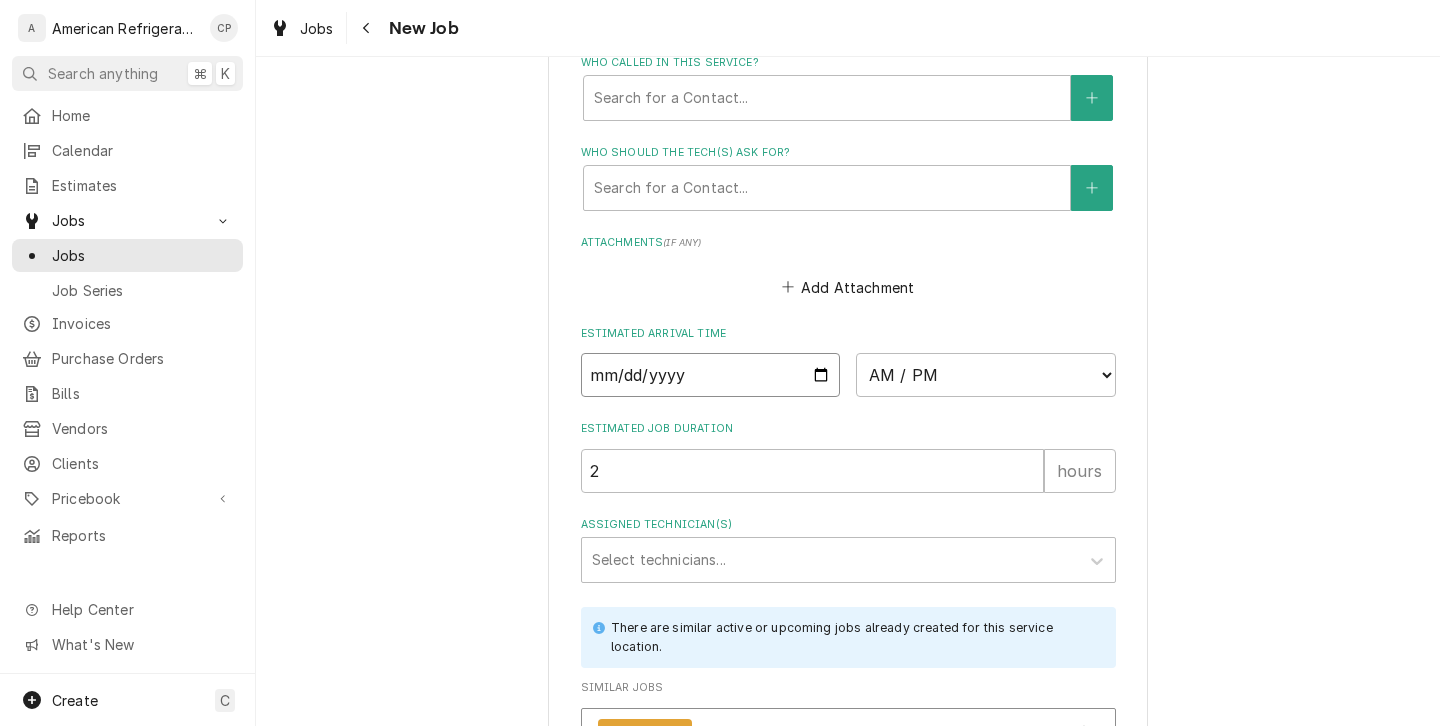 click at bounding box center [711, 375] 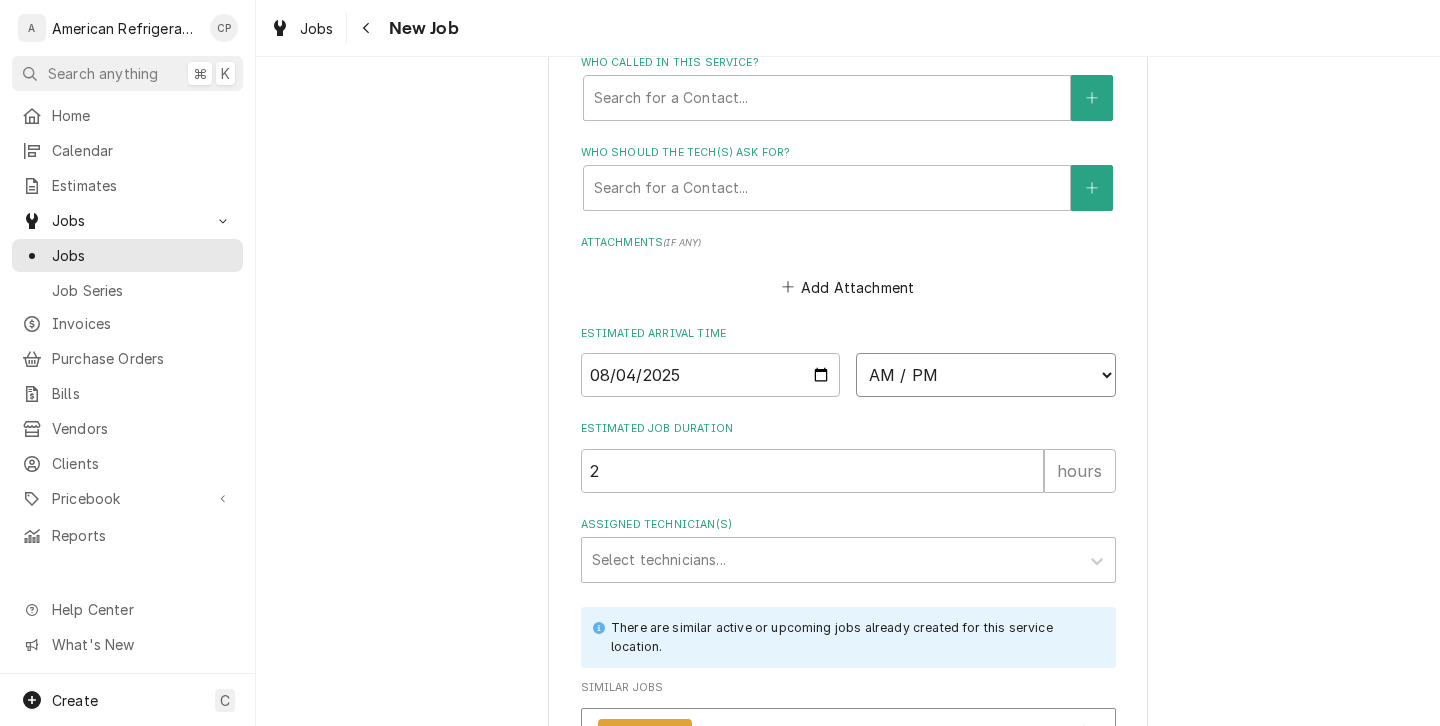 click on "AM / PM 6:00 AM 6:15 AM 6:30 AM 6:45 AM 7:00 AM 7:15 AM 7:30 AM 7:45 AM 8:00 AM 8:15 AM 8:30 AM 8:45 AM 9:00 AM 9:15 AM 9:30 AM 9:45 AM 10:00 AM 10:15 AM 10:30 AM 10:45 AM 11:00 AM 11:15 AM 11:30 AM 11:45 AM 12:00 PM 12:15 PM 12:30 PM 12:45 PM 1:00 PM 1:15 PM 1:30 PM 1:45 PM 2:00 PM 2:15 PM 2:30 PM 2:45 PM 3:00 PM 3:15 PM 3:30 PM 3:45 PM 4:00 PM 4:15 PM 4:30 PM 4:45 PM 5:00 PM 5:15 PM 5:30 PM 5:45 PM 6:00 PM 6:15 PM 6:30 PM 6:45 PM 7:00 PM 7:15 PM 7:30 PM 7:45 PM 8:00 PM 8:15 PM 8:30 PM 8:45 PM 9:00 PM 9:15 PM 9:30 PM 9:45 PM 10:00 PM 10:15 PM 10:30 PM 10:45 PM 11:00 PM 11:15 PM 11:30 PM 11:45 PM 12:00 AM 12:15 AM 12:30 AM 12:45 AM 1:00 AM 1:15 AM 1:30 AM 1:45 AM 2:00 AM 2:15 AM 2:30 AM 2:45 AM 3:00 AM 3:15 AM 3:30 AM 3:45 AM 4:00 AM 4:15 AM 4:30 AM 4:45 AM 5:00 AM 5:15 AM 5:30 AM 5:45 AM" at bounding box center (986, 375) 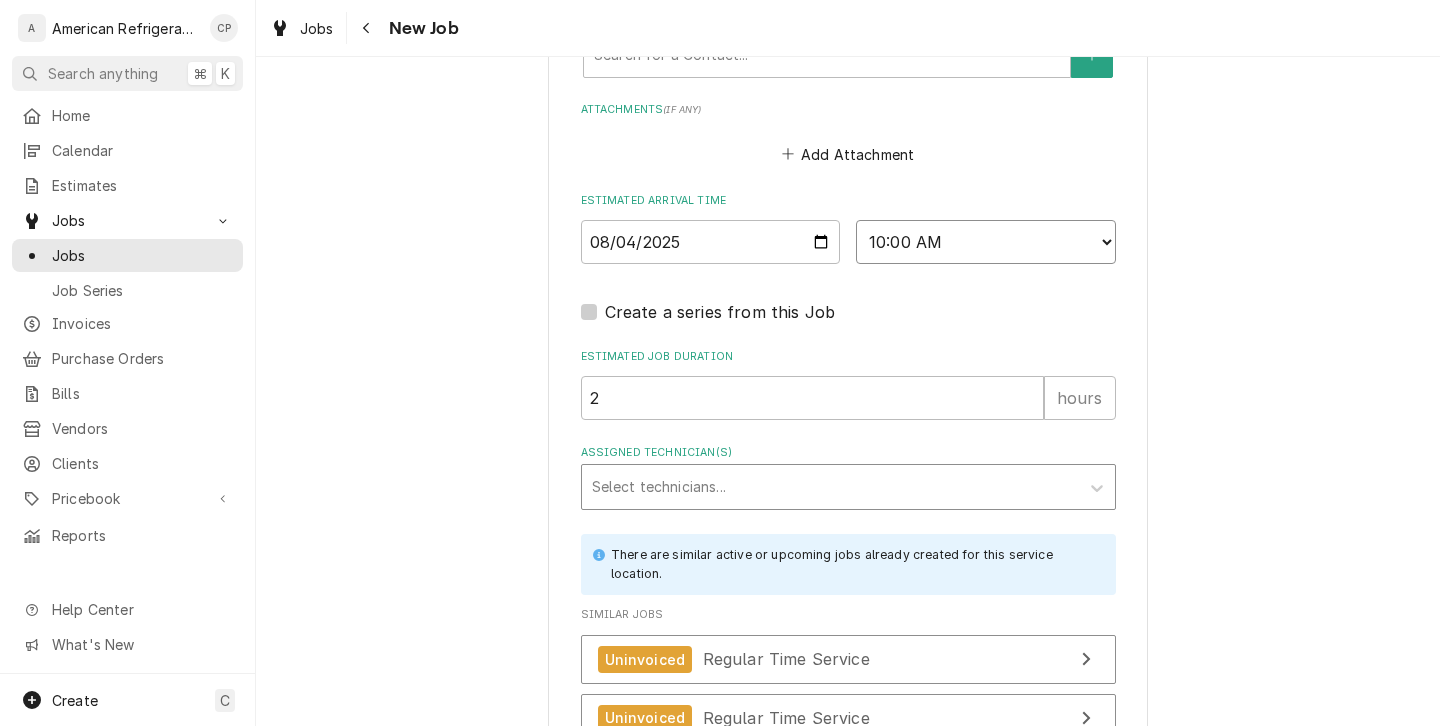scroll, scrollTop: 1491, scrollLeft: 0, axis: vertical 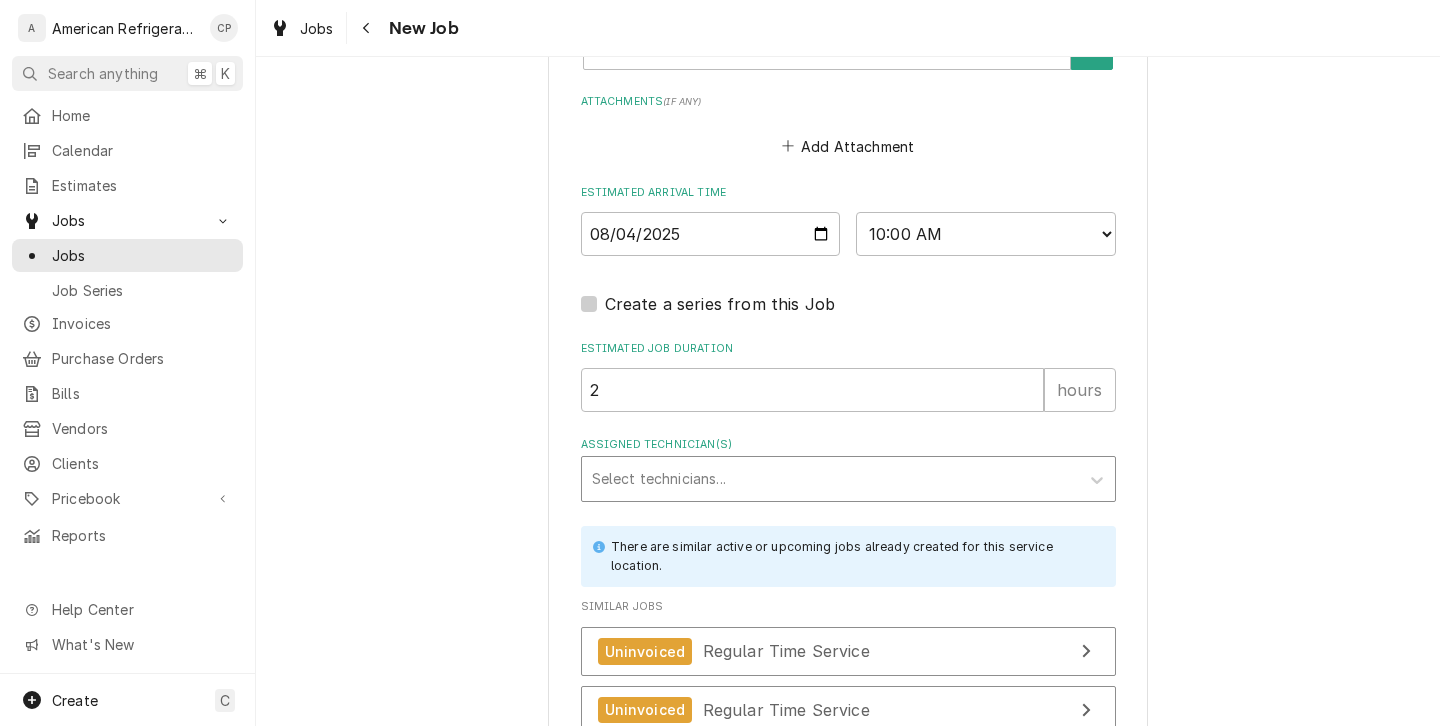click at bounding box center [830, 479] 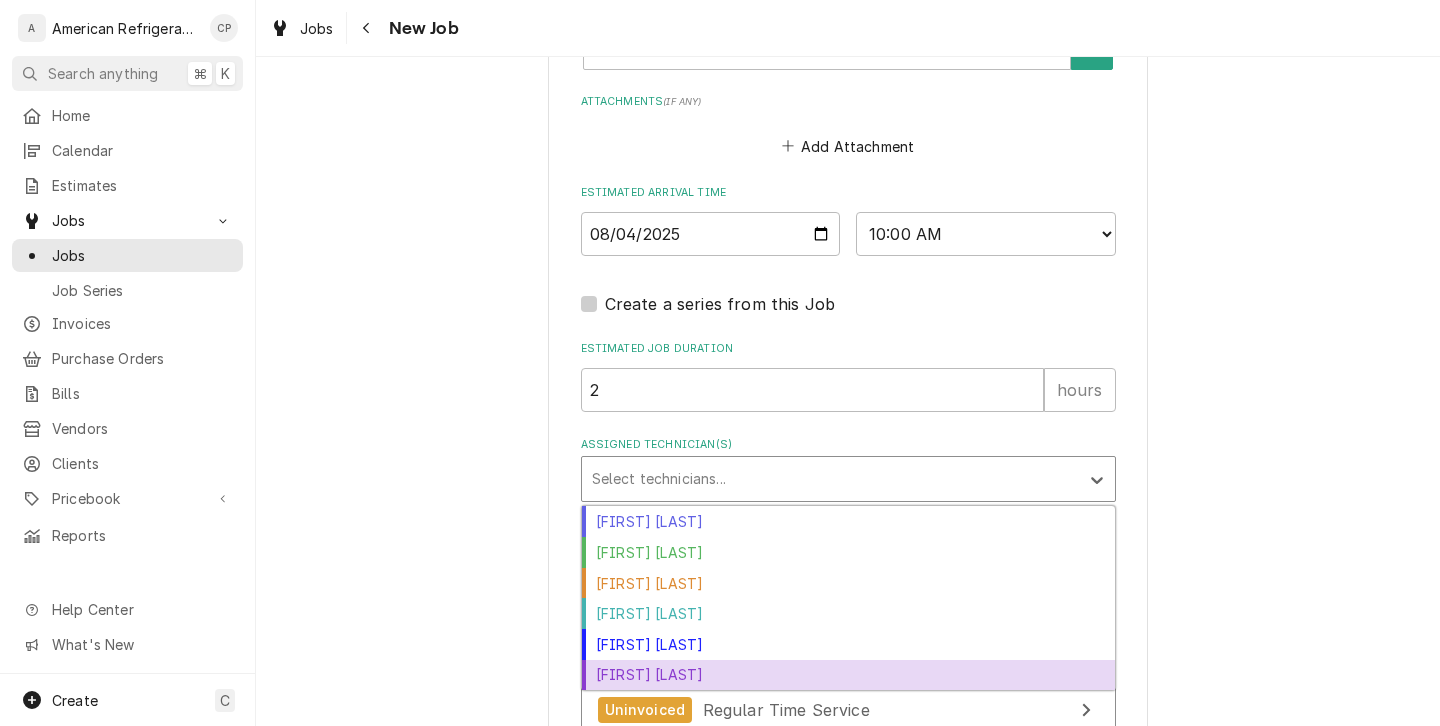 click on "[FIRST] [LAST]" at bounding box center (848, 675) 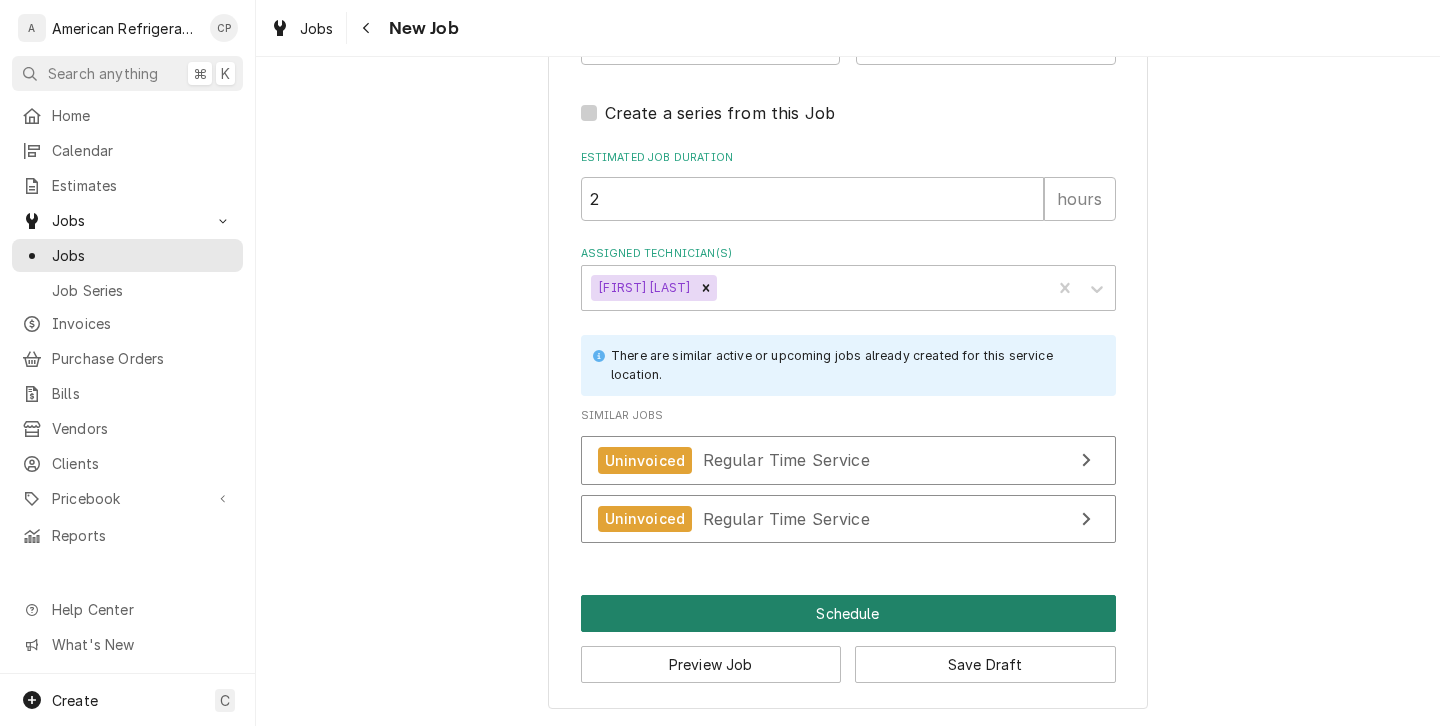click on "Schedule" at bounding box center (848, 613) 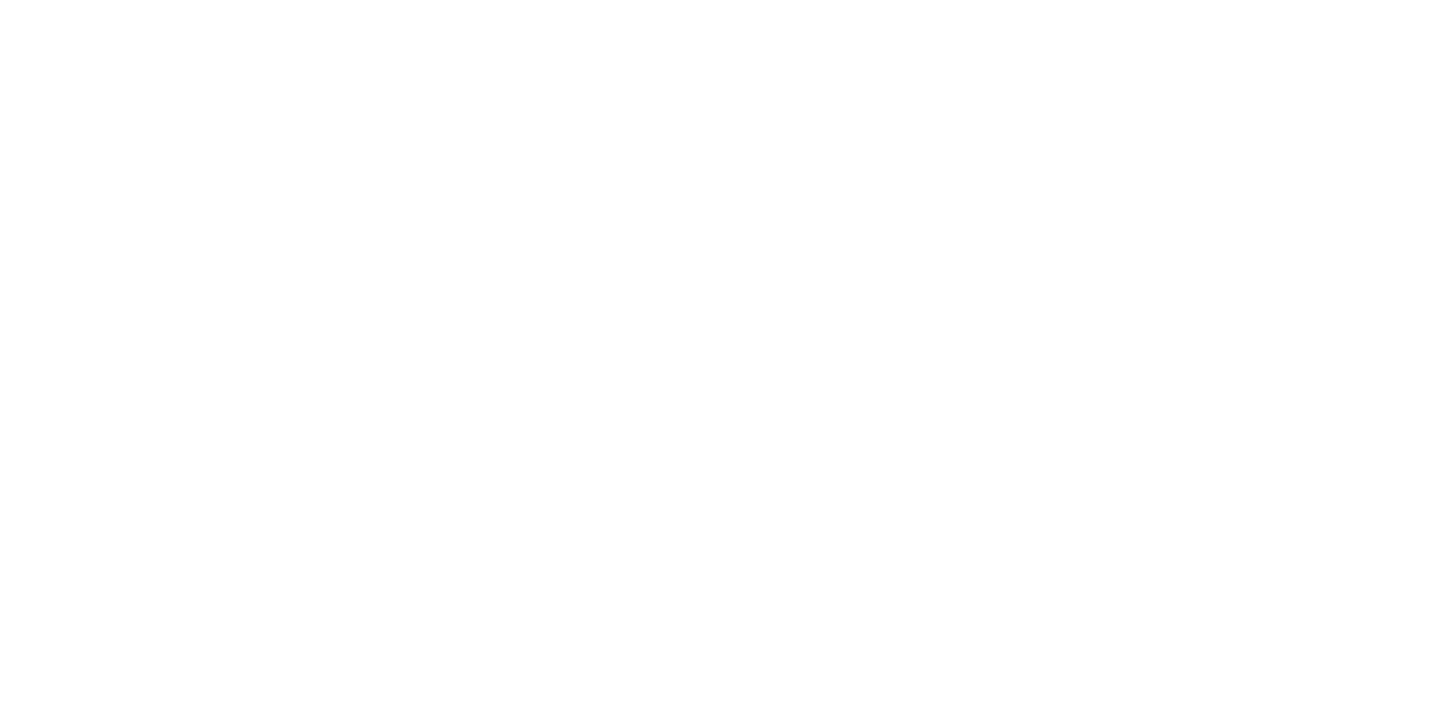 scroll, scrollTop: 0, scrollLeft: 0, axis: both 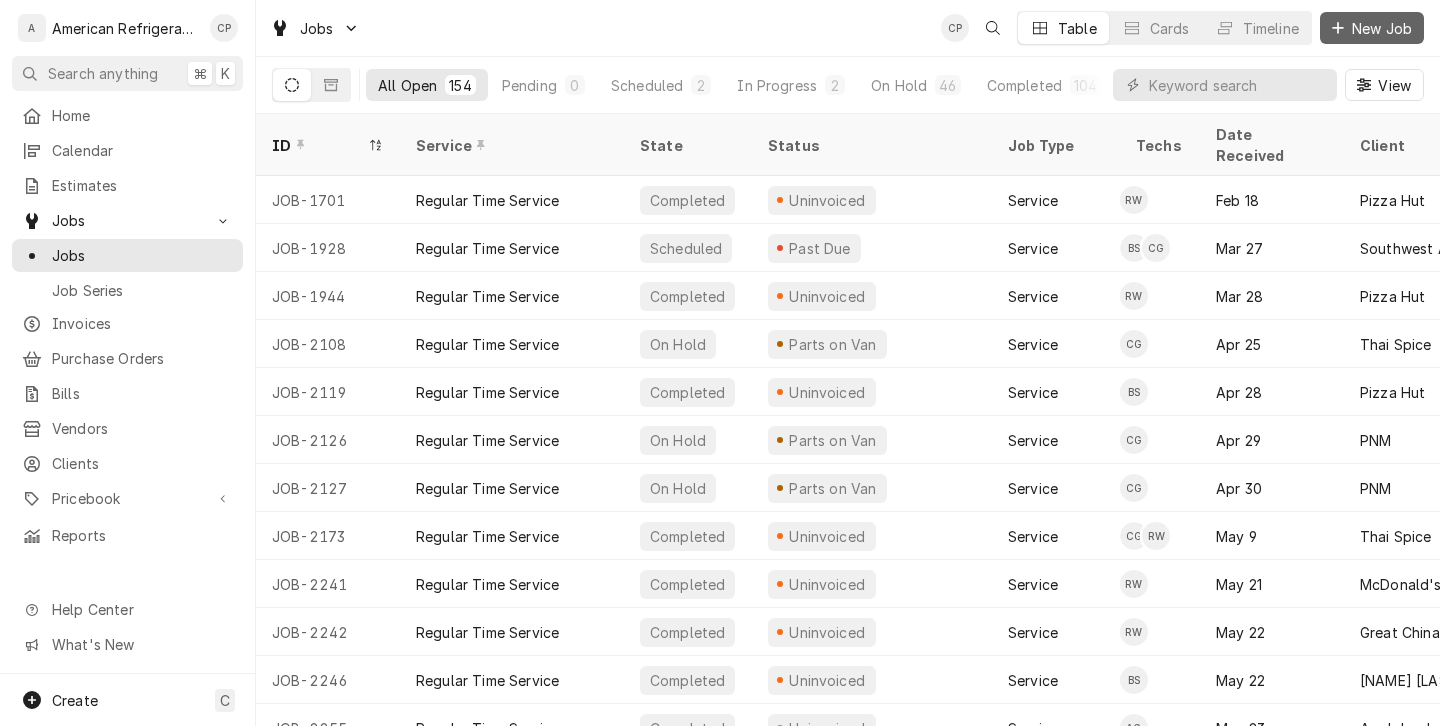 click on "New Job" at bounding box center (1382, 28) 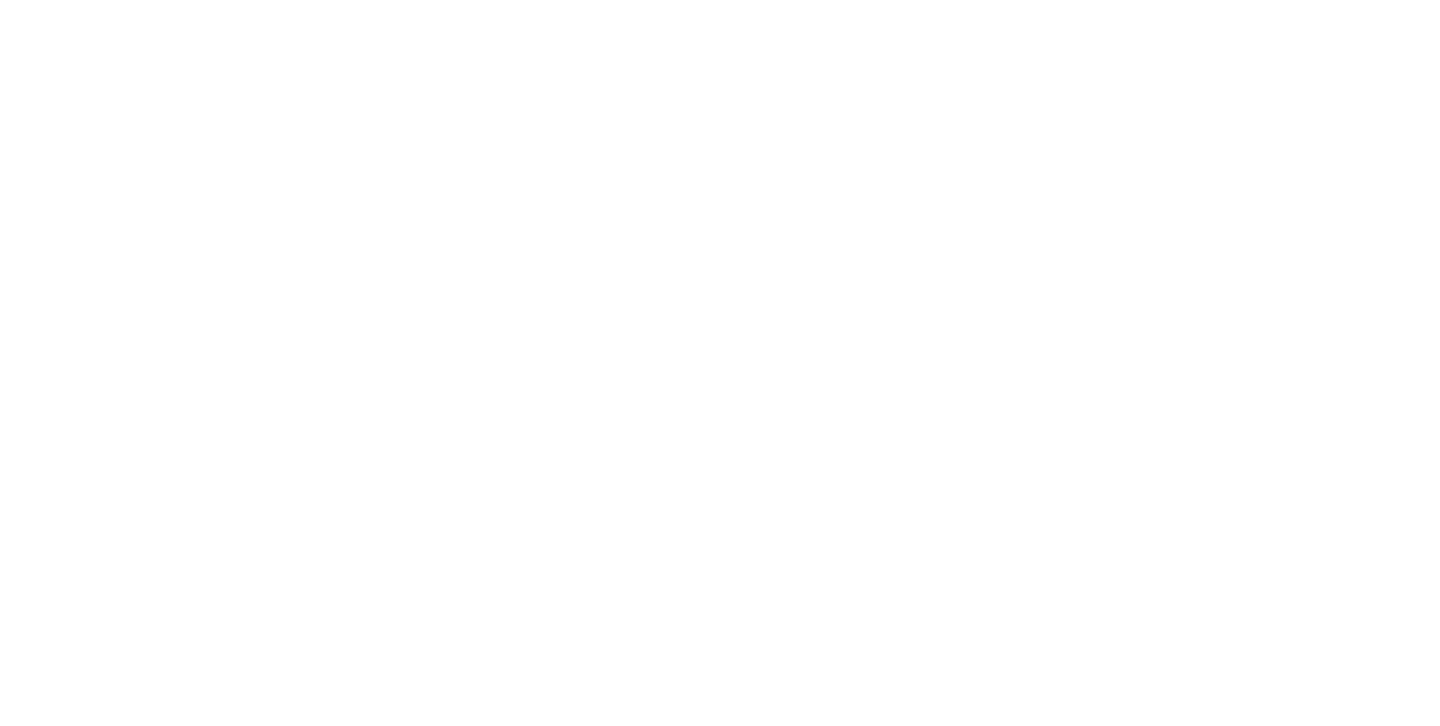 scroll, scrollTop: 0, scrollLeft: 0, axis: both 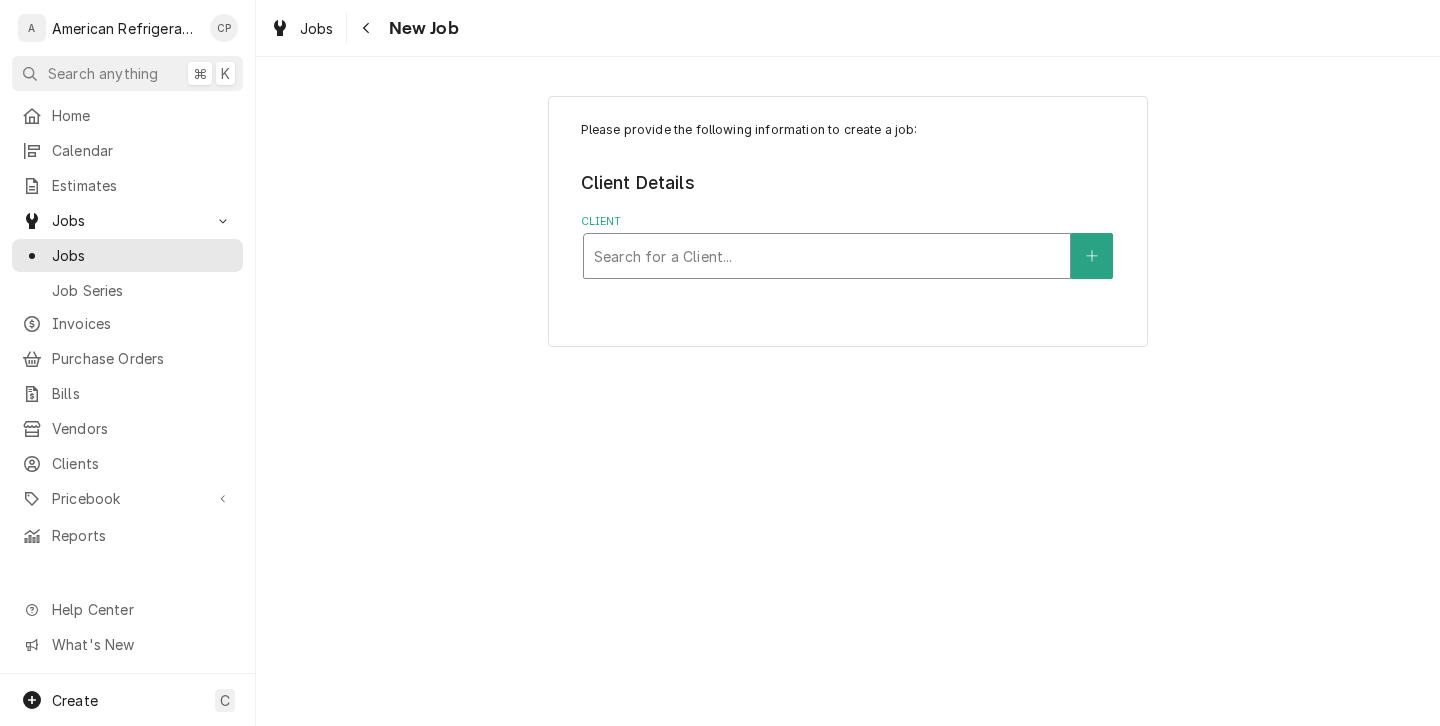 click on "Search for a Client..." at bounding box center (827, 256) 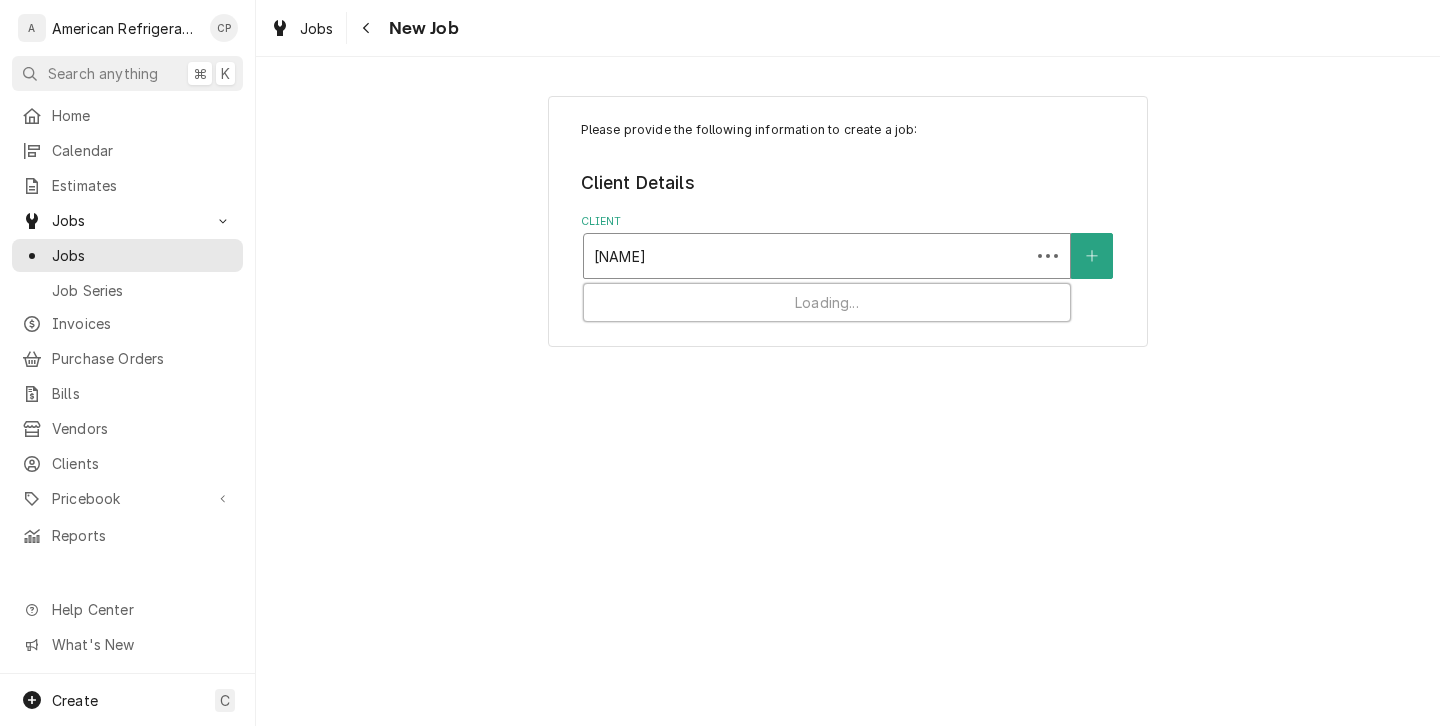 type on "FREDDY" 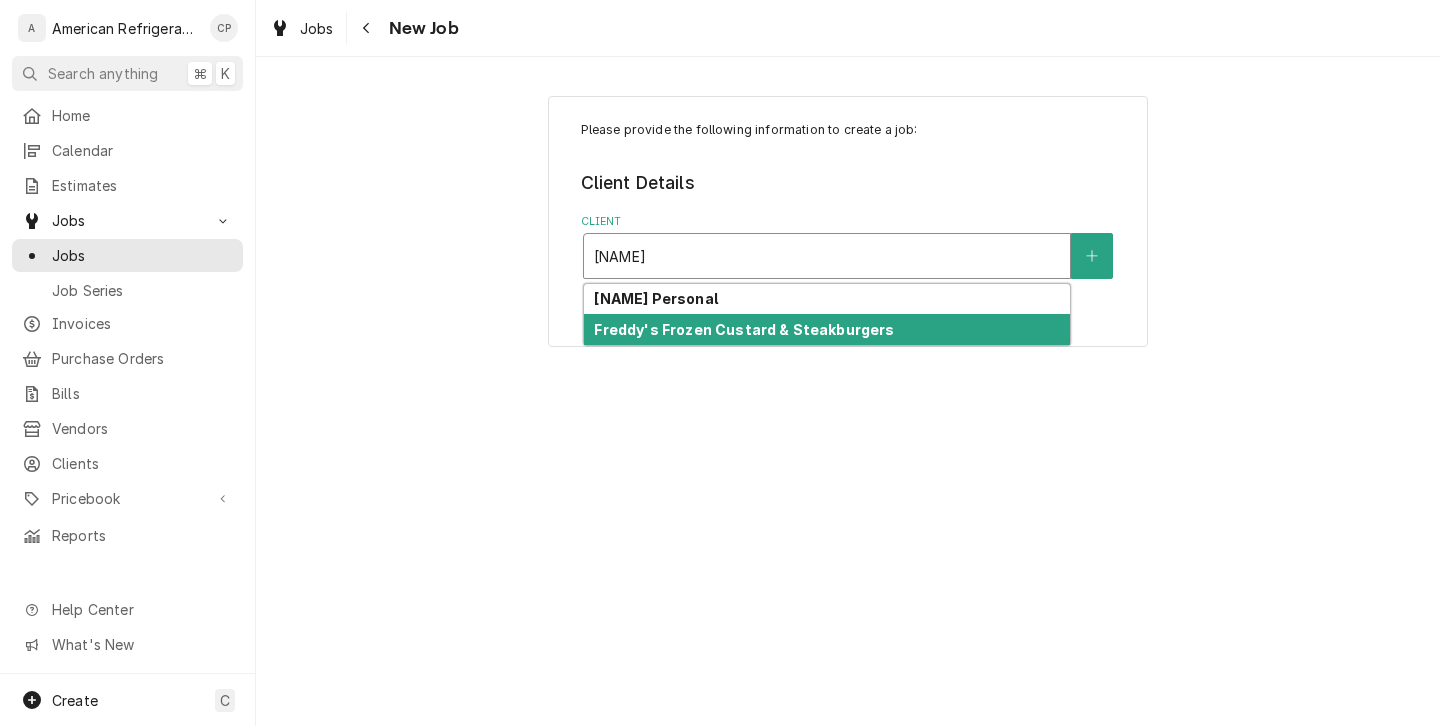 click on "Freddy's Frozen Custard & Steakburgers" at bounding box center (827, 329) 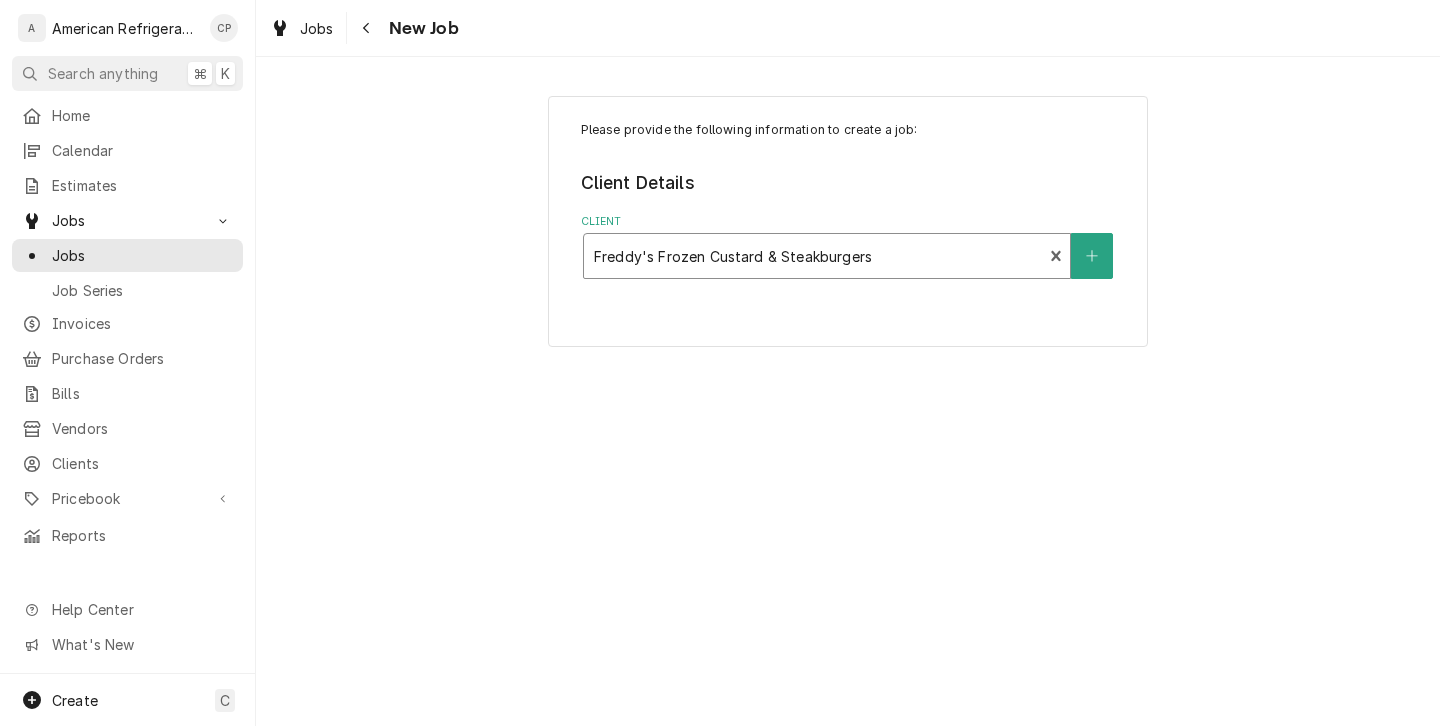 click on "Please provide the following information to create a job: Client Details Client option [object Object], selected. Freddy's Frozen Custard & Steakburgers" at bounding box center (848, 391) 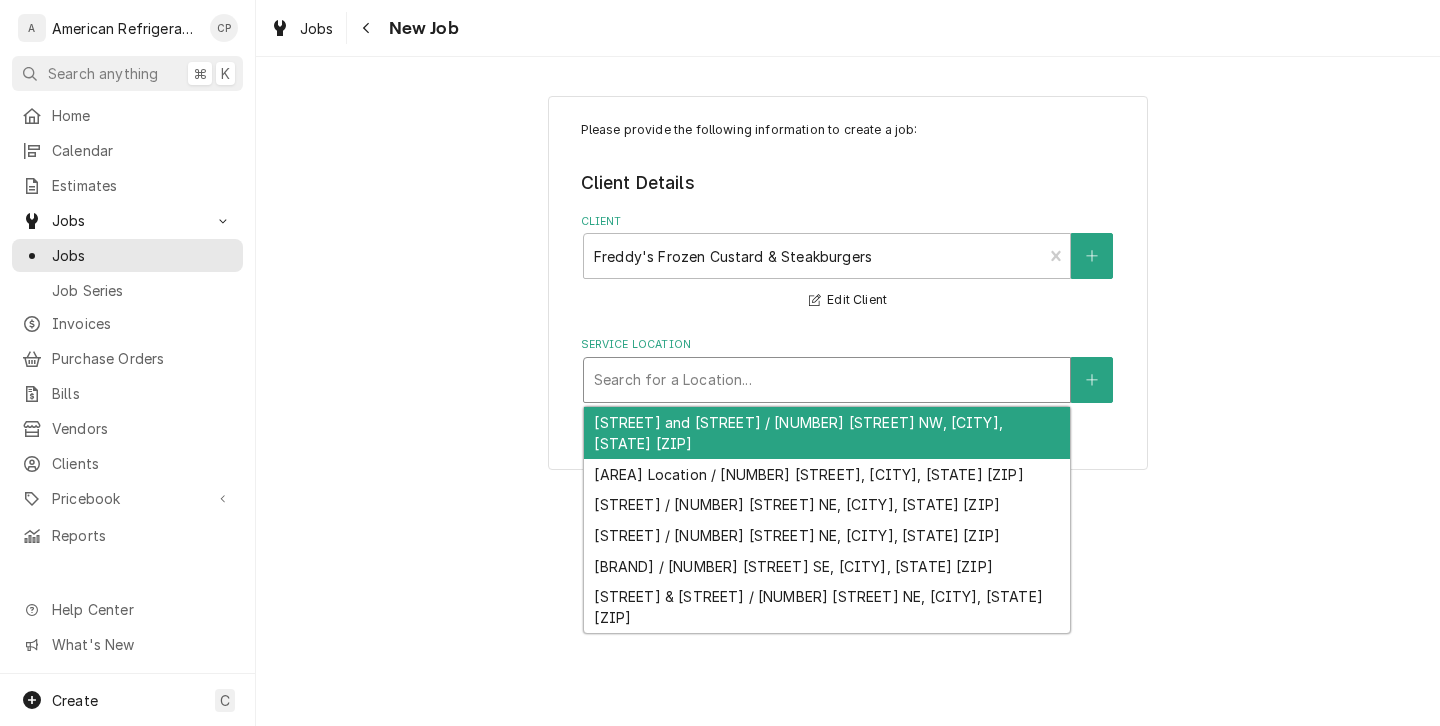click at bounding box center (827, 380) 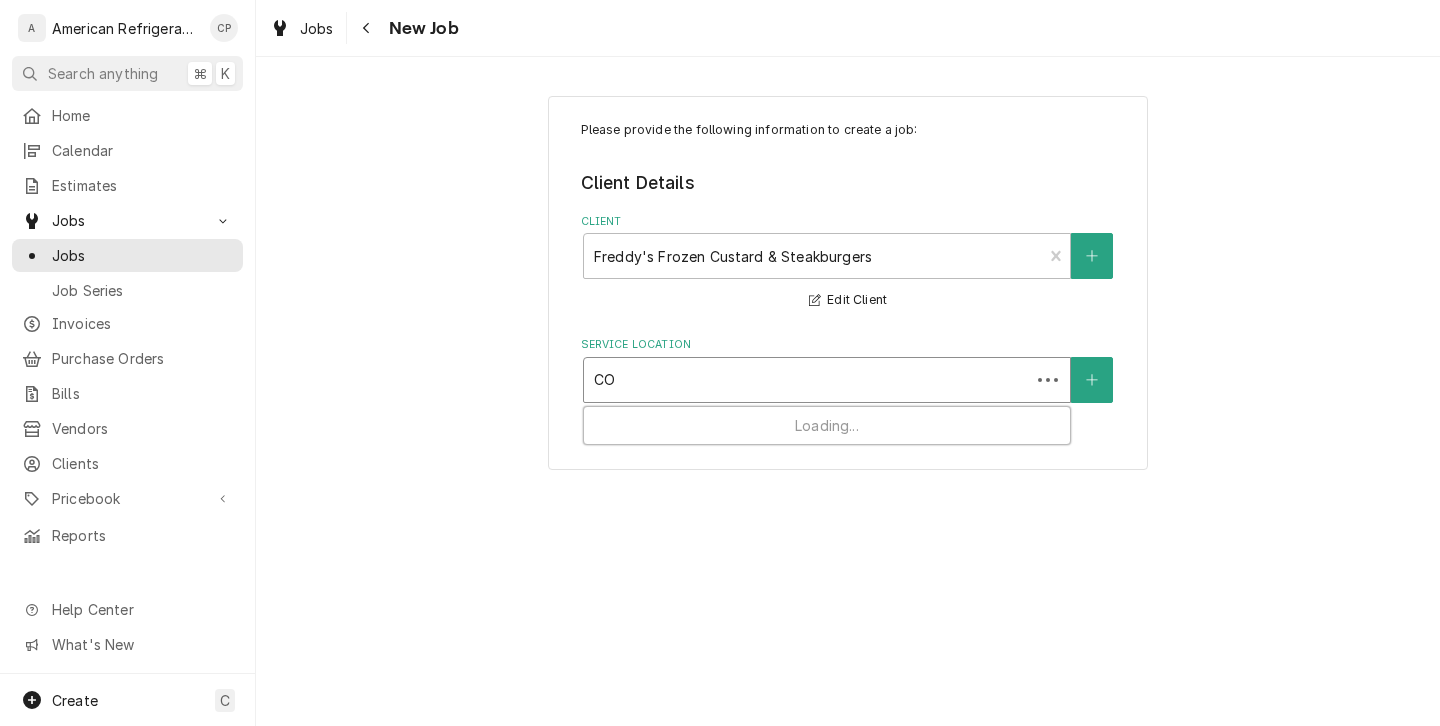 type on "COO" 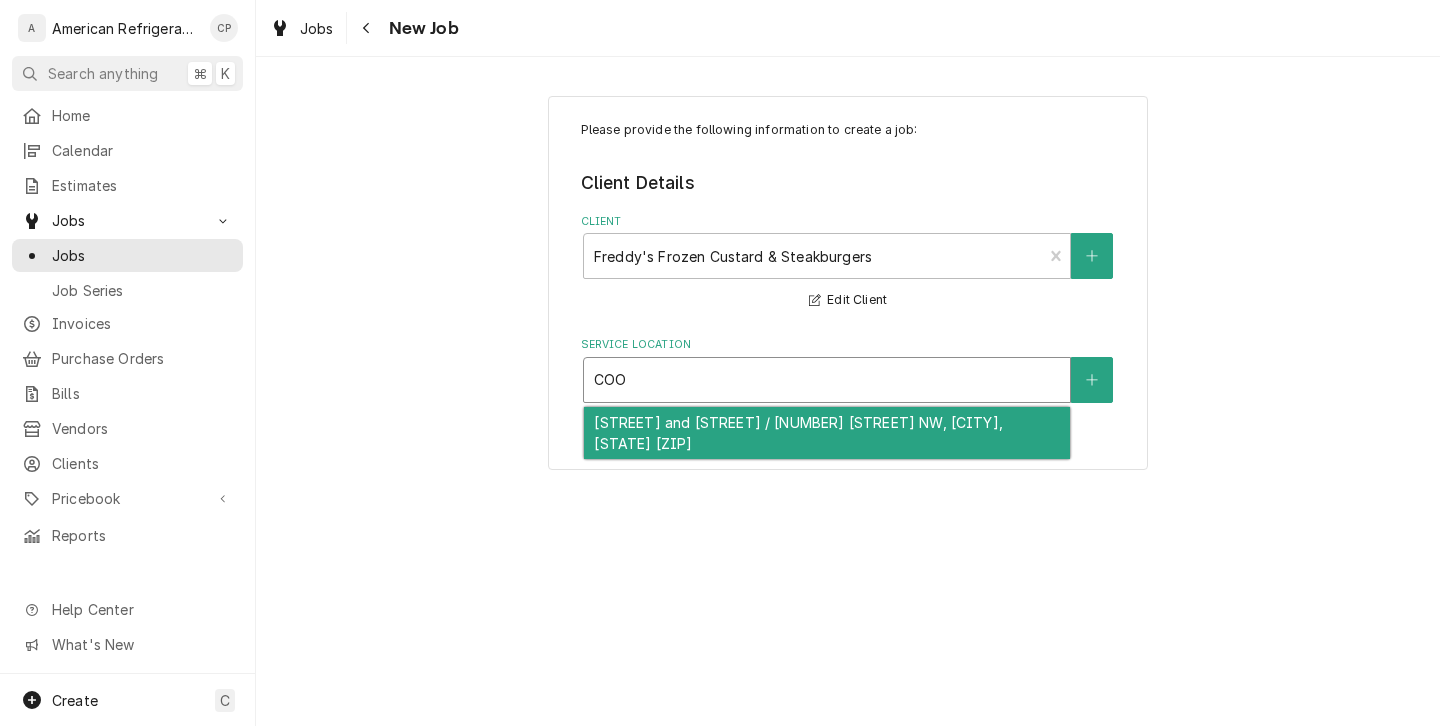 click on "Coors and Central / 131 Coors Blvd NW, Albuquerque, NM 87121" at bounding box center (827, 433) 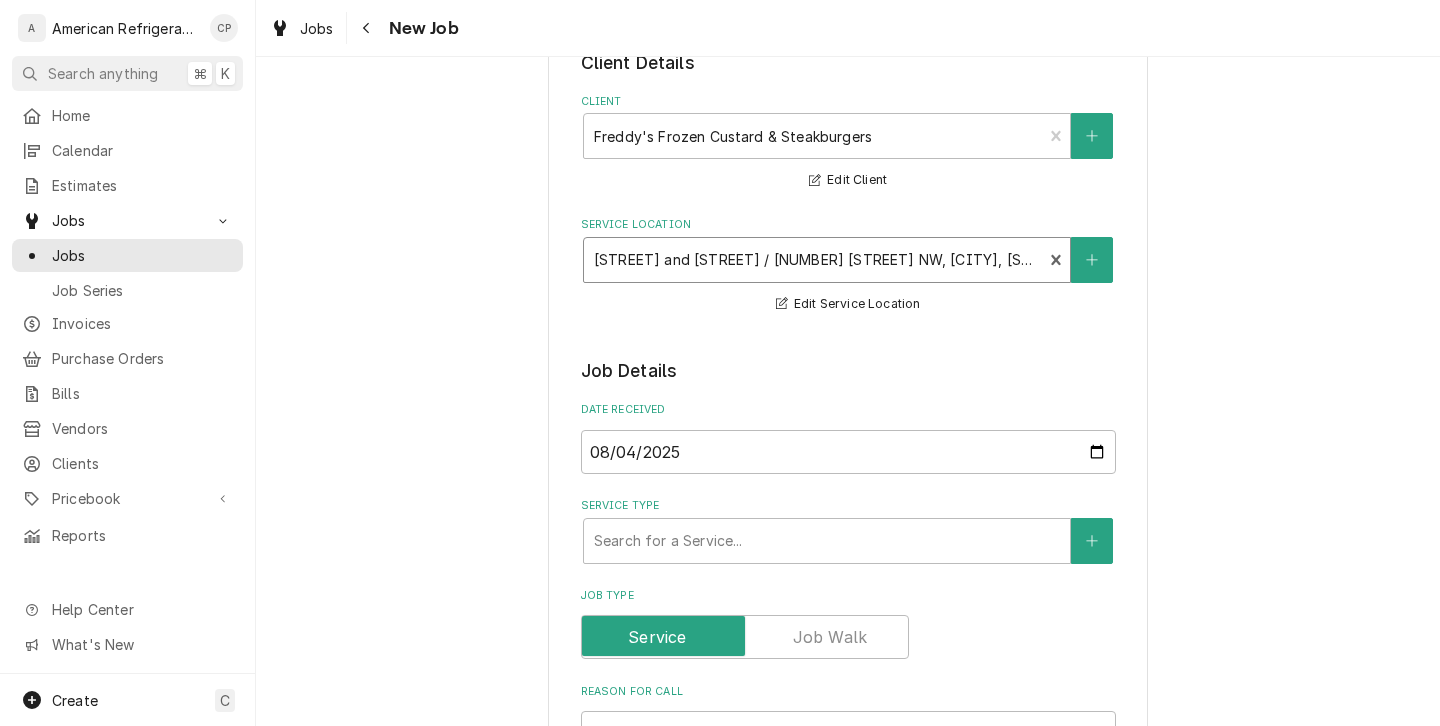 scroll, scrollTop: 177, scrollLeft: 0, axis: vertical 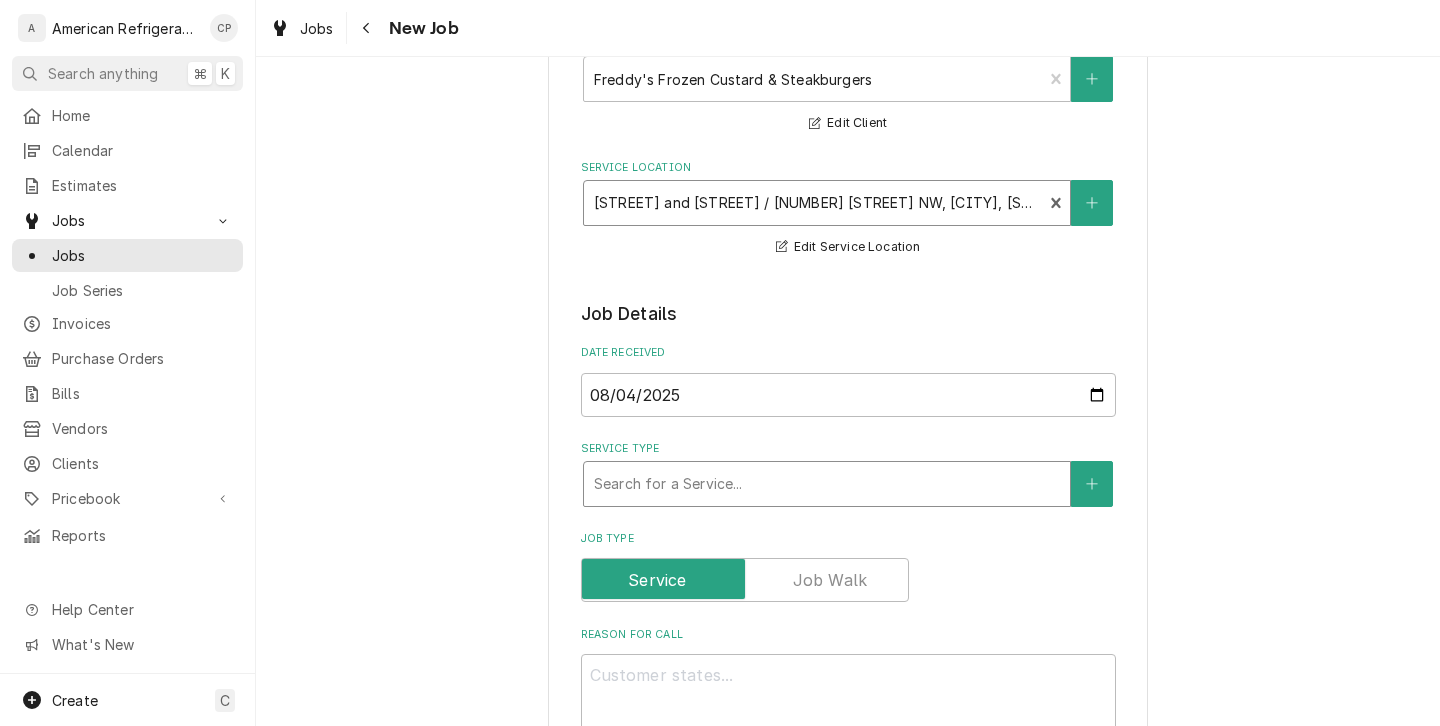 click at bounding box center (827, 484) 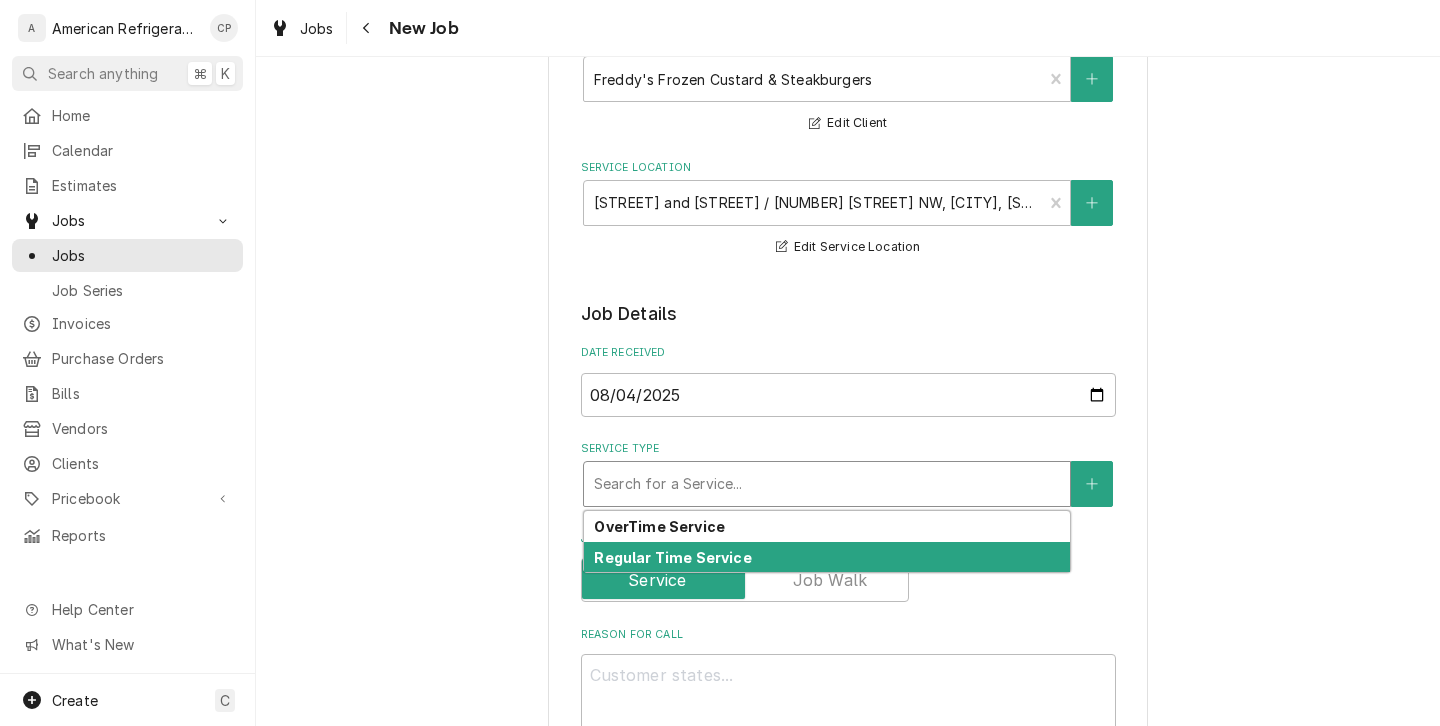 click on "Regular Time Service" at bounding box center [672, 557] 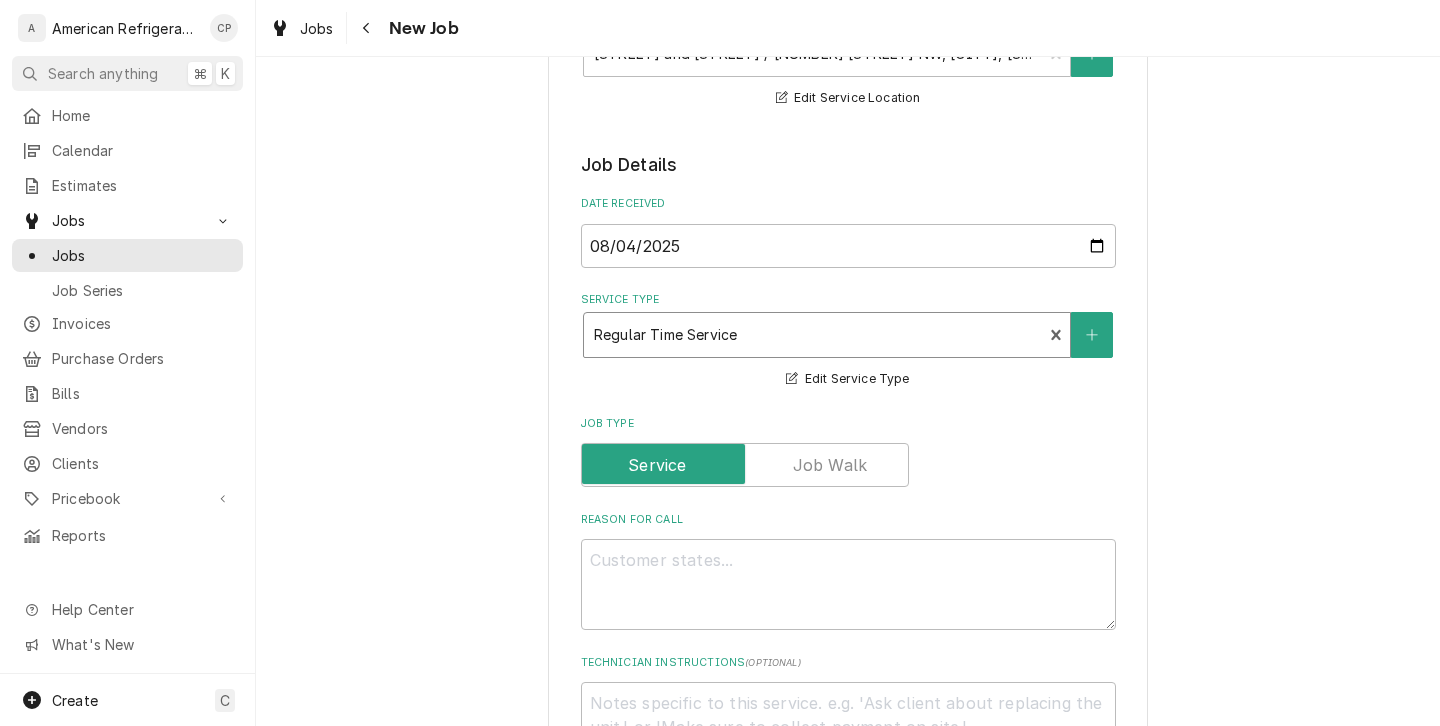 scroll, scrollTop: 356, scrollLeft: 0, axis: vertical 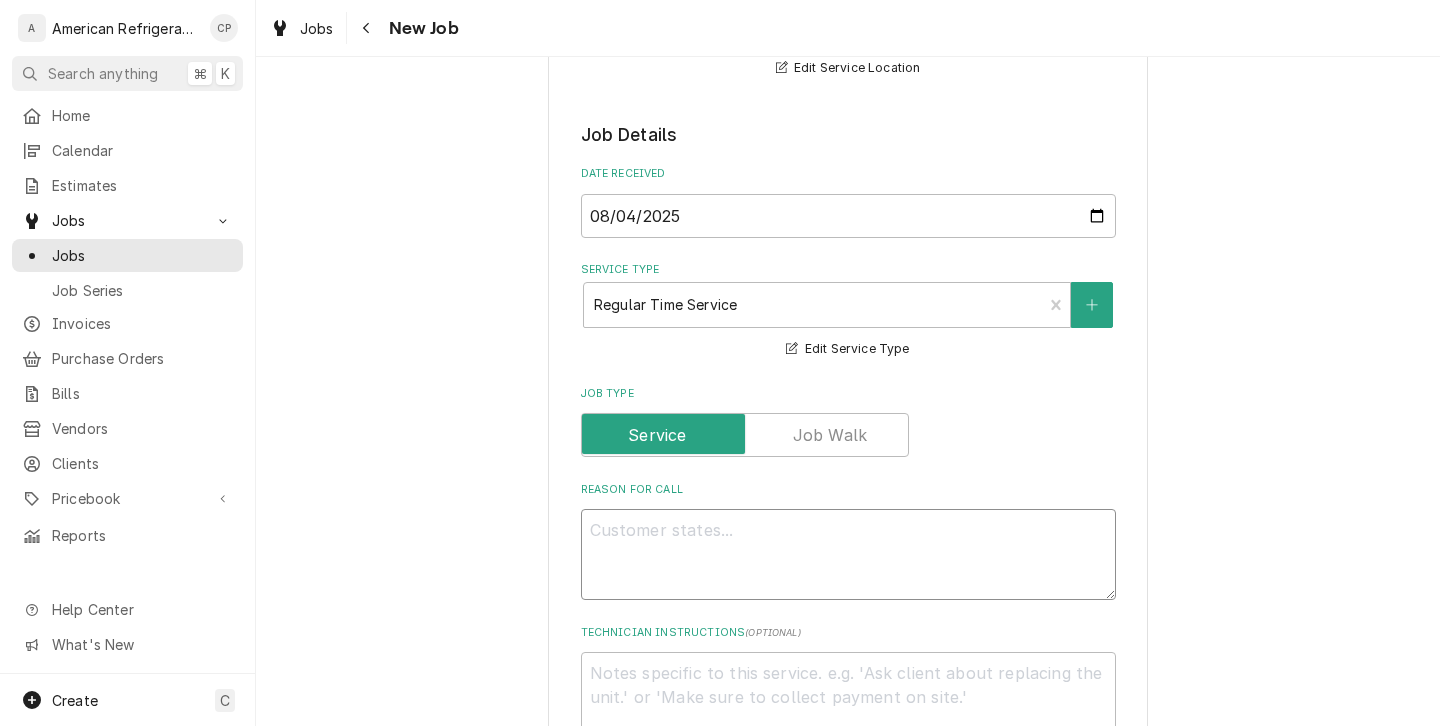 click on "Reason For Call" at bounding box center [848, 554] 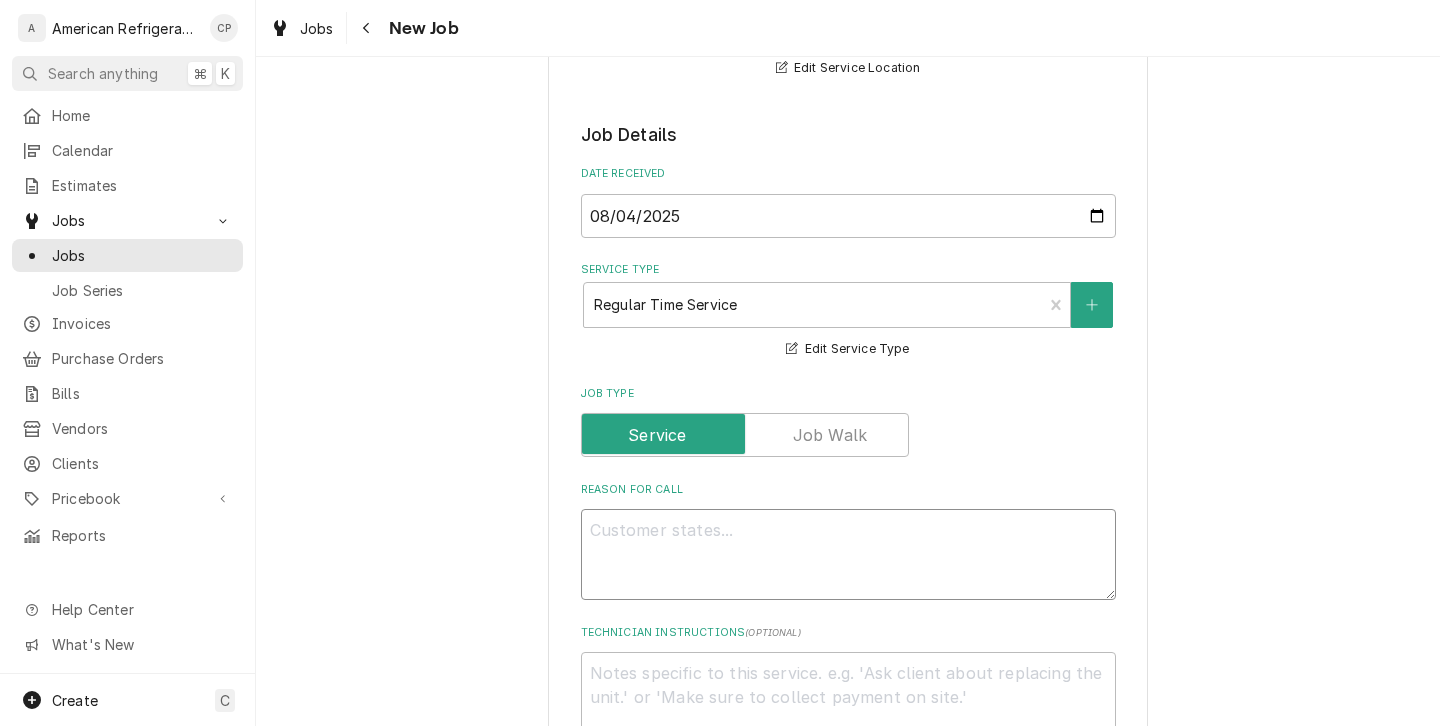 type on "x" 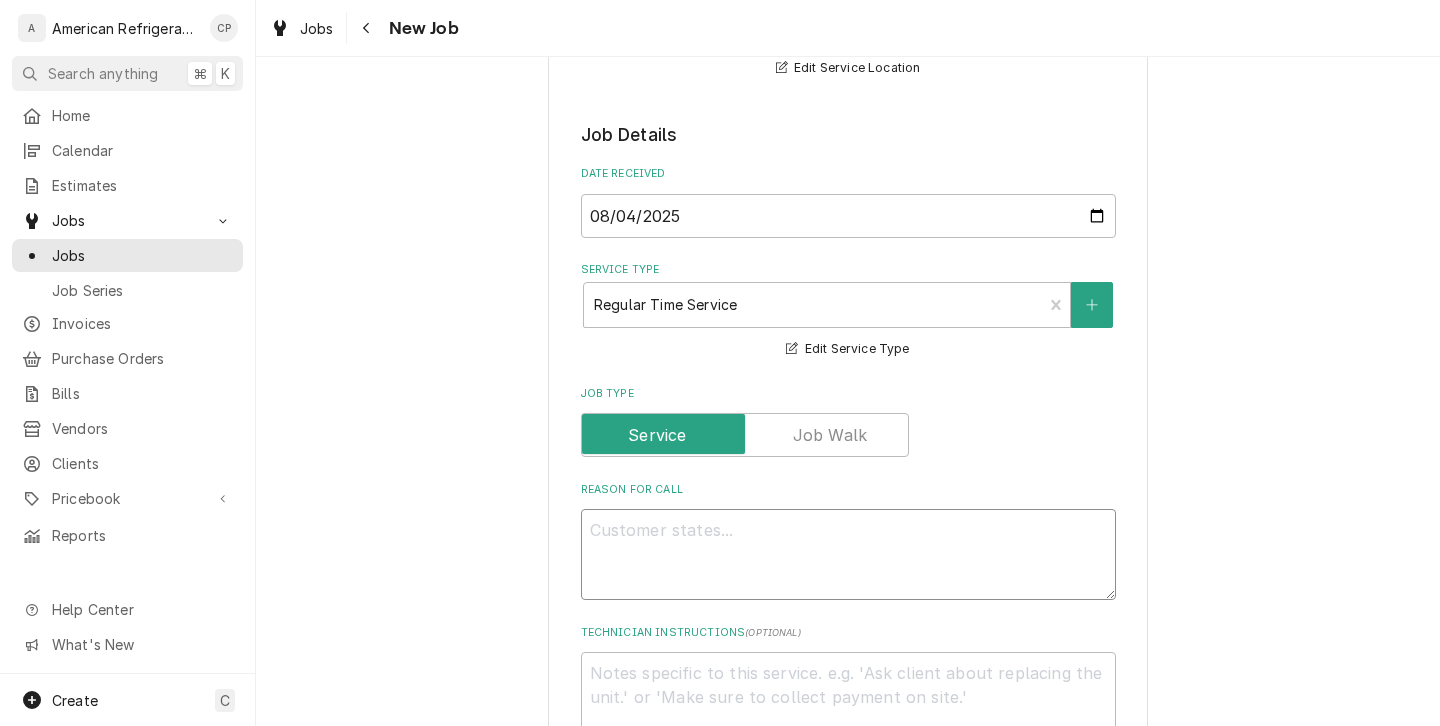 type on "W" 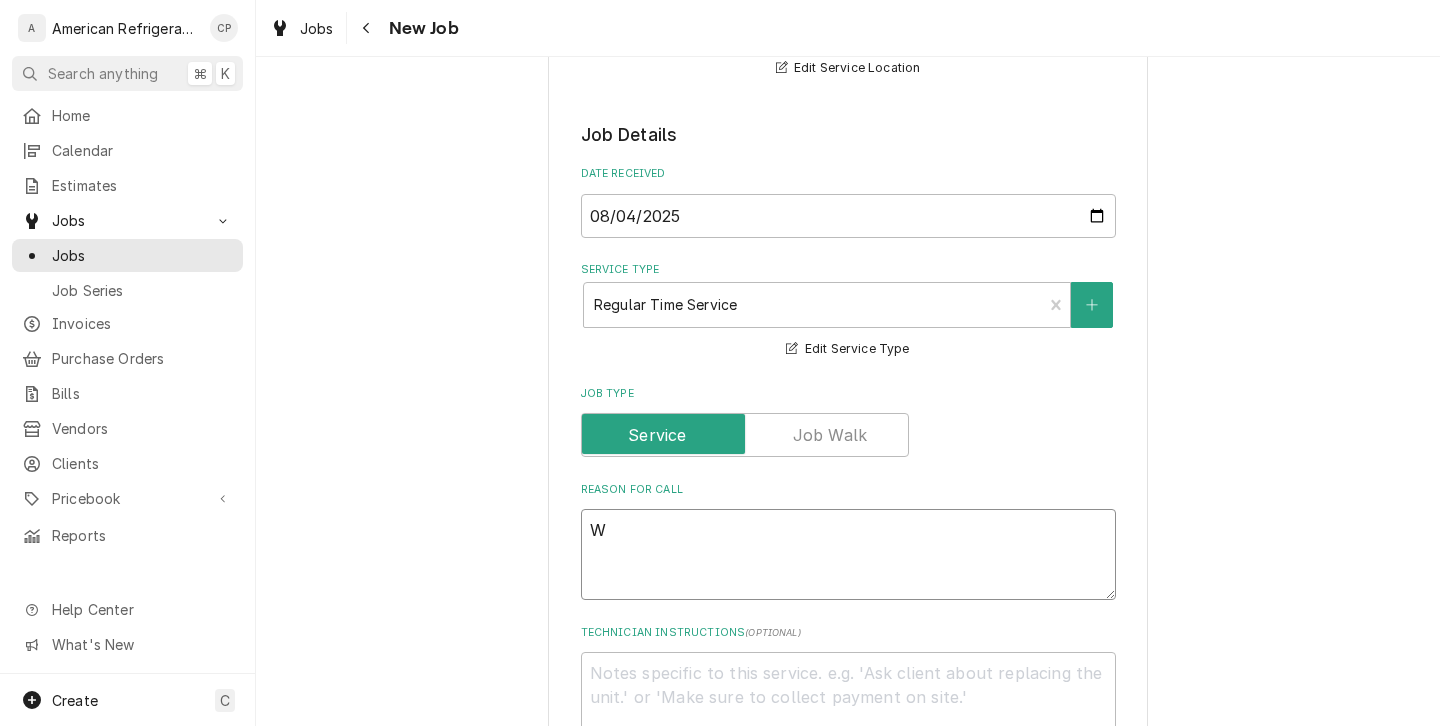 type on "x" 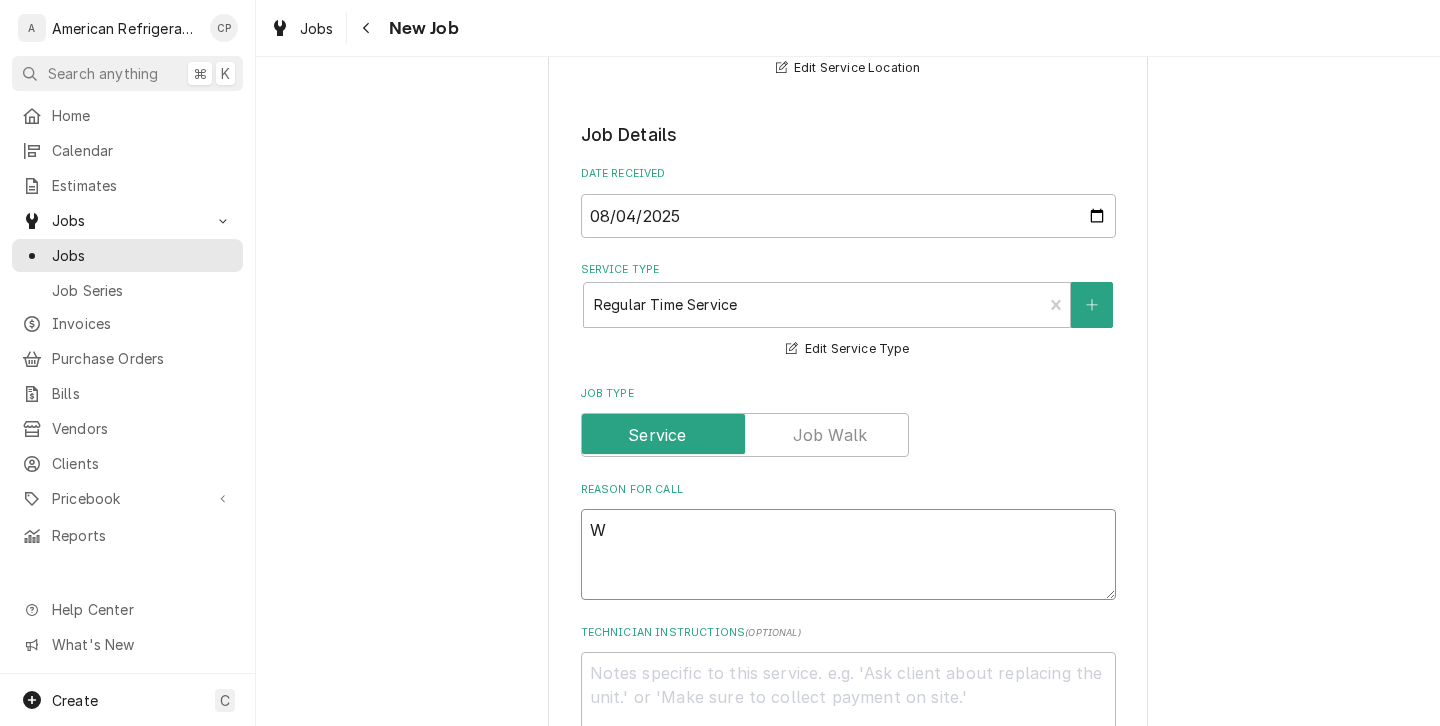 type on "WO" 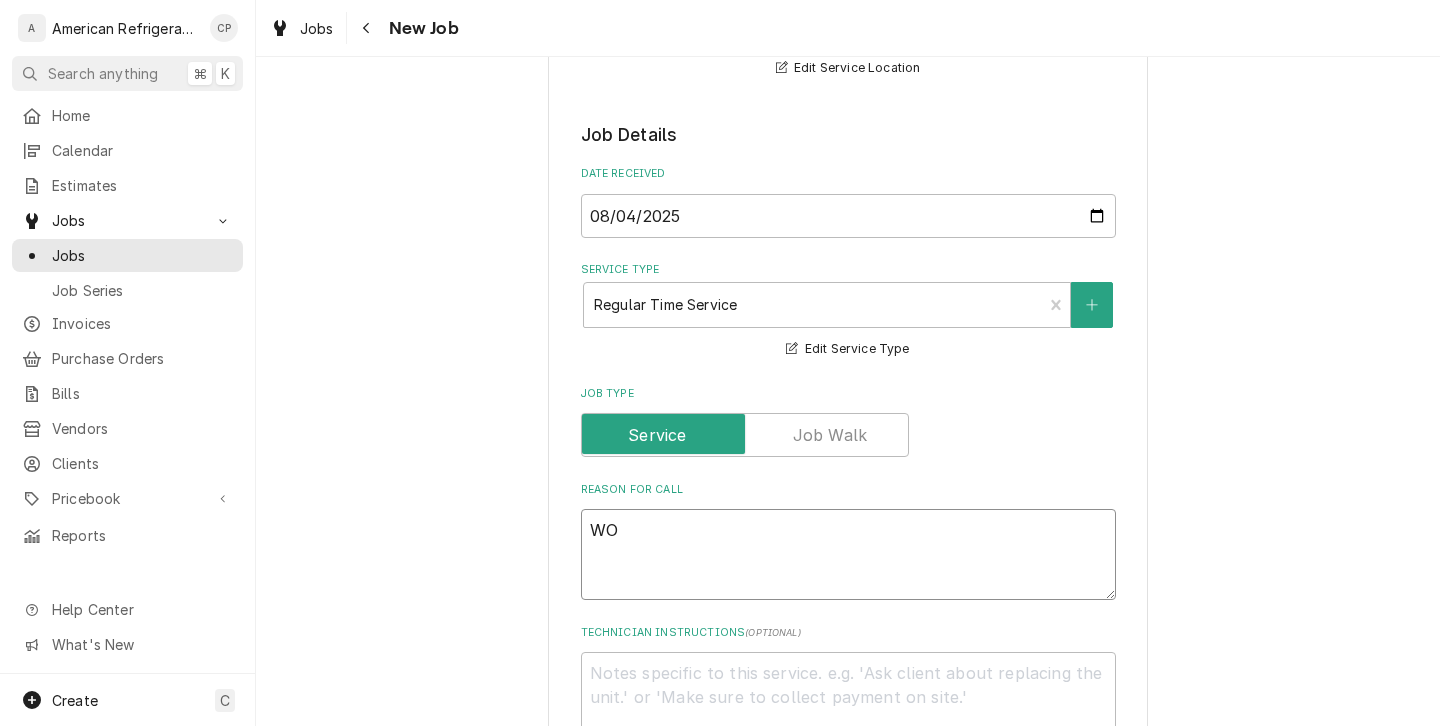 type on "x" 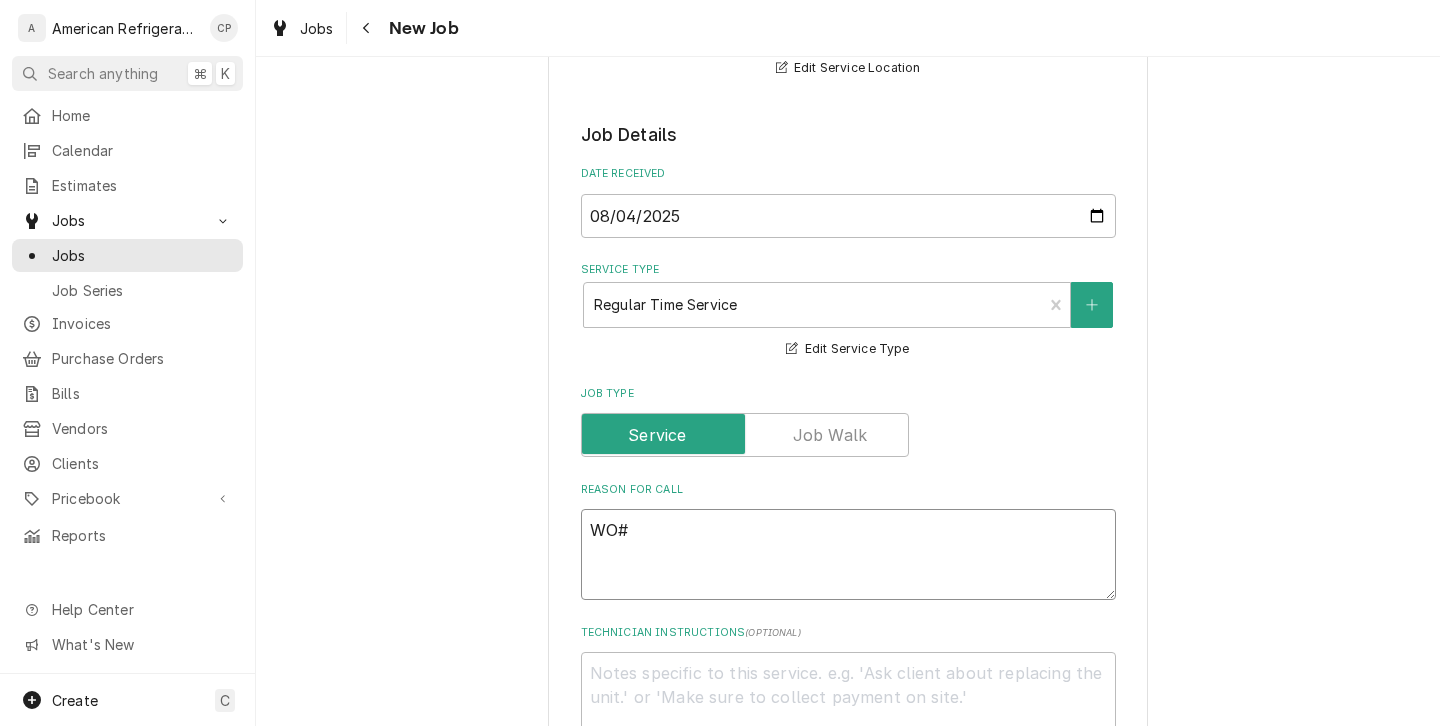 type on "x" 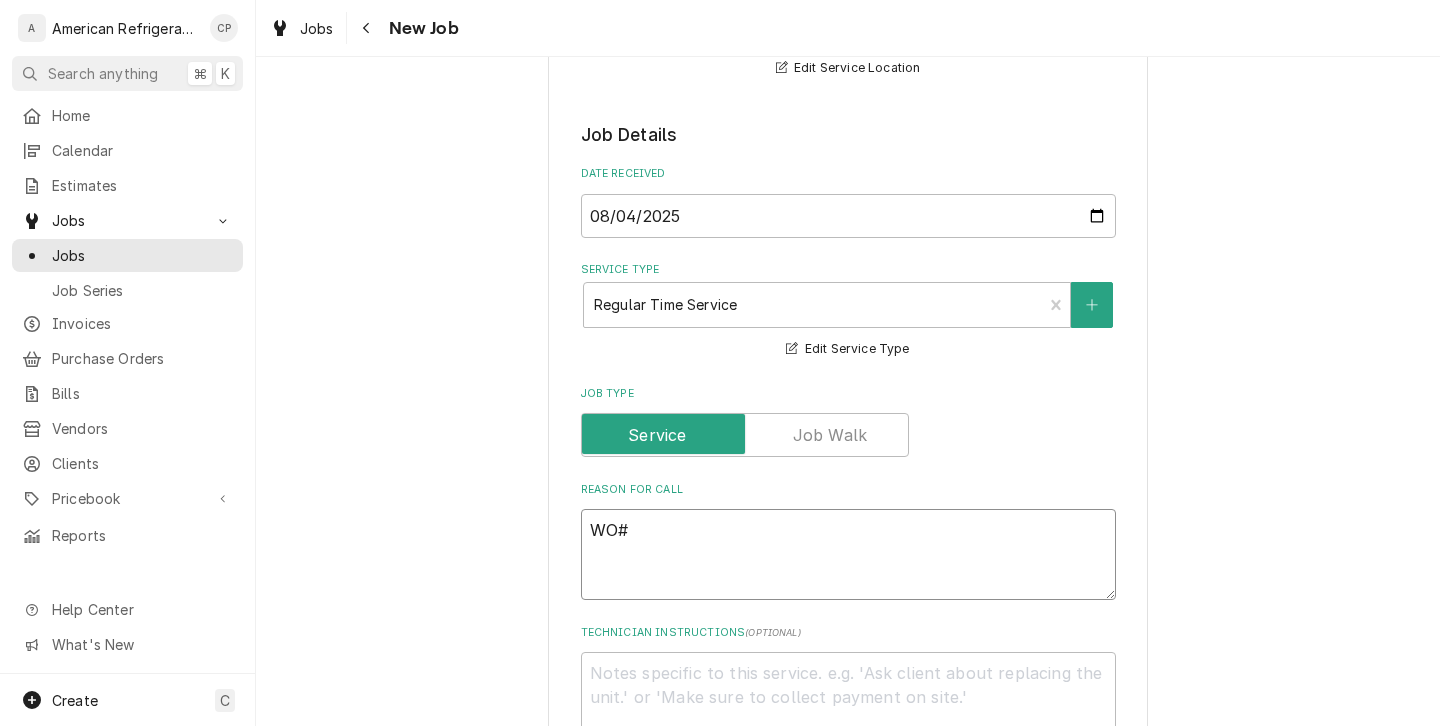 type on "WO#" 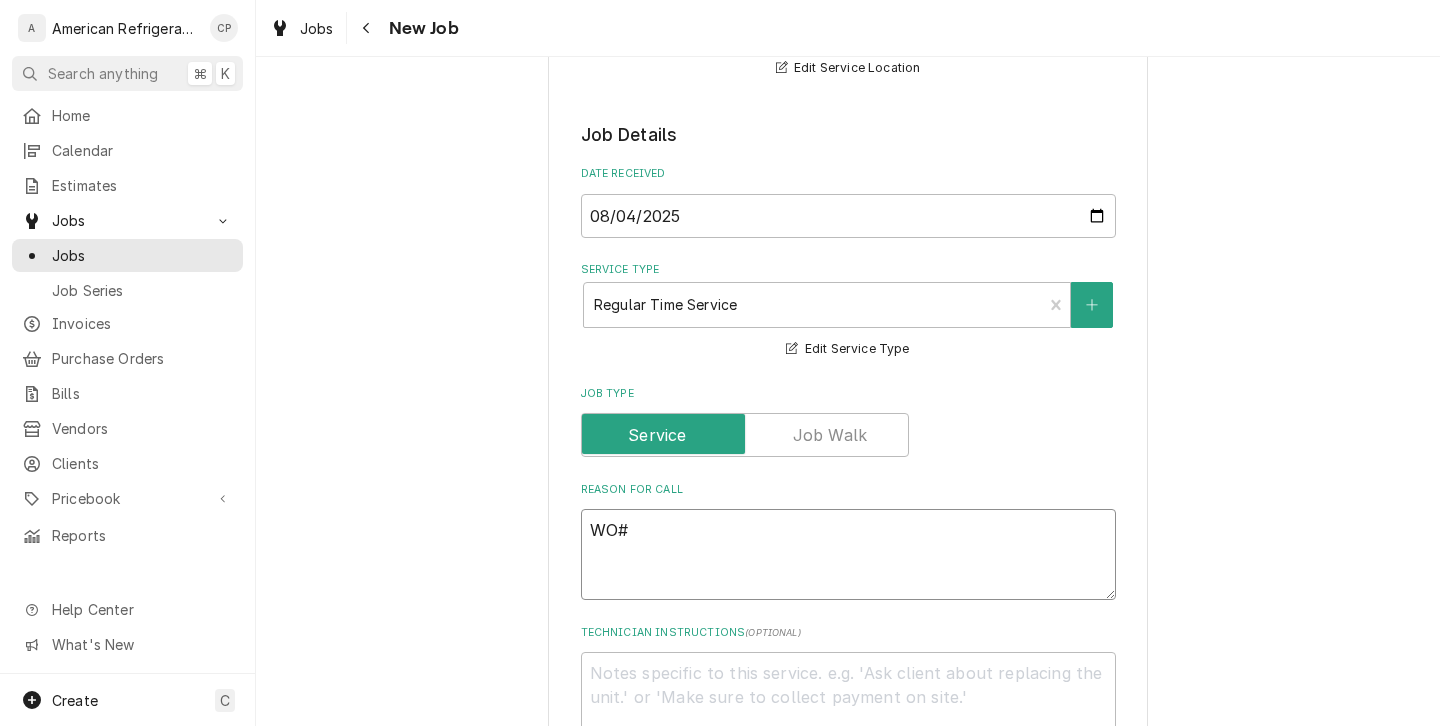 paste on "404255" 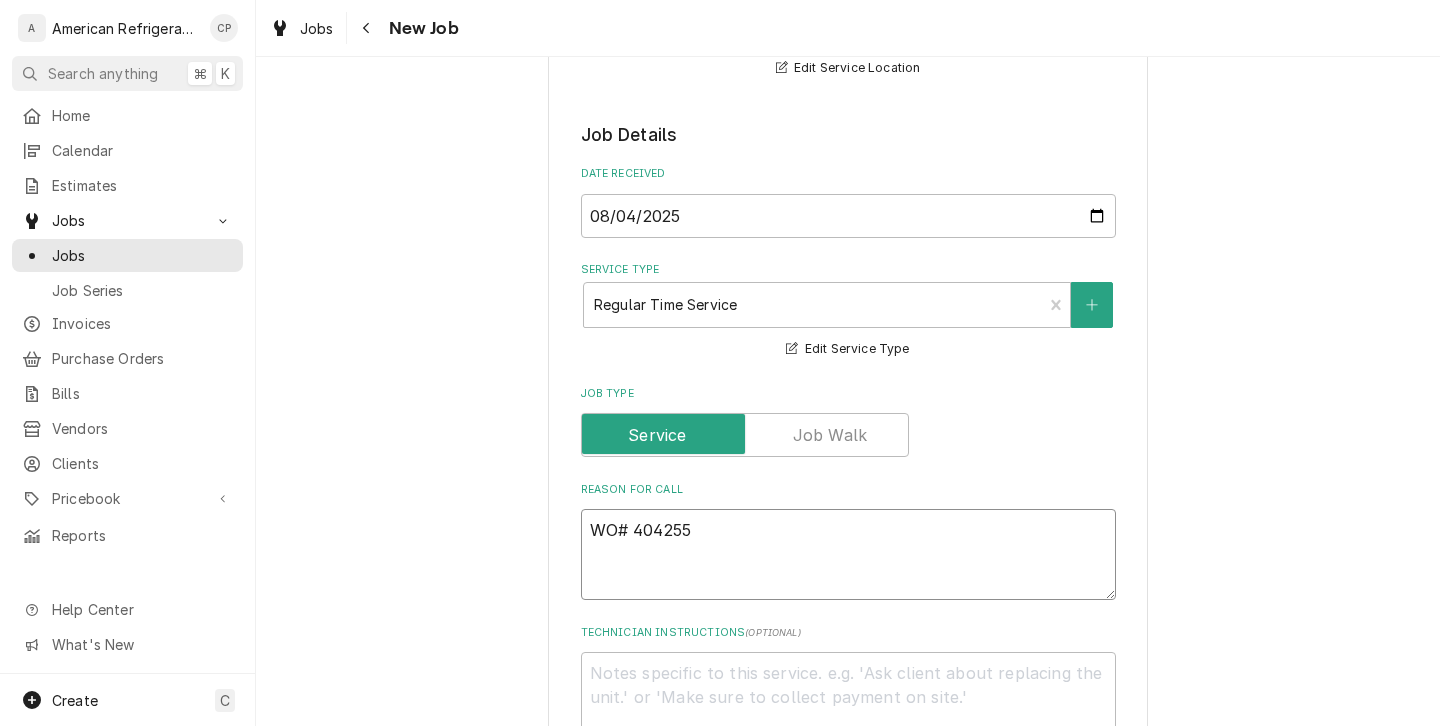 type on "x" 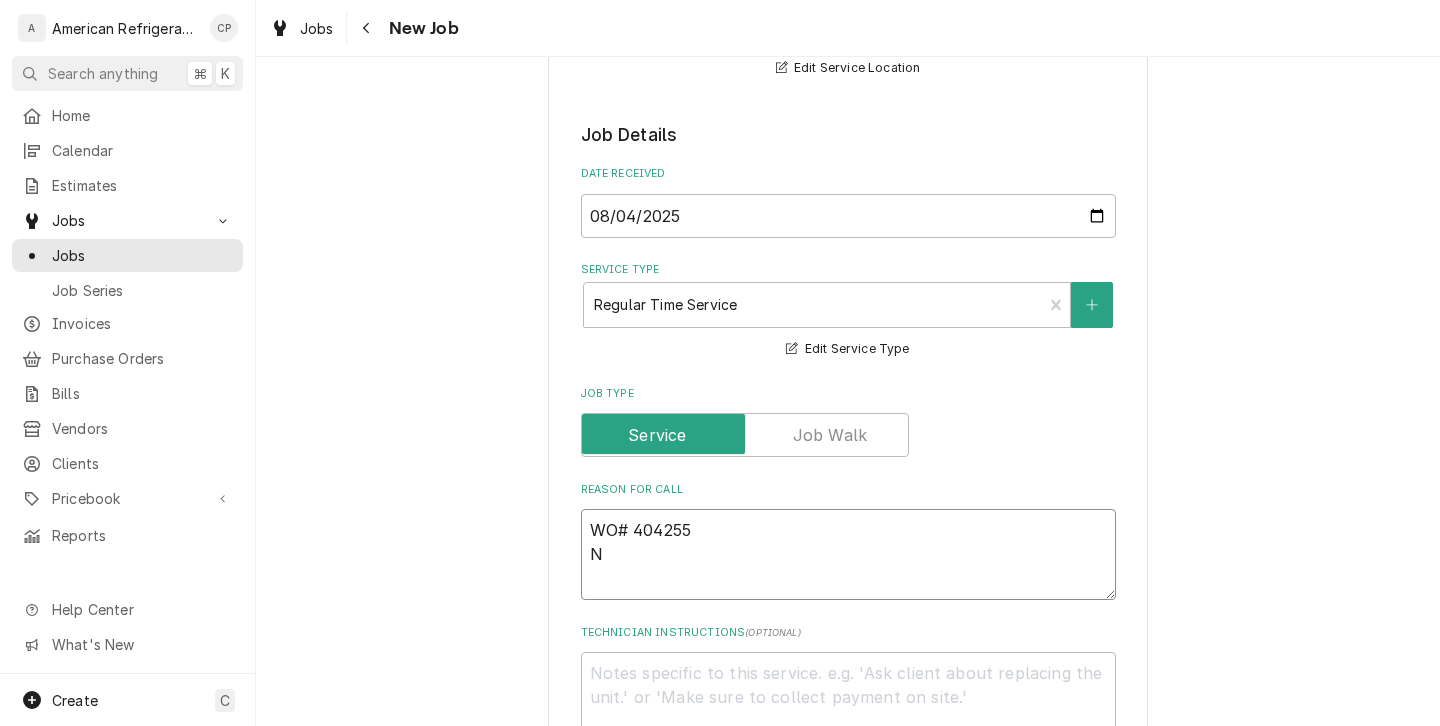 type on "x" 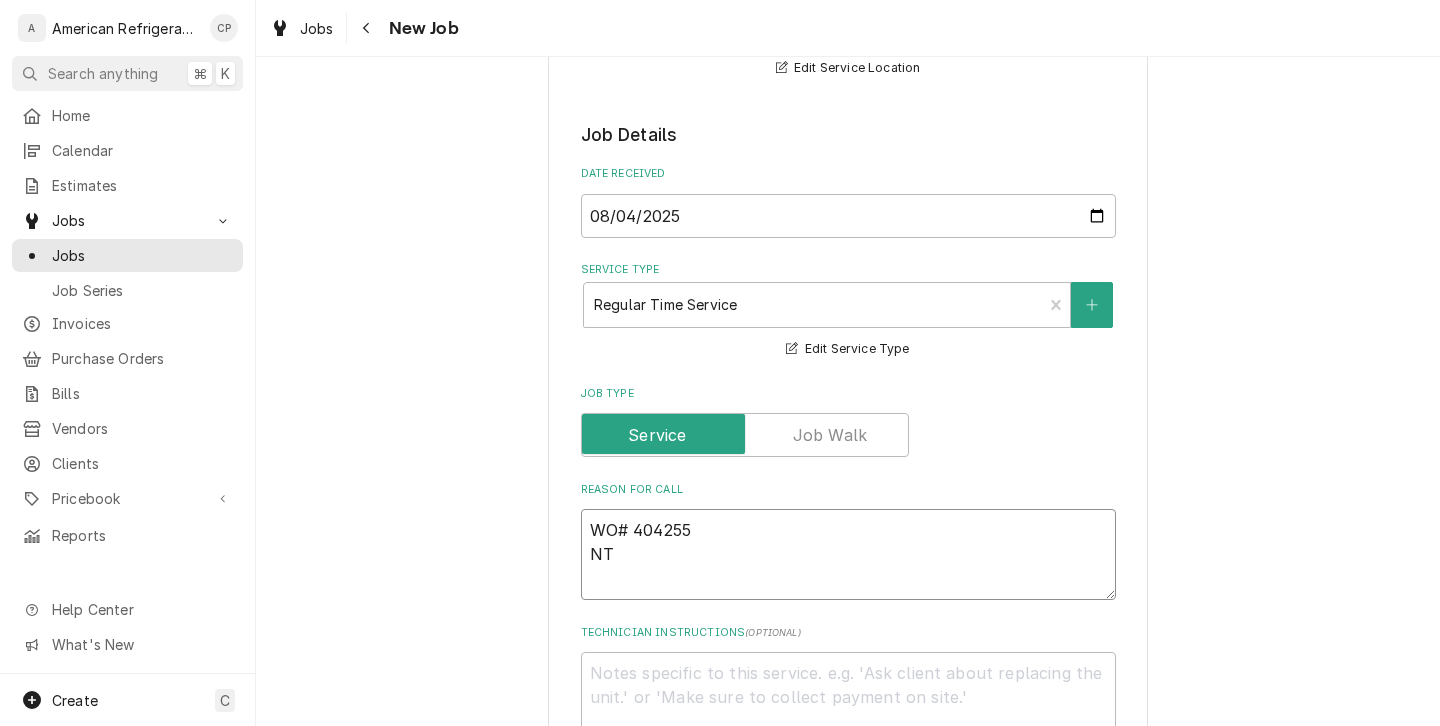 type on "x" 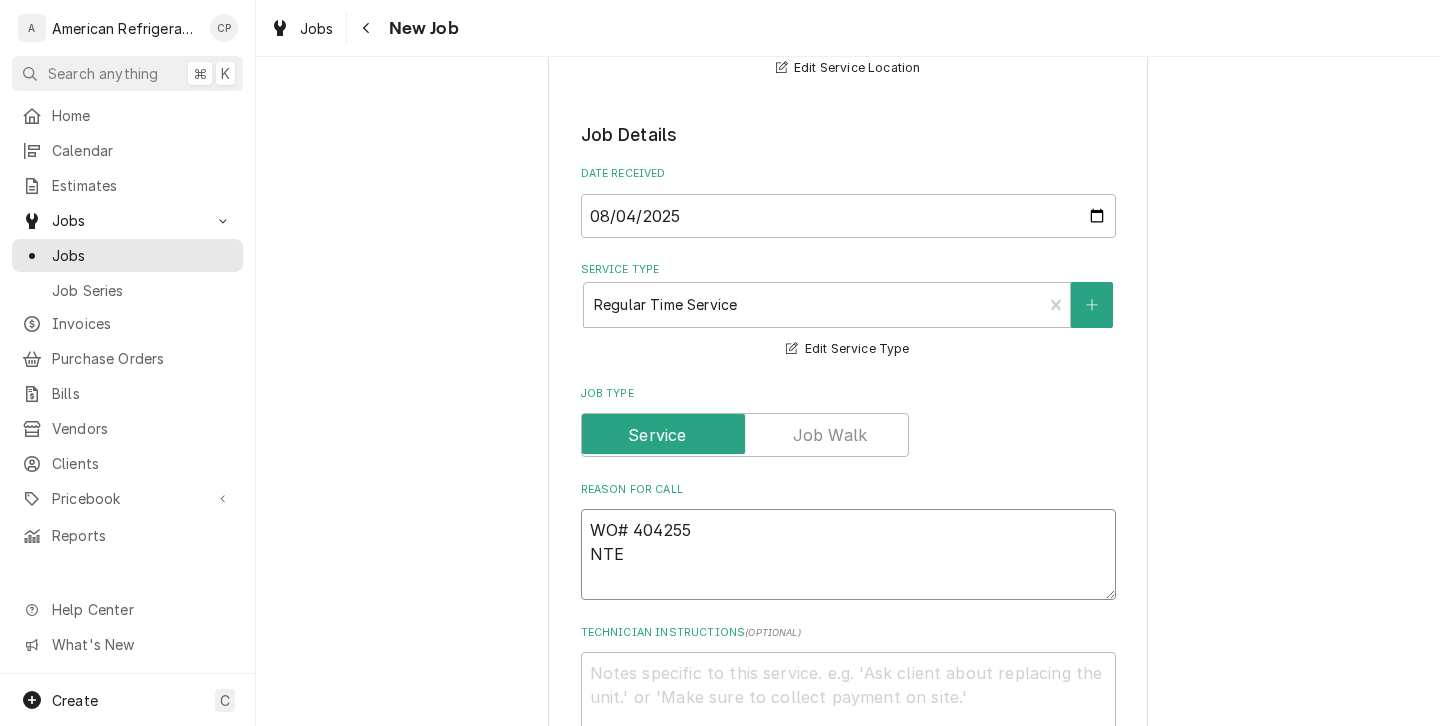 type on "x" 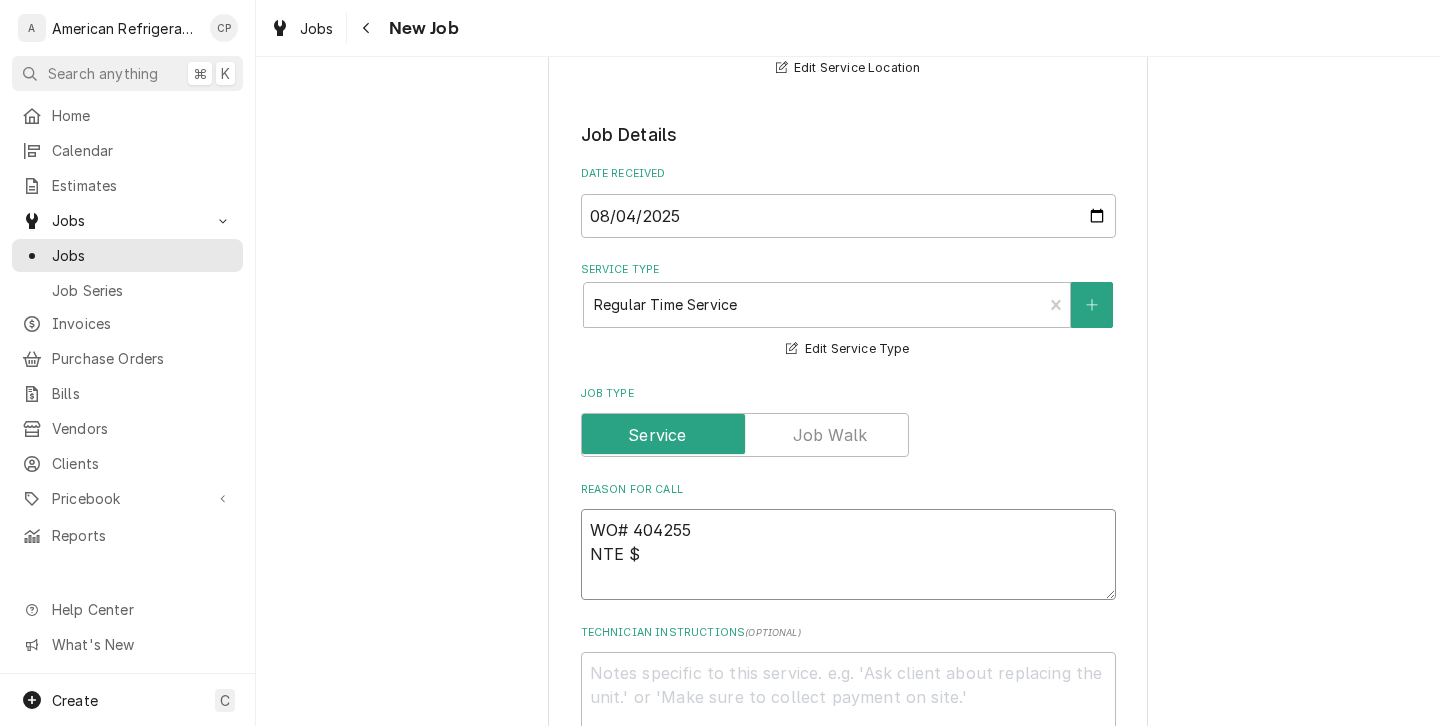 type on "x" 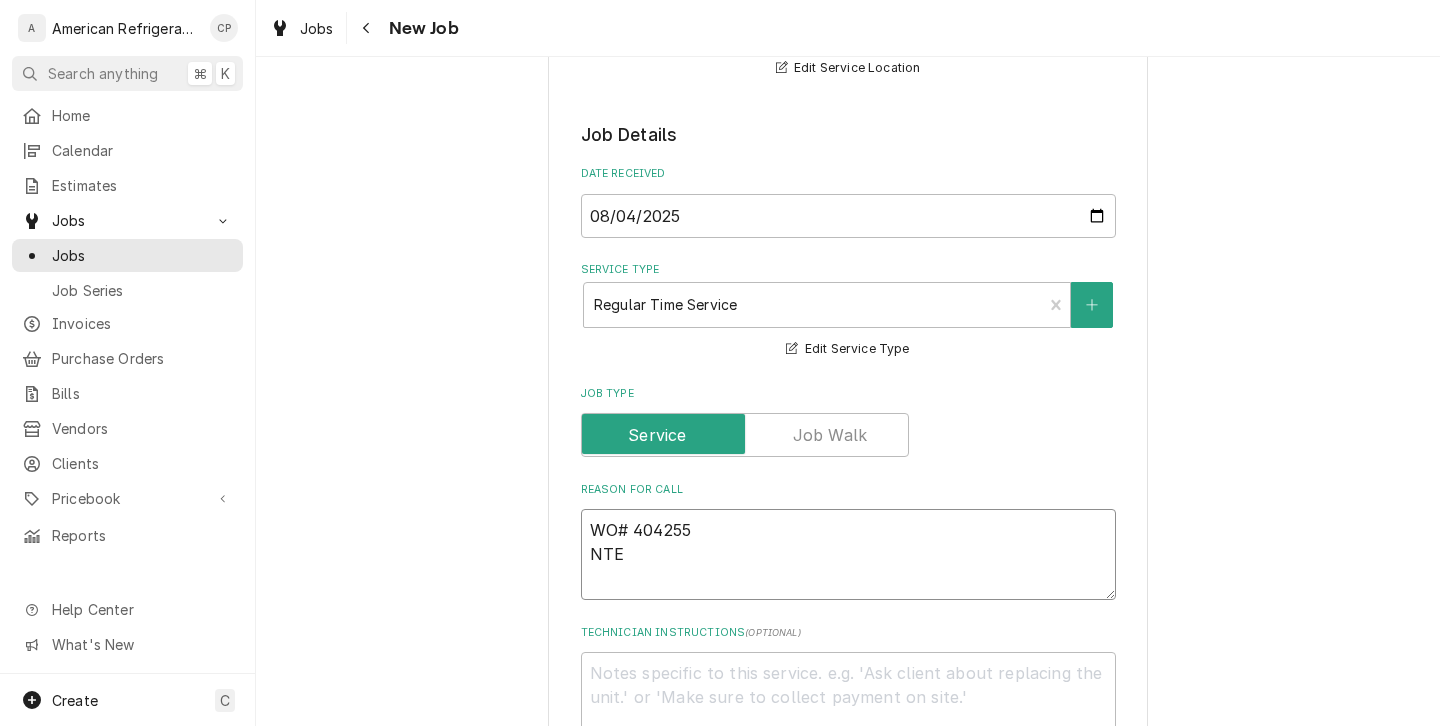 type on "x" 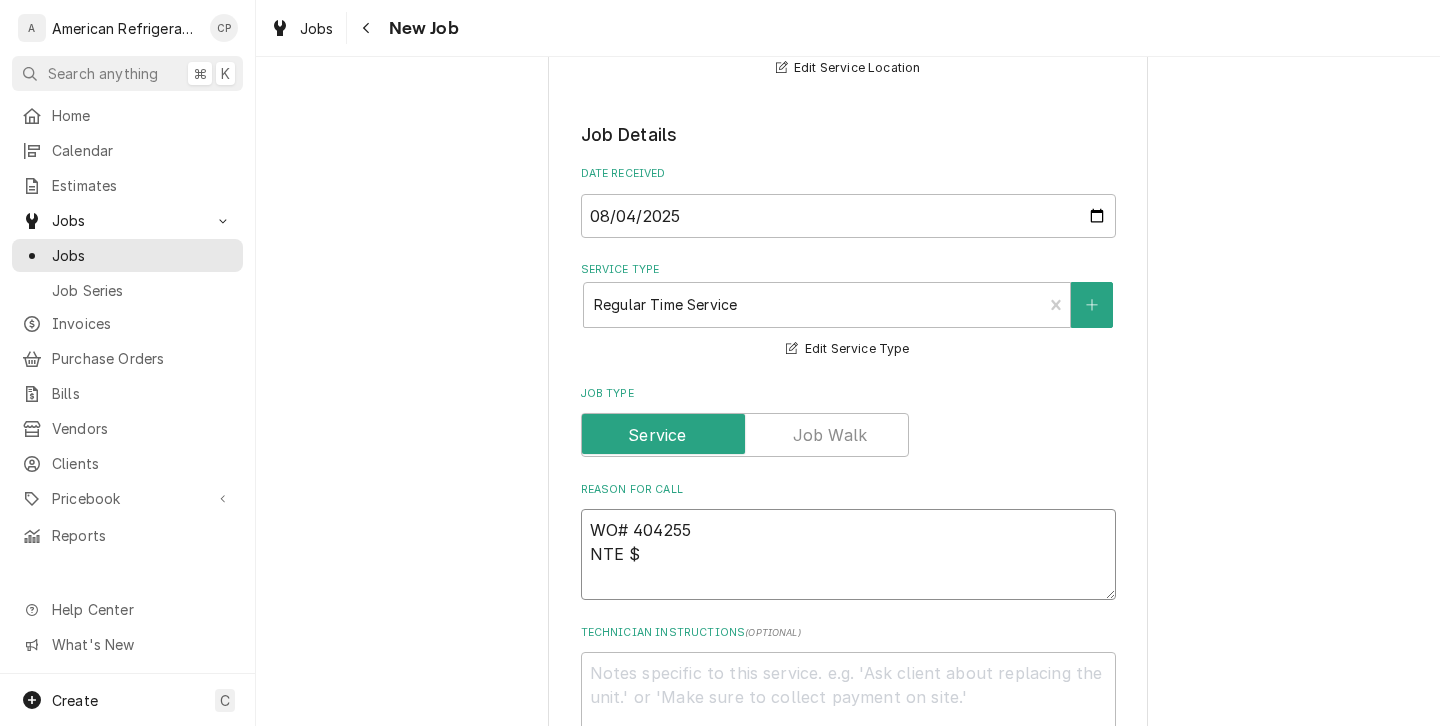 type on "x" 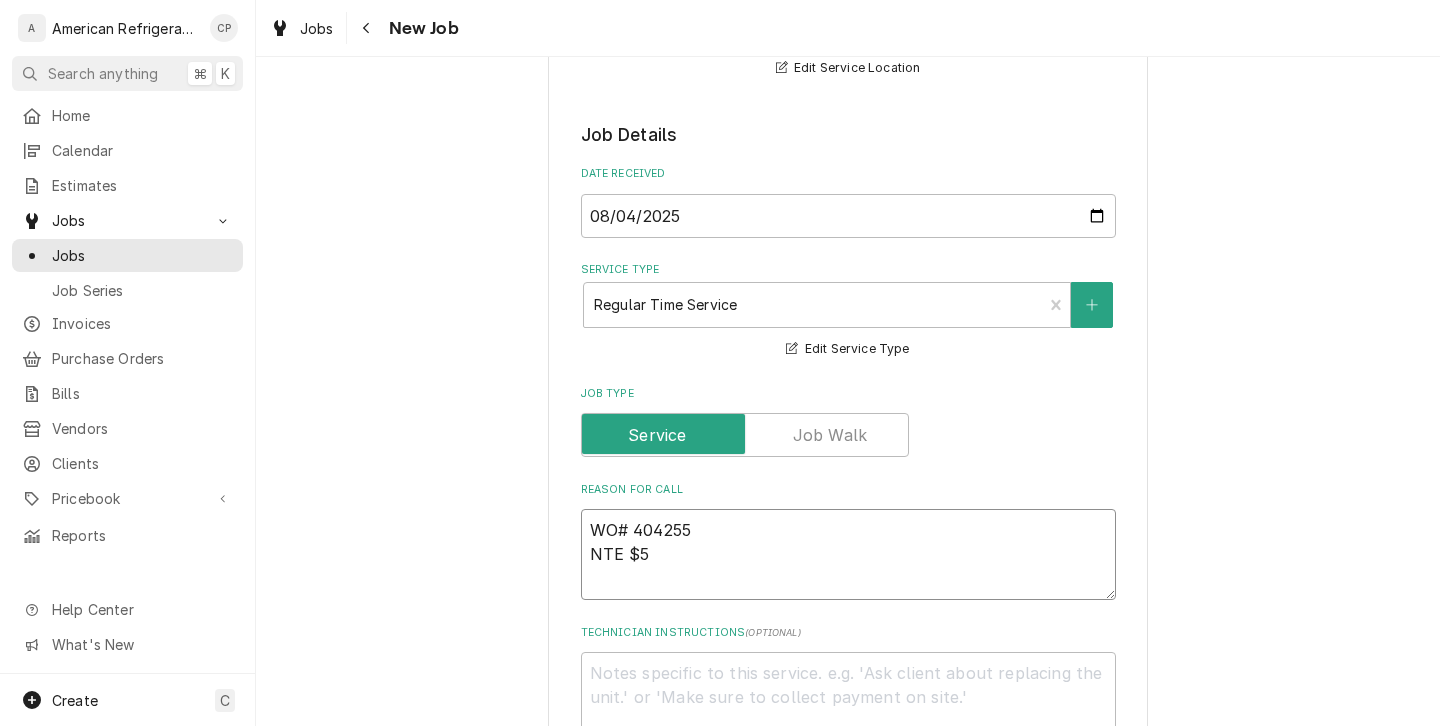 type on "x" 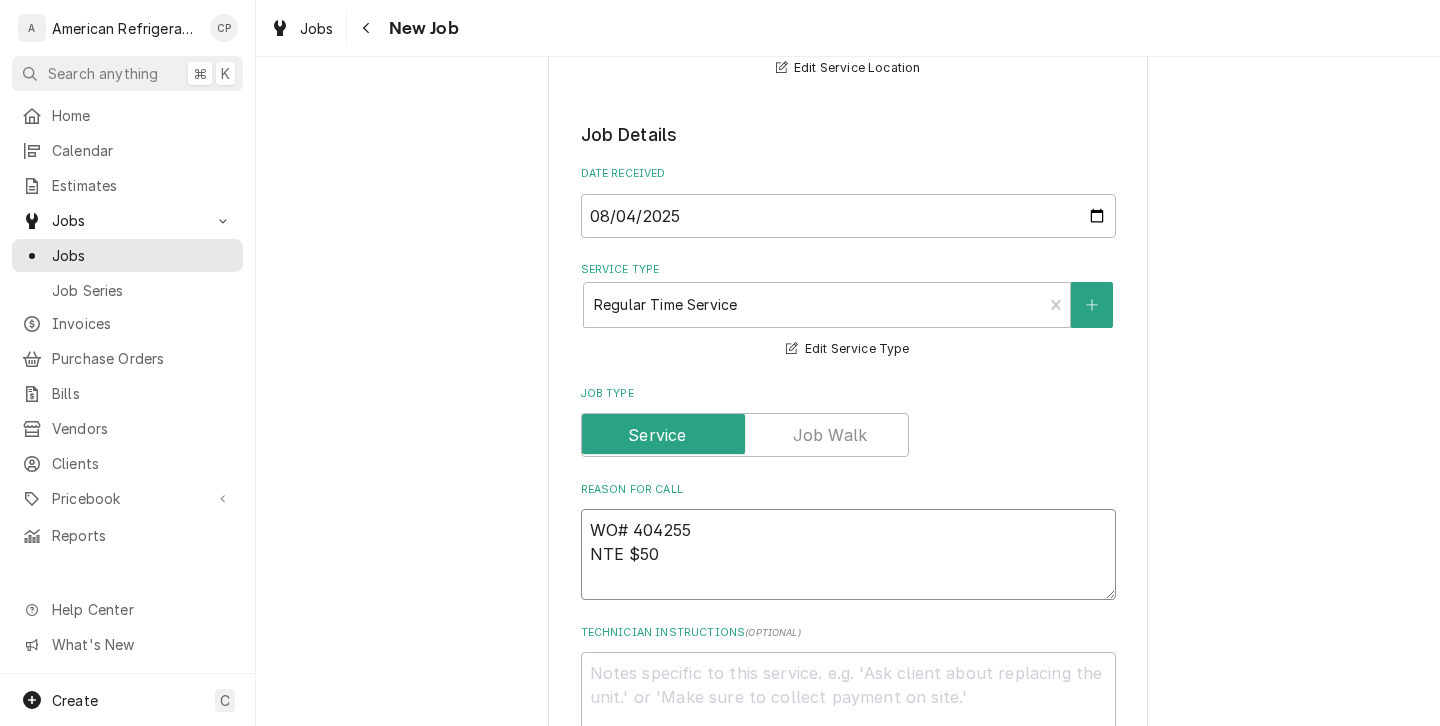 type on "x" 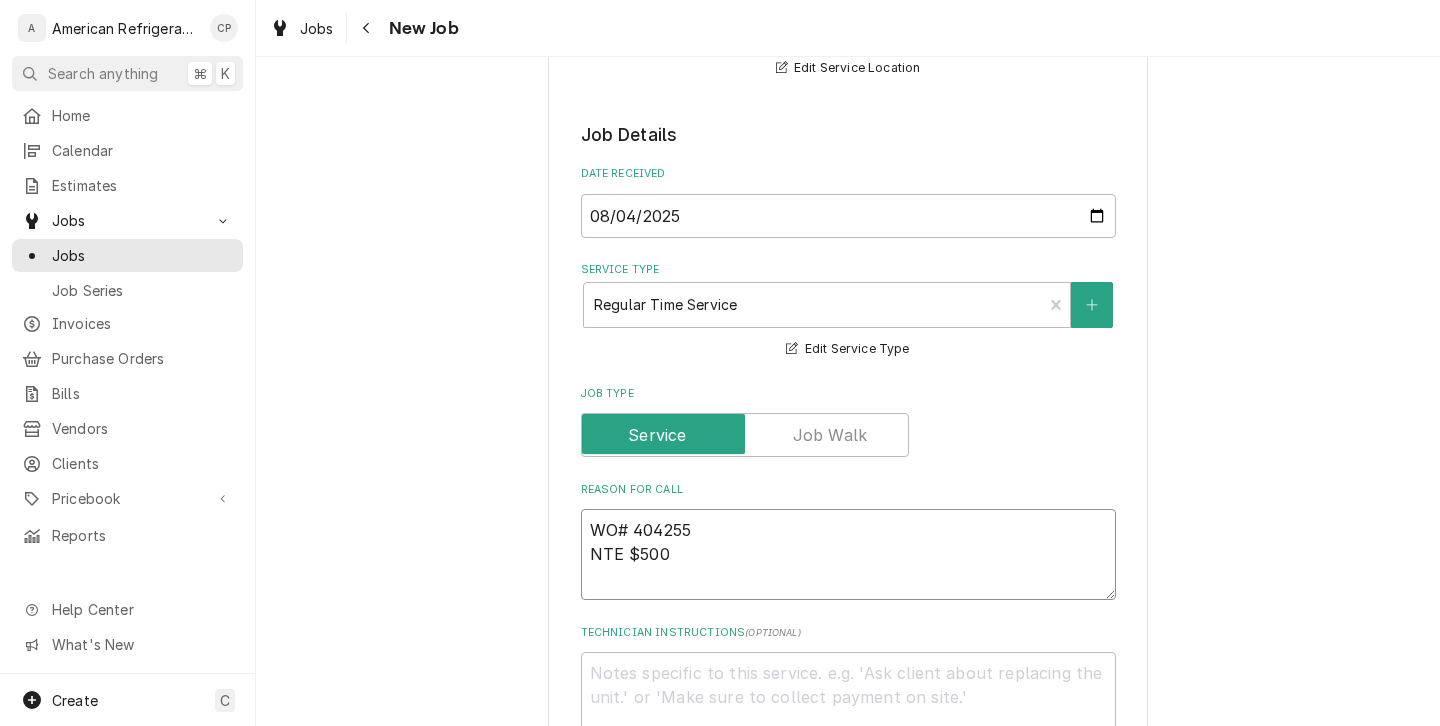 type on "x" 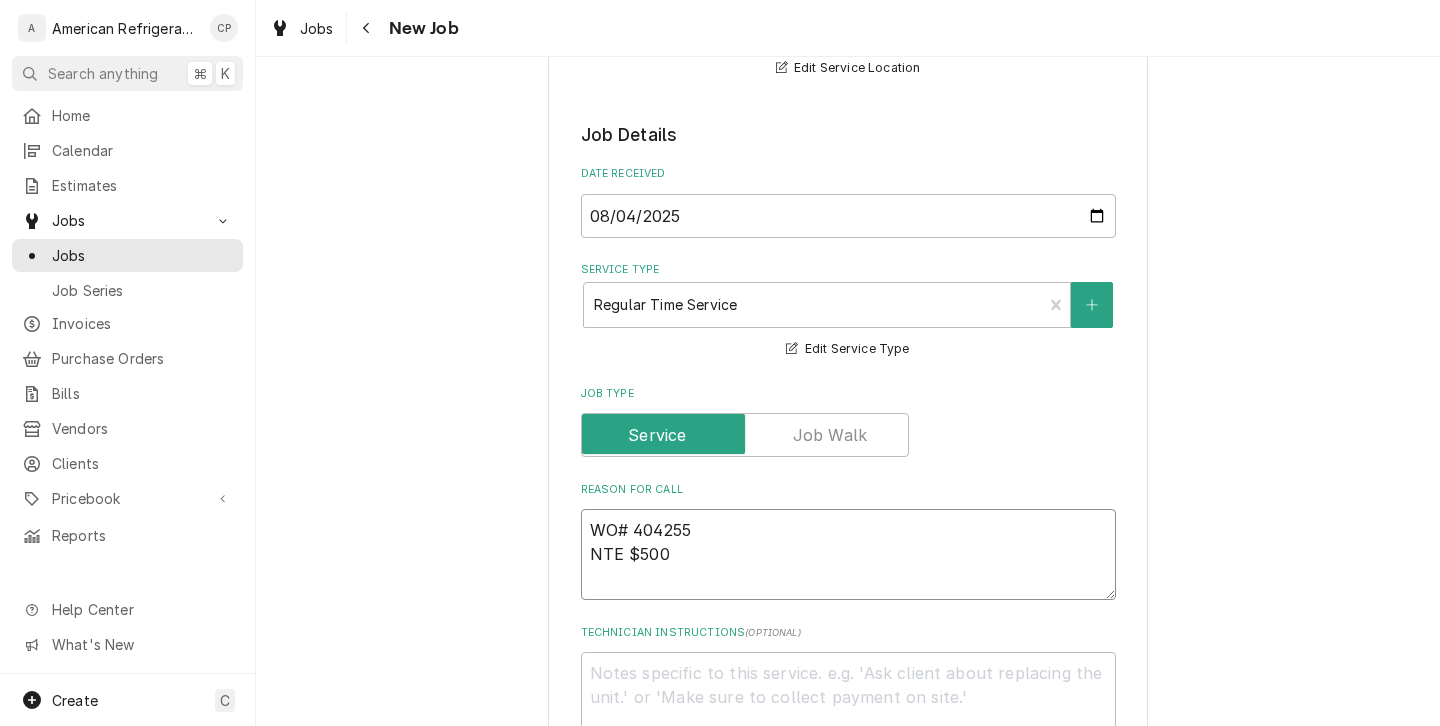 type on "WO# 404255
NTE $500" 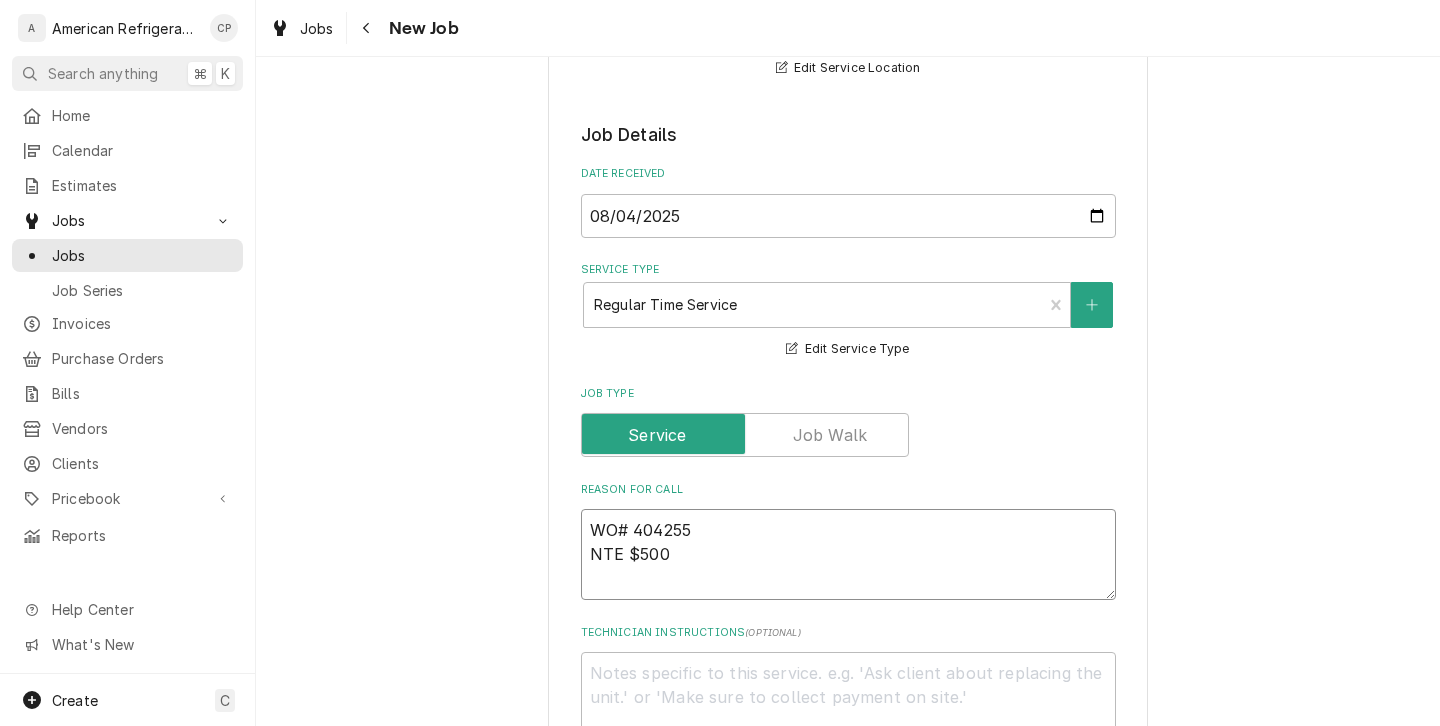 type on "x" 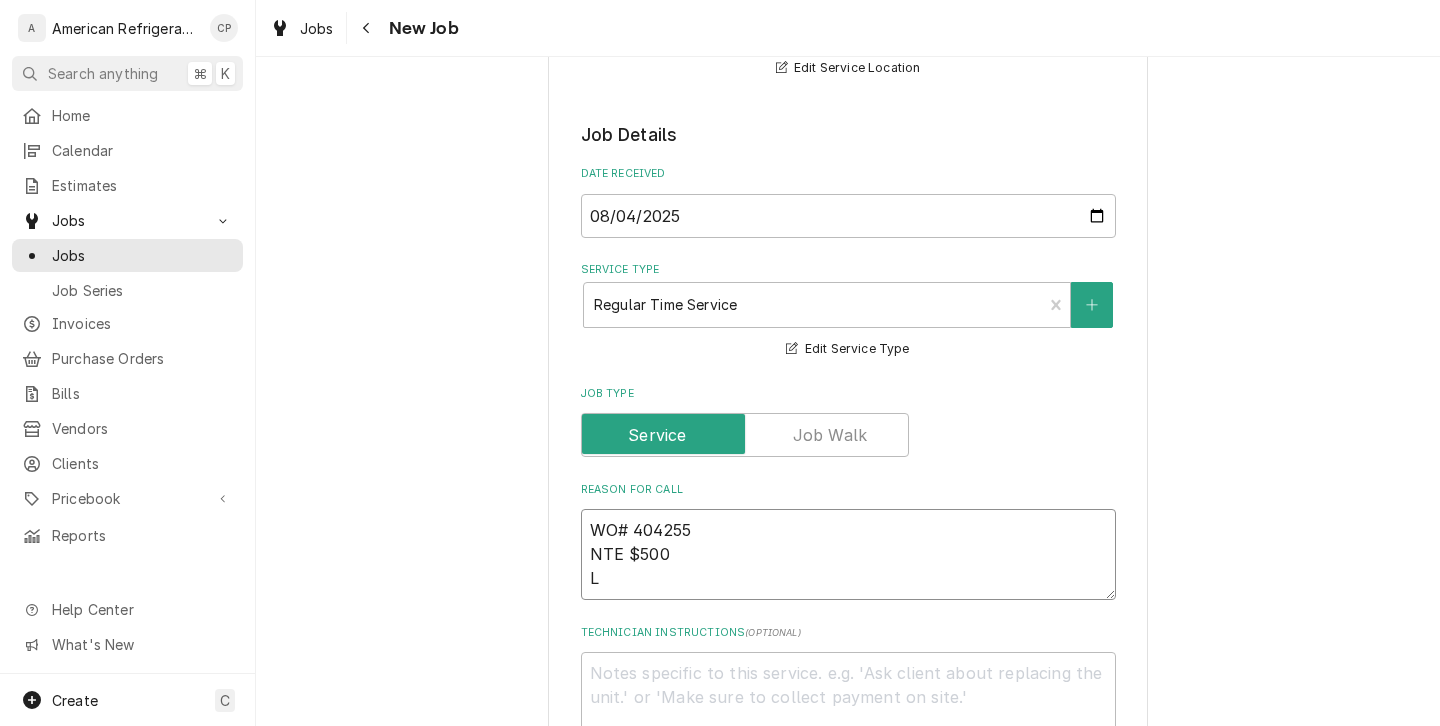 type on "x" 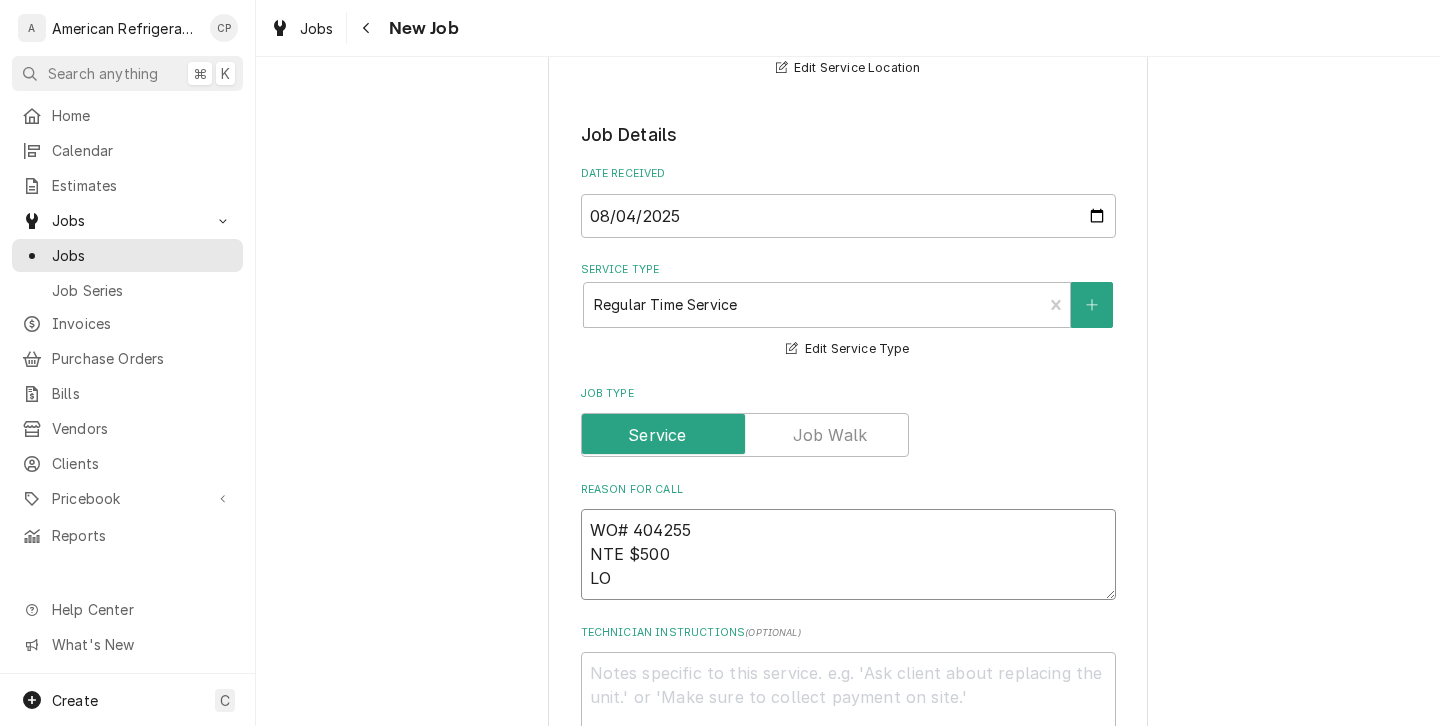type on "x" 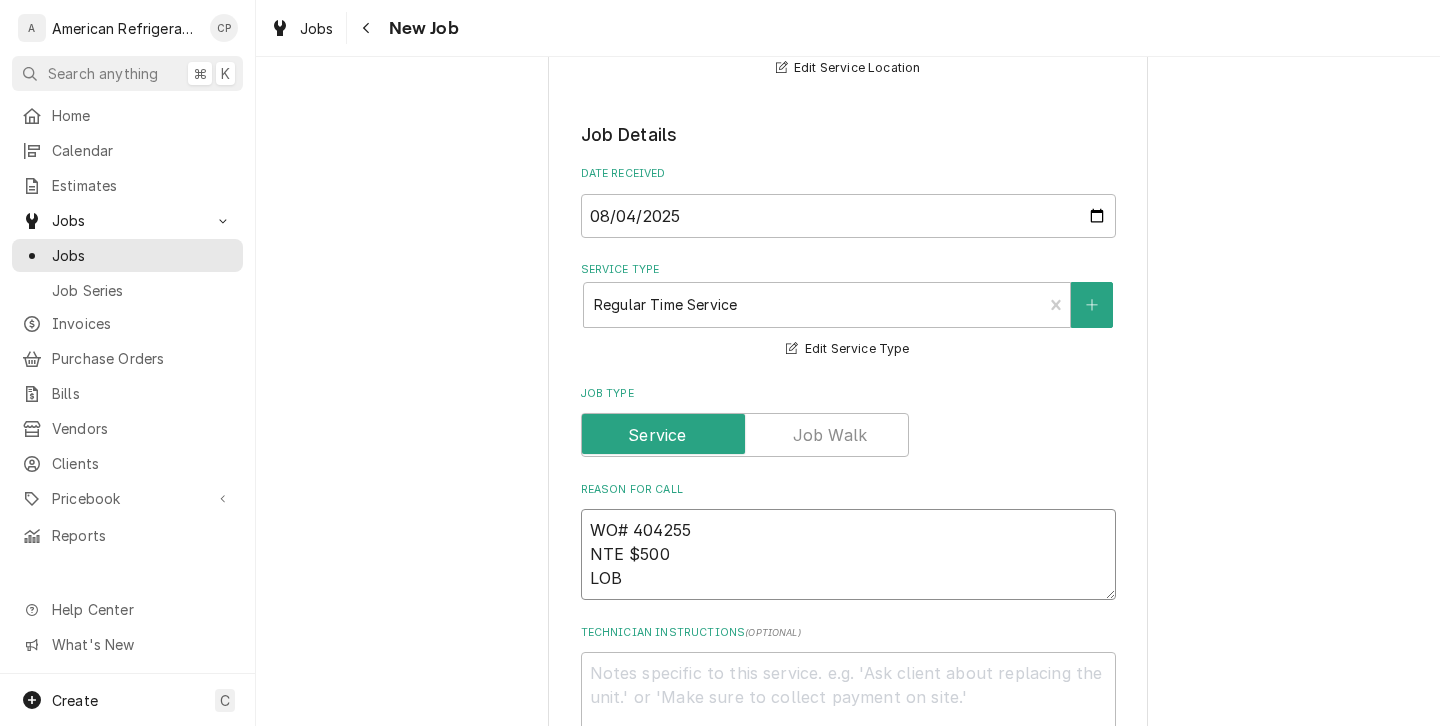 type on "x" 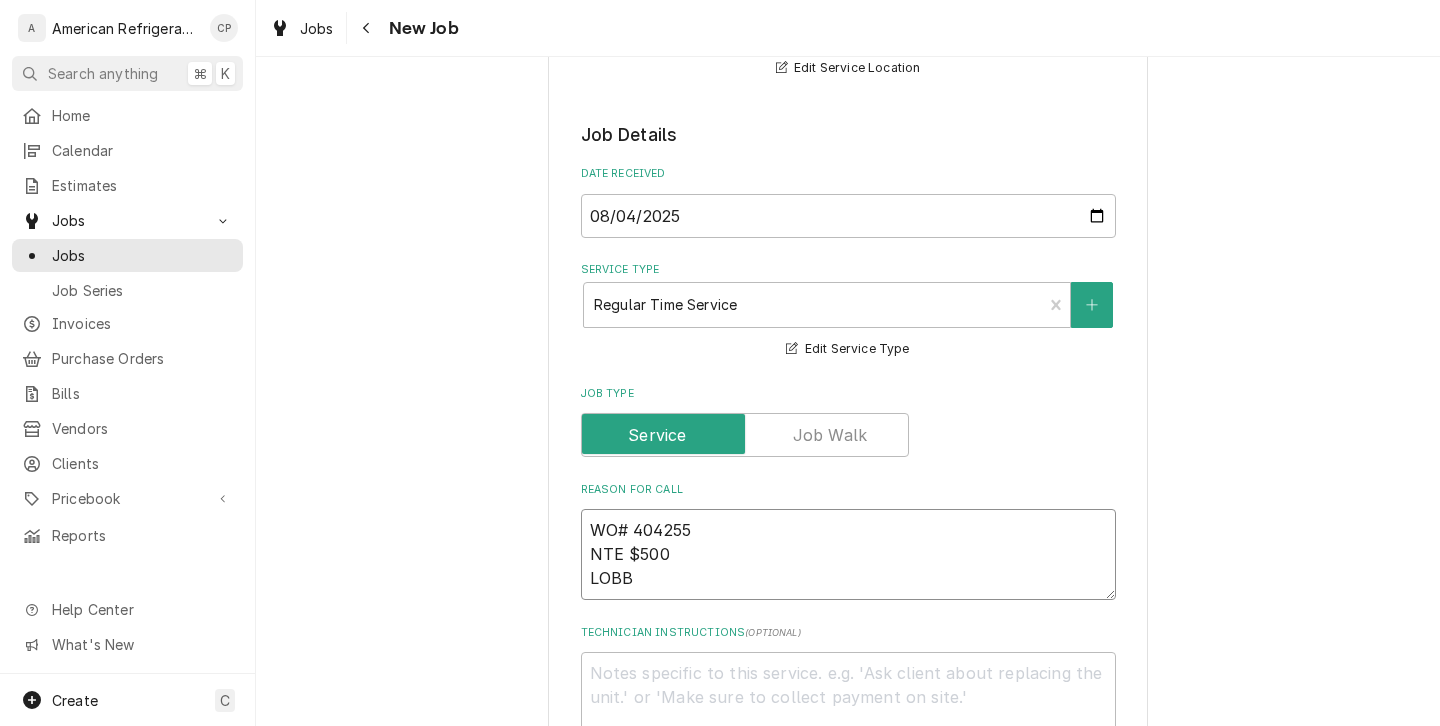 type on "x" 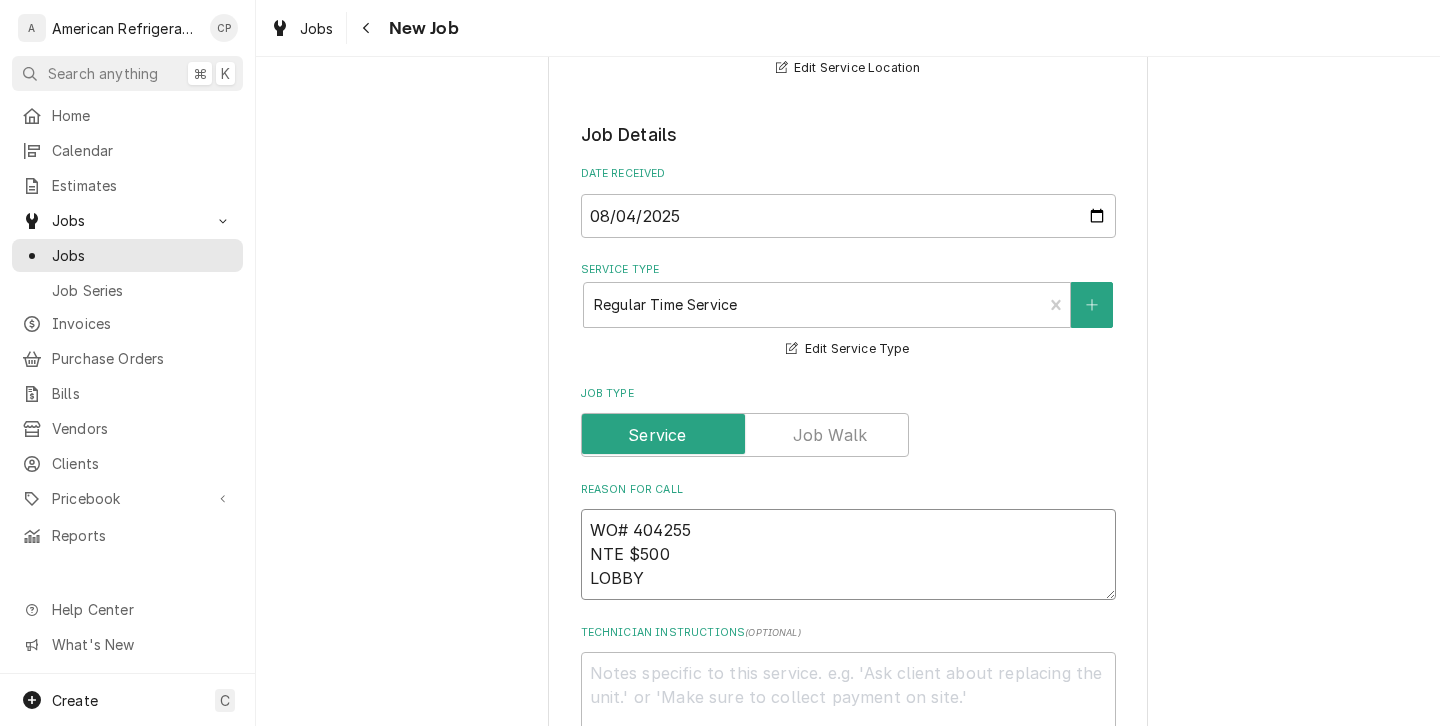 type on "x" 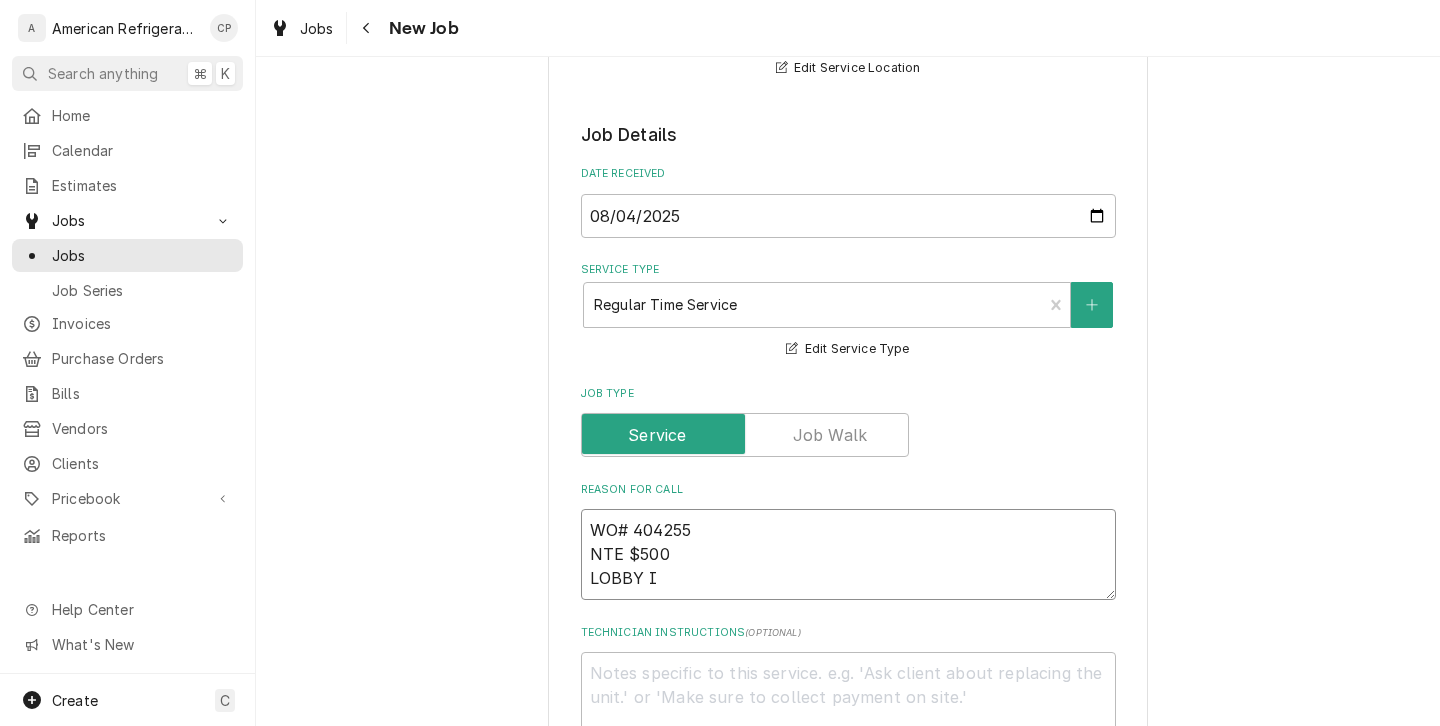 type on "x" 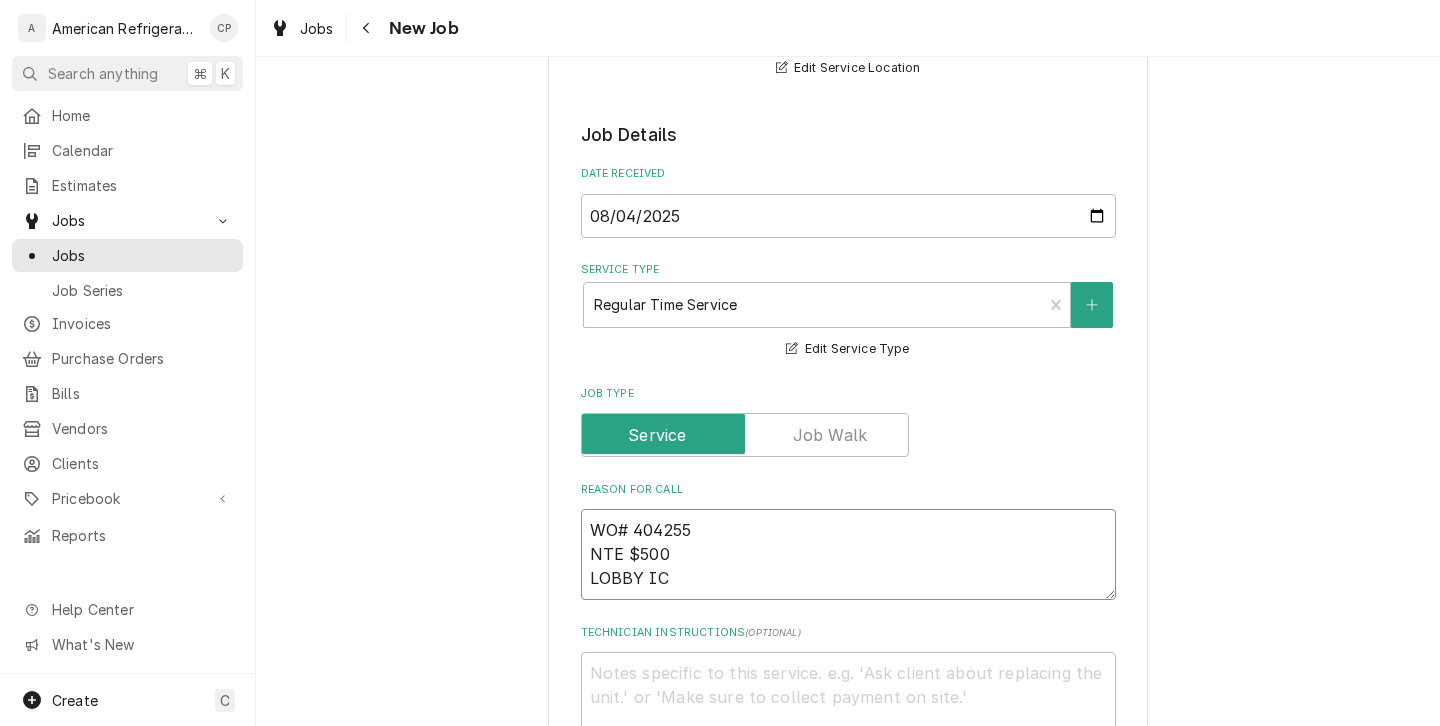 type on "x" 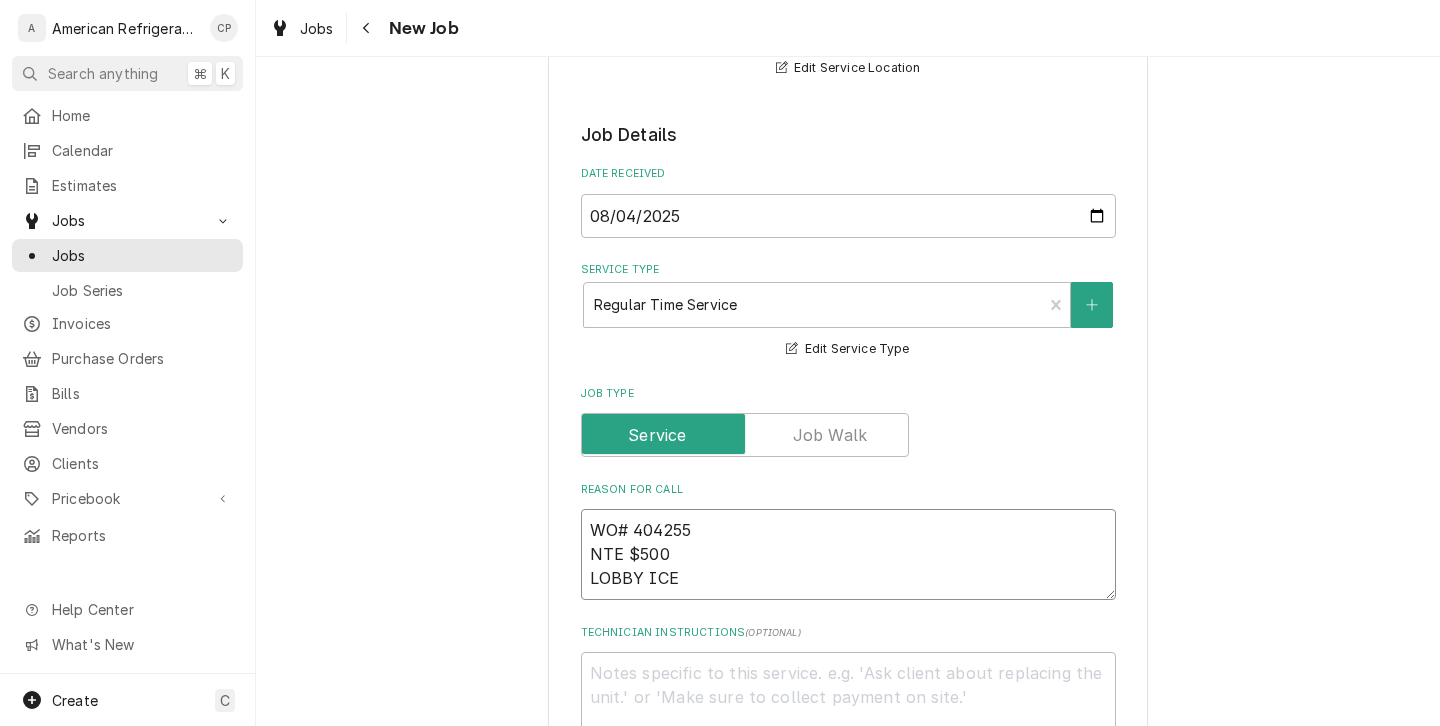 type on "x" 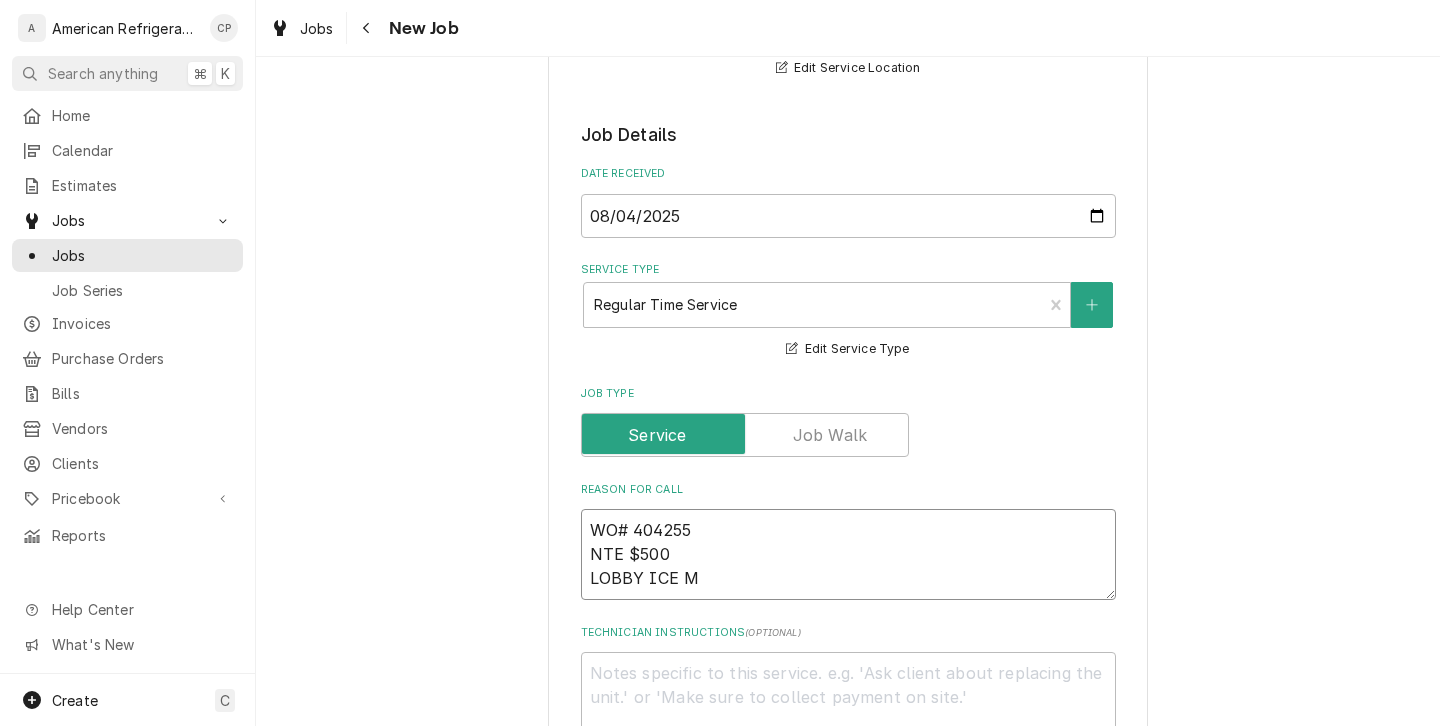 type on "WO# 404255
NTE $500
LOBBY ICE MA" 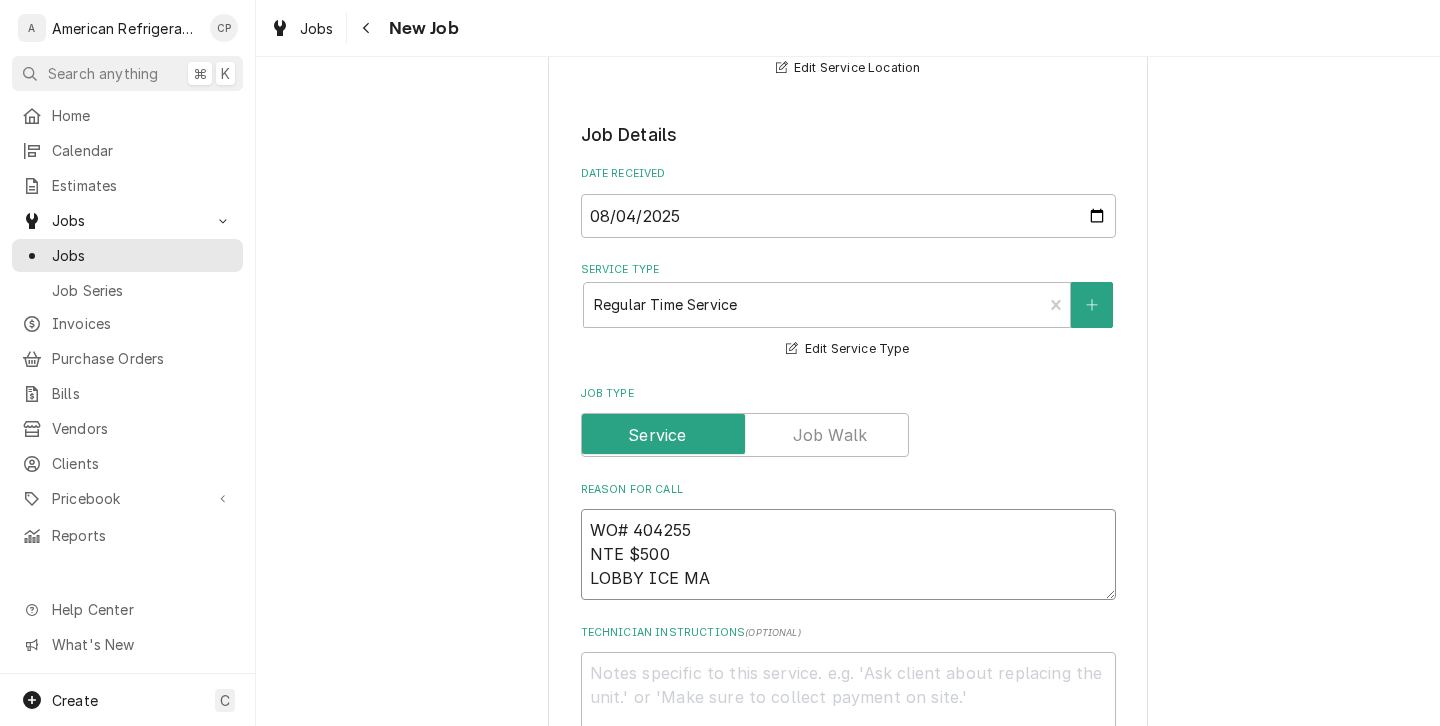 type on "x" 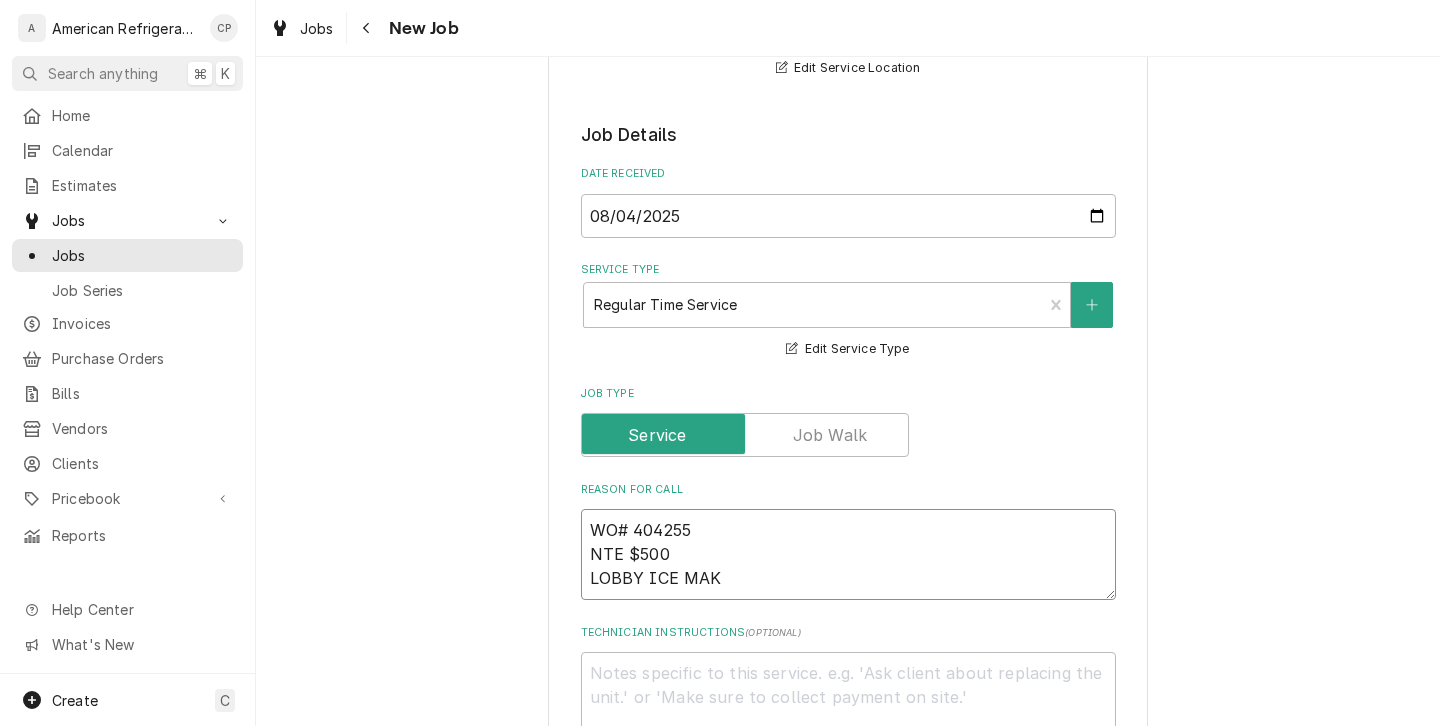 type on "x" 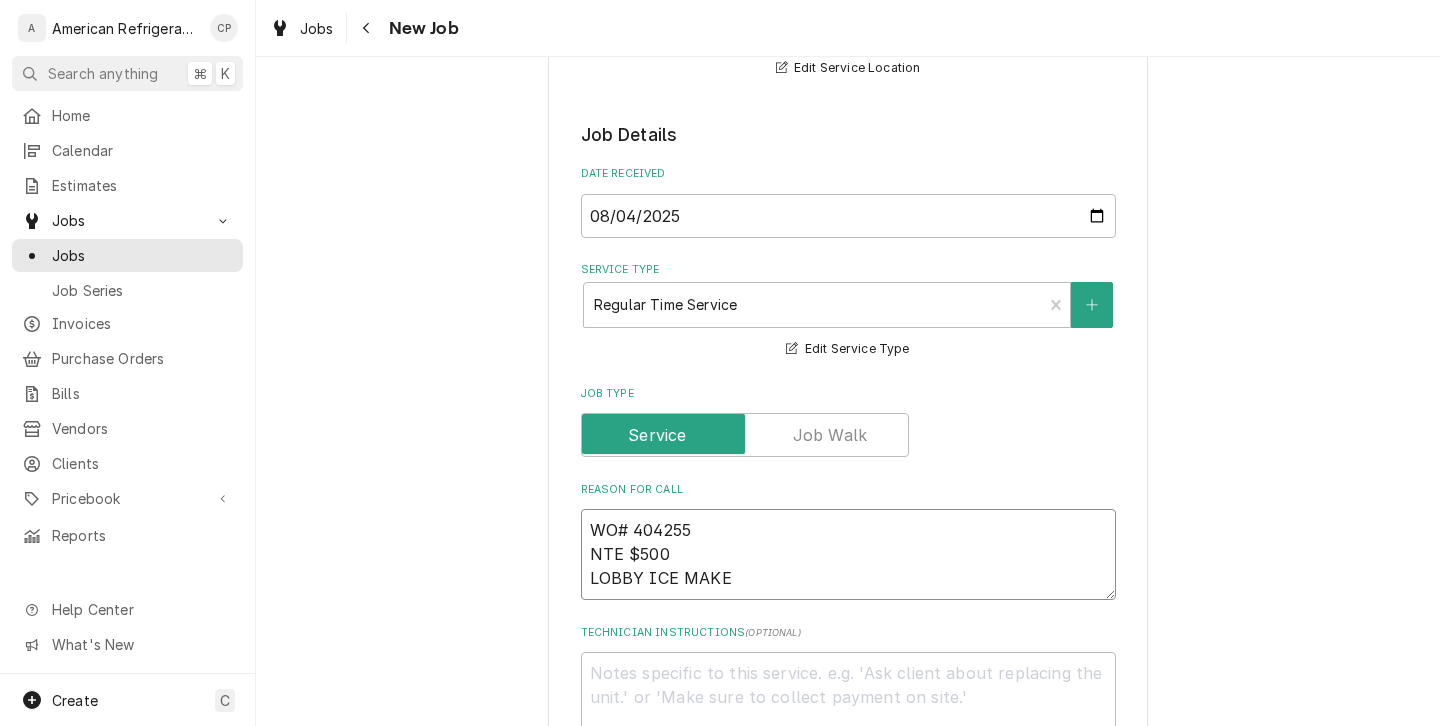 type on "x" 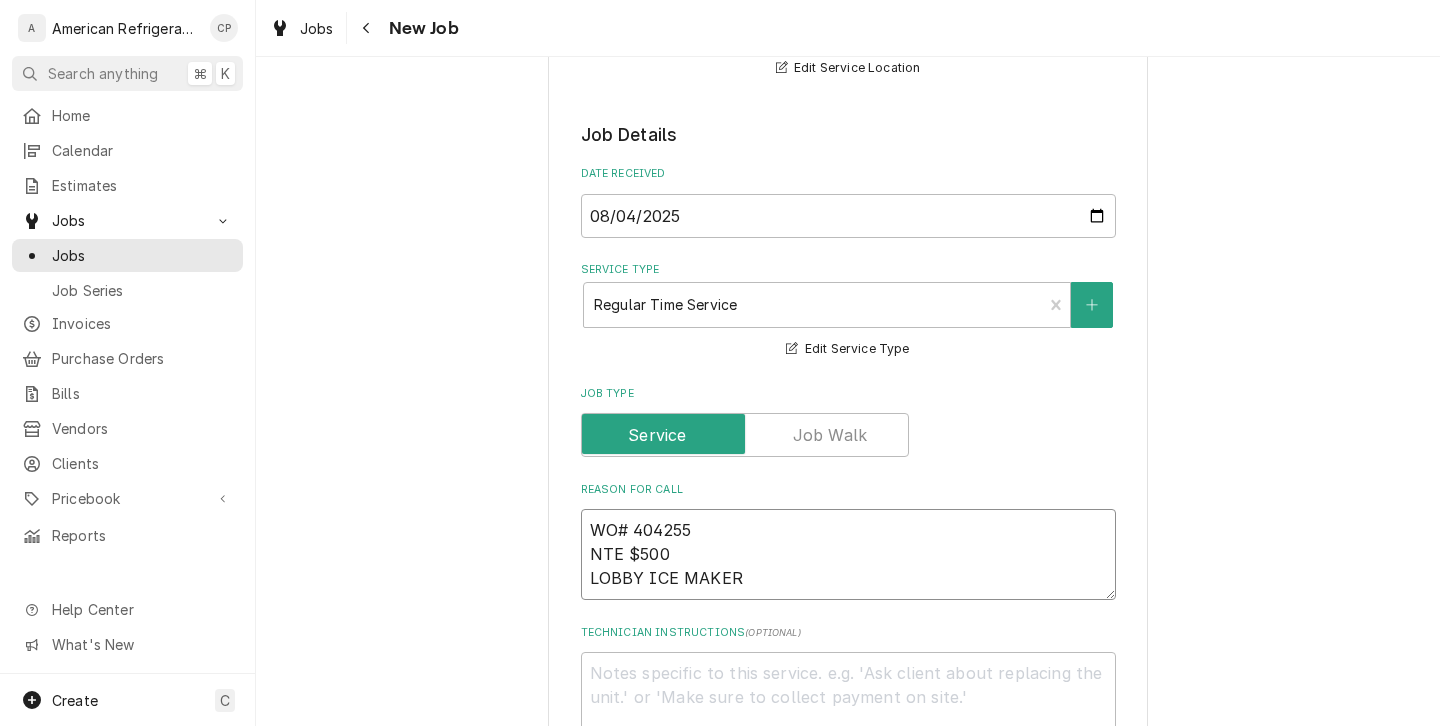 type on "x" 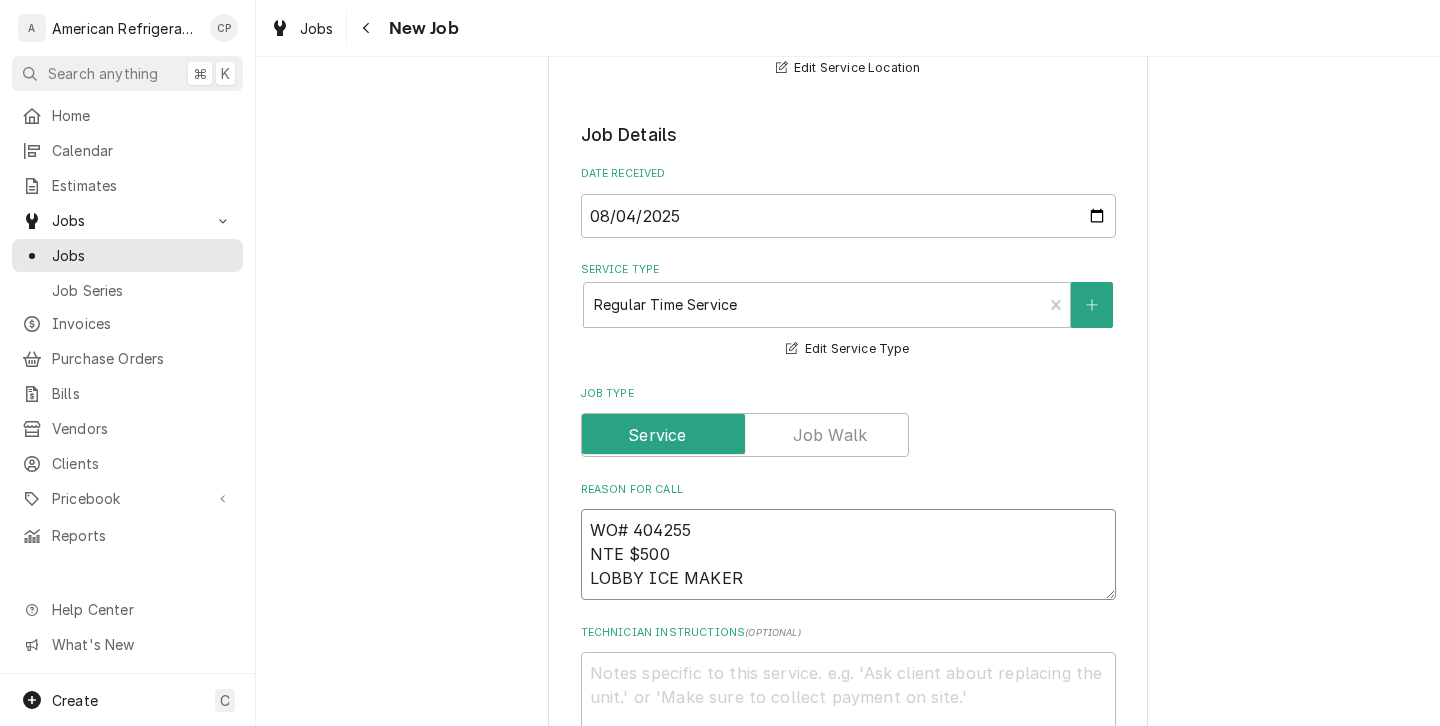 type on "x" 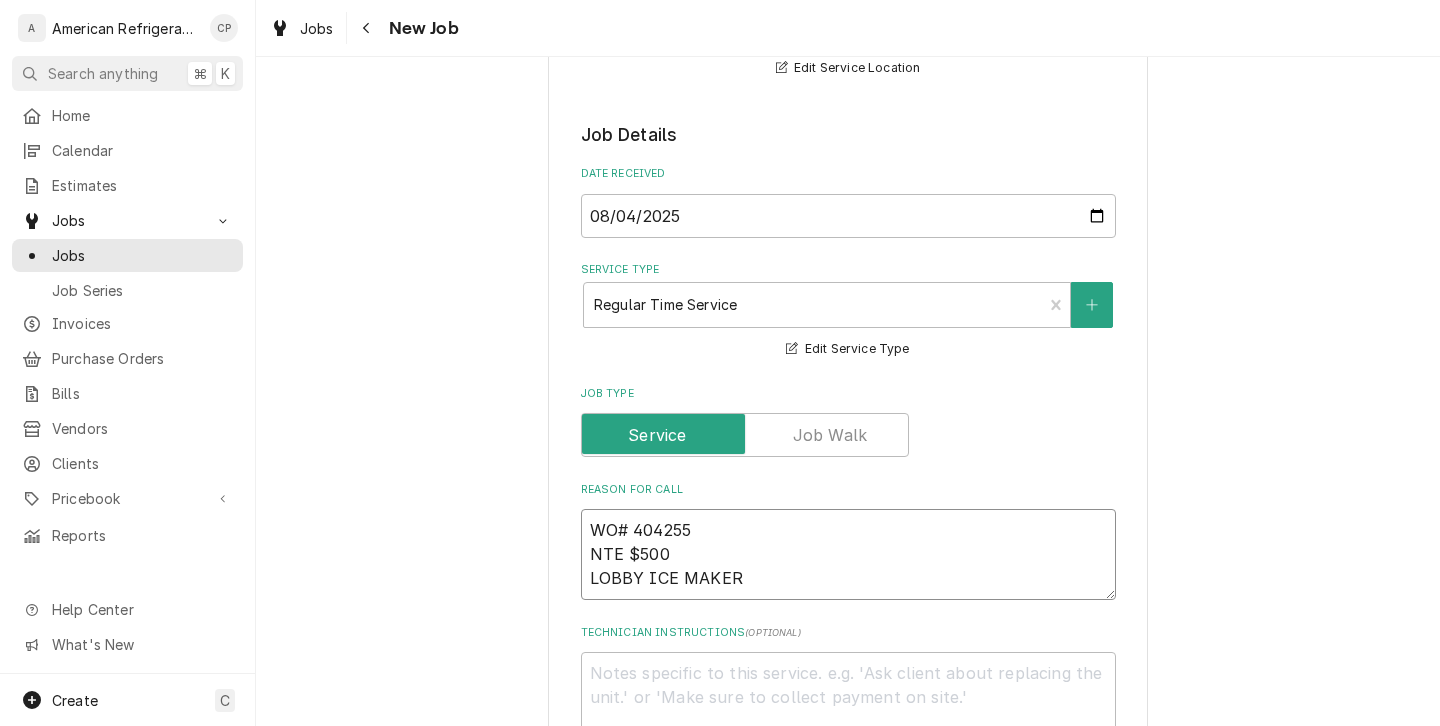 type on "WO# 404255
NTE $500
LOBBY ICE MAKER N" 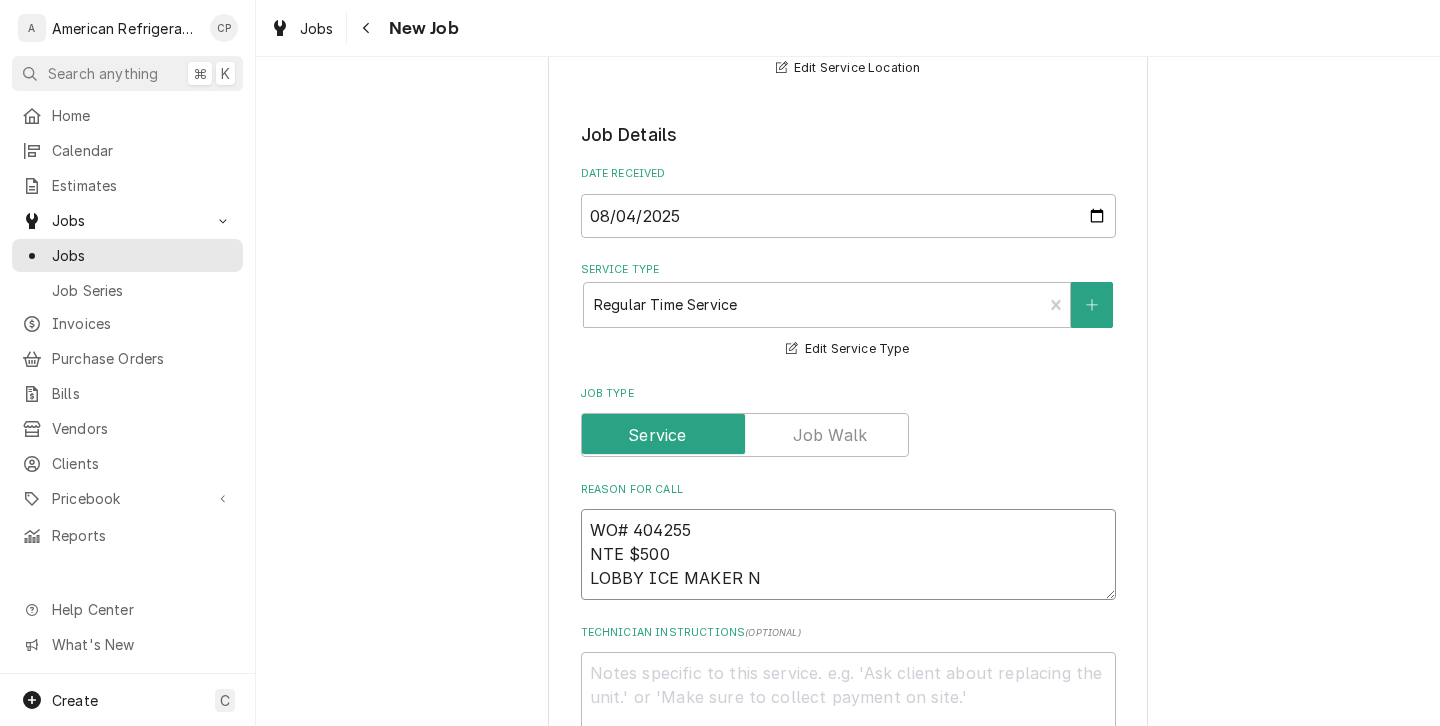 type on "x" 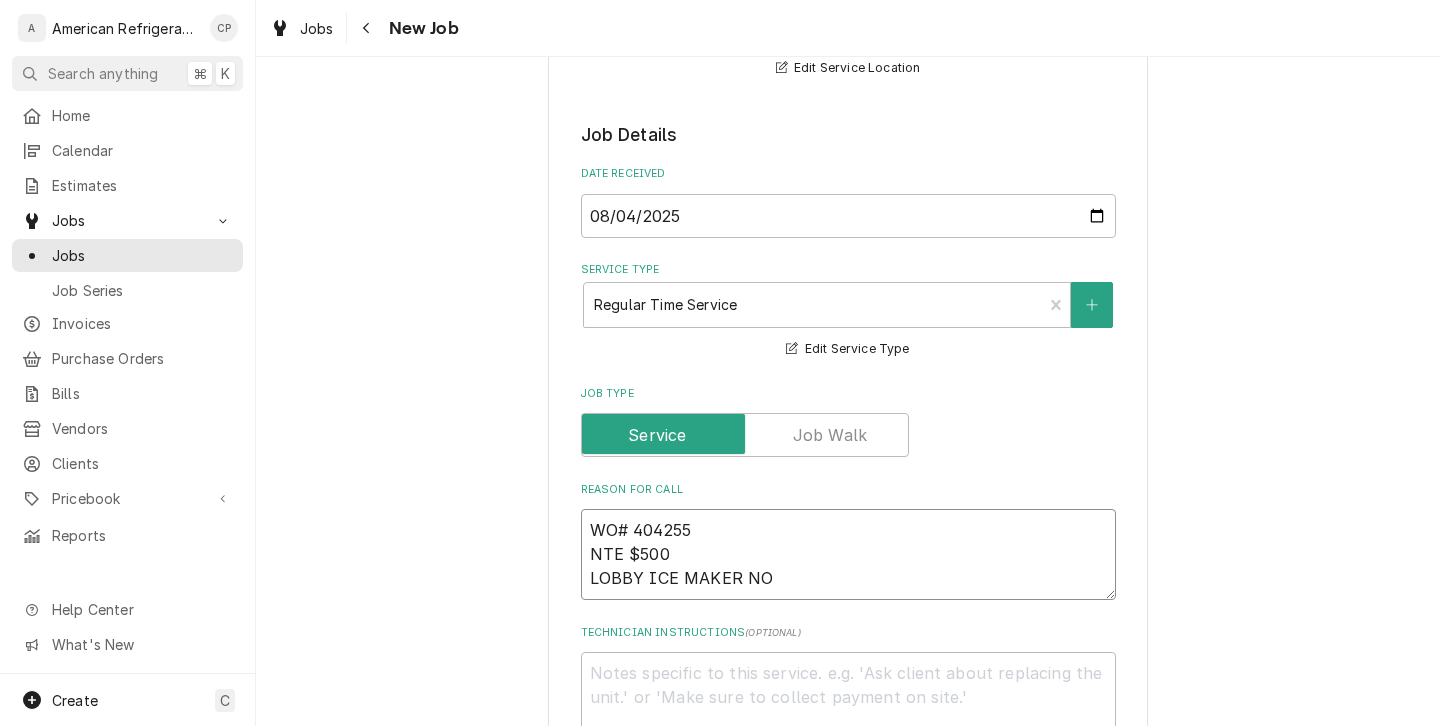type on "x" 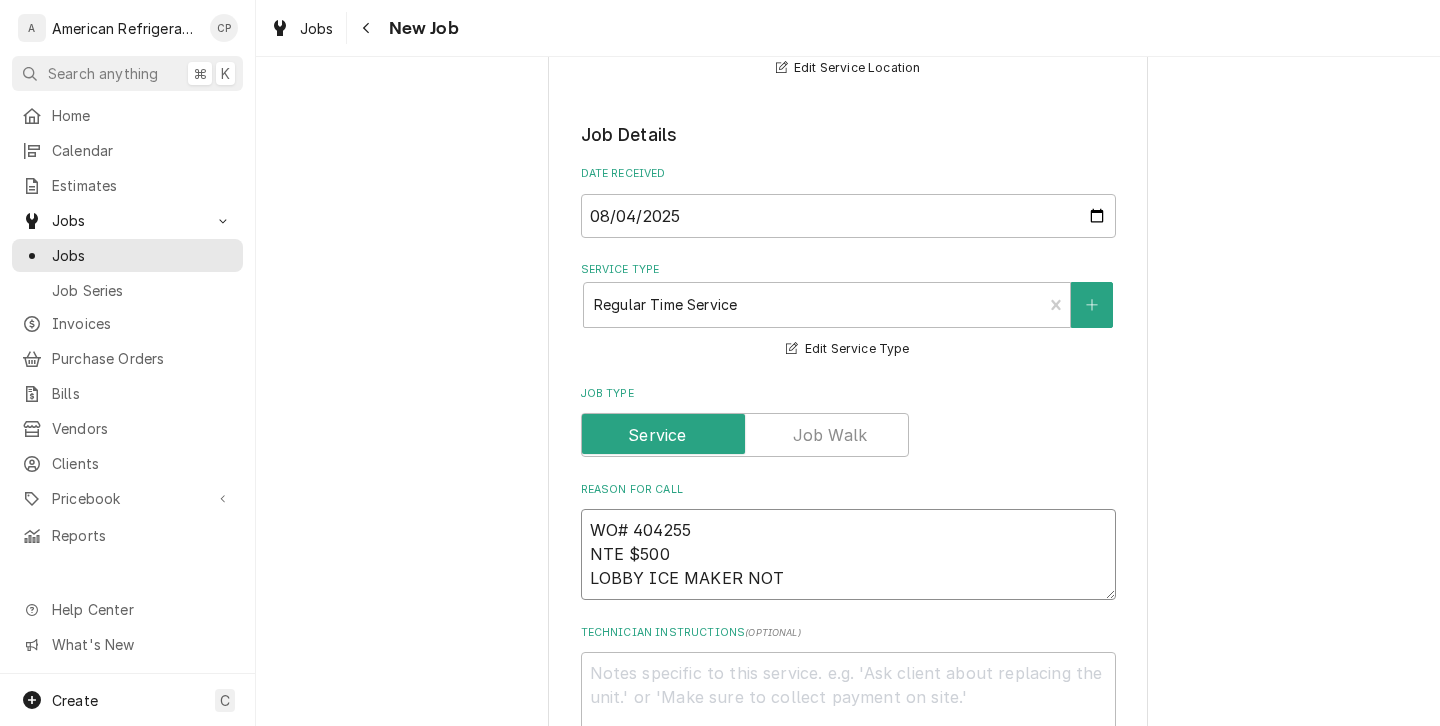 type on "x" 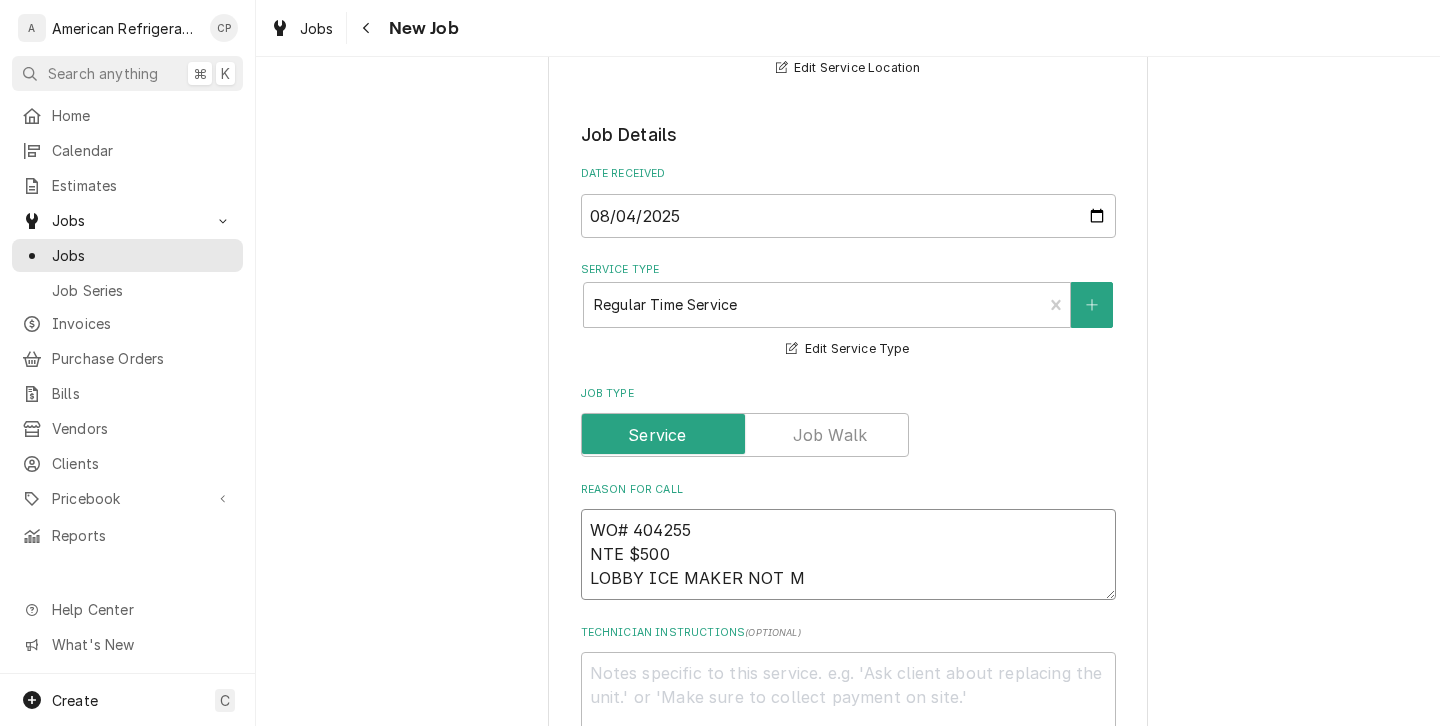 type on "x" 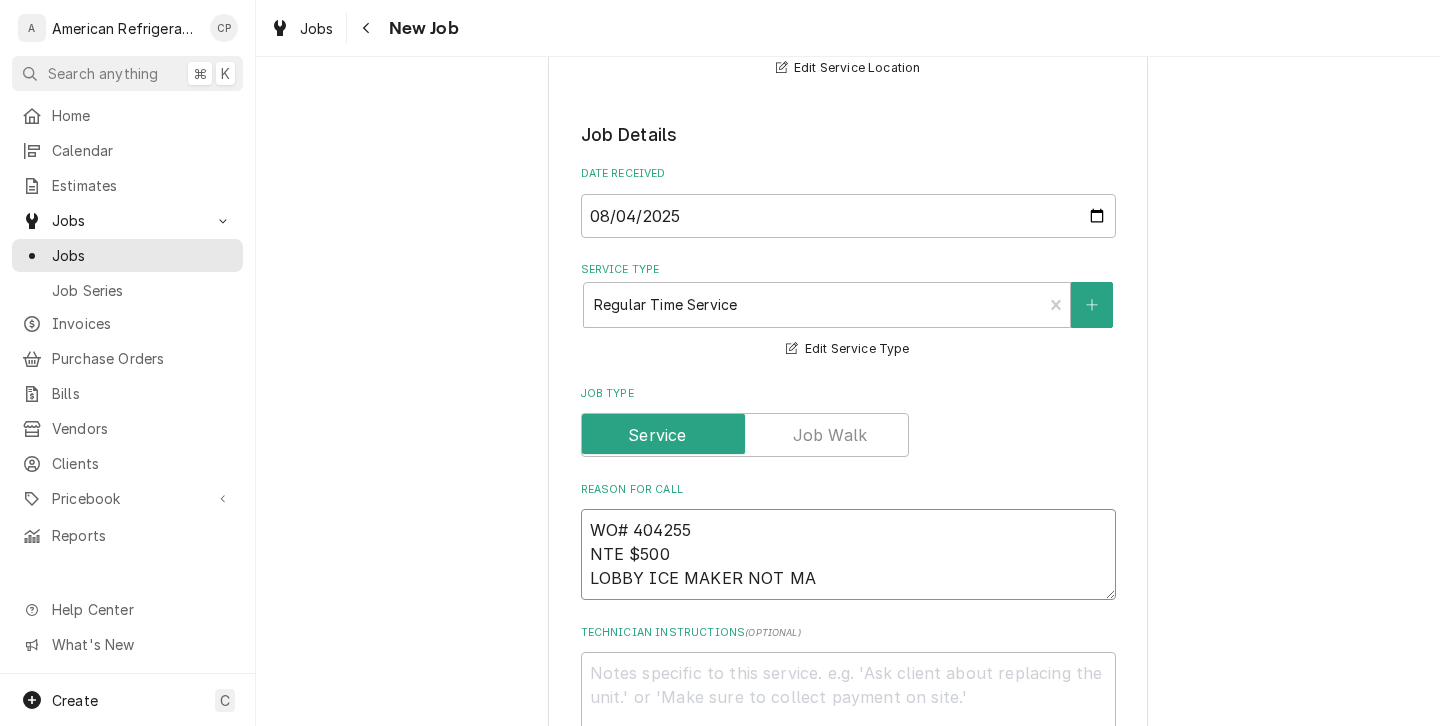 type on "x" 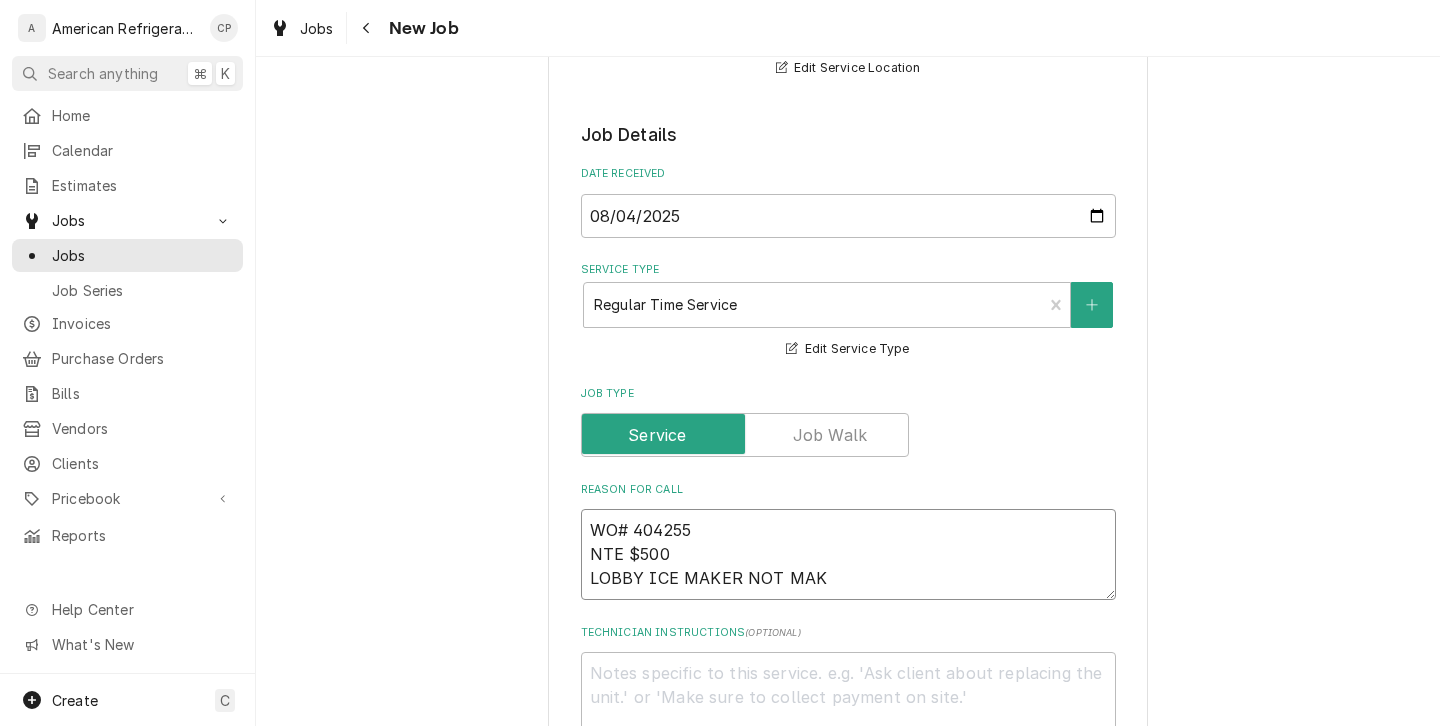 type on "x" 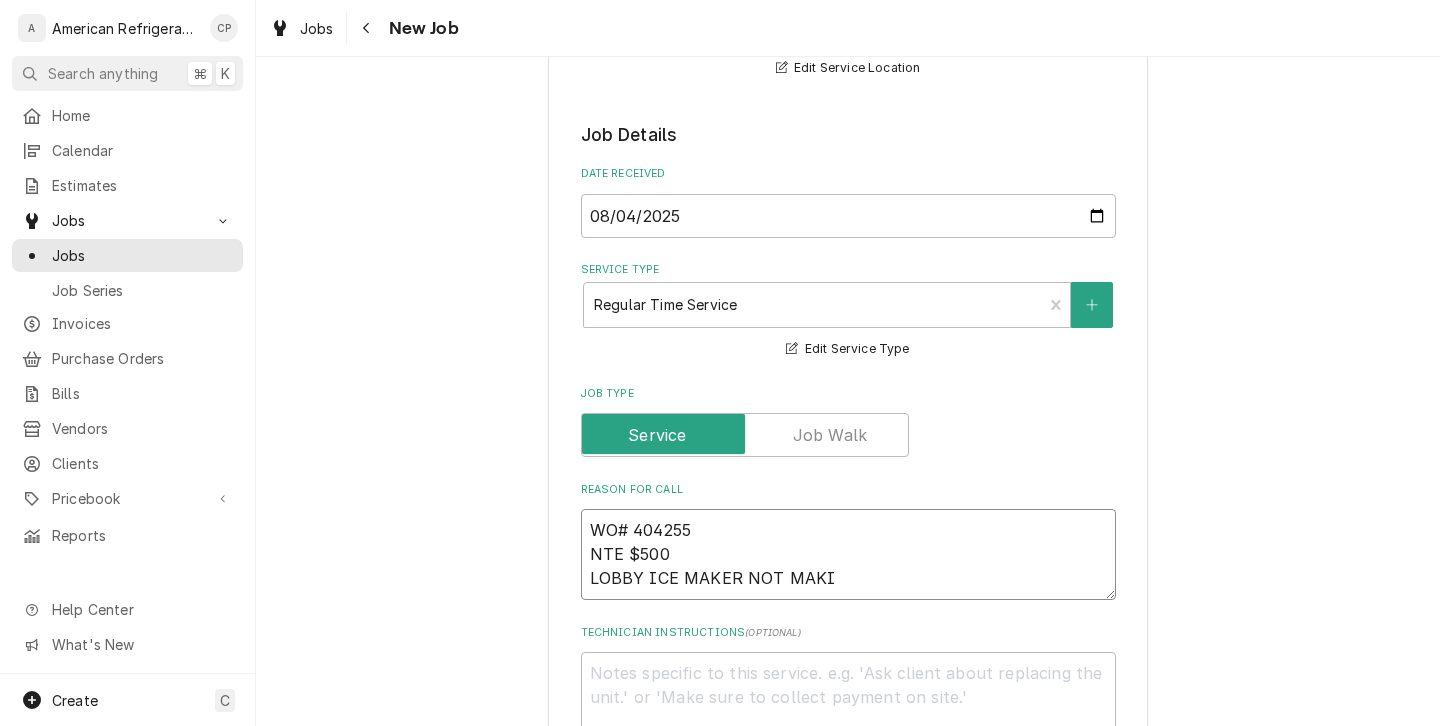 type on "x" 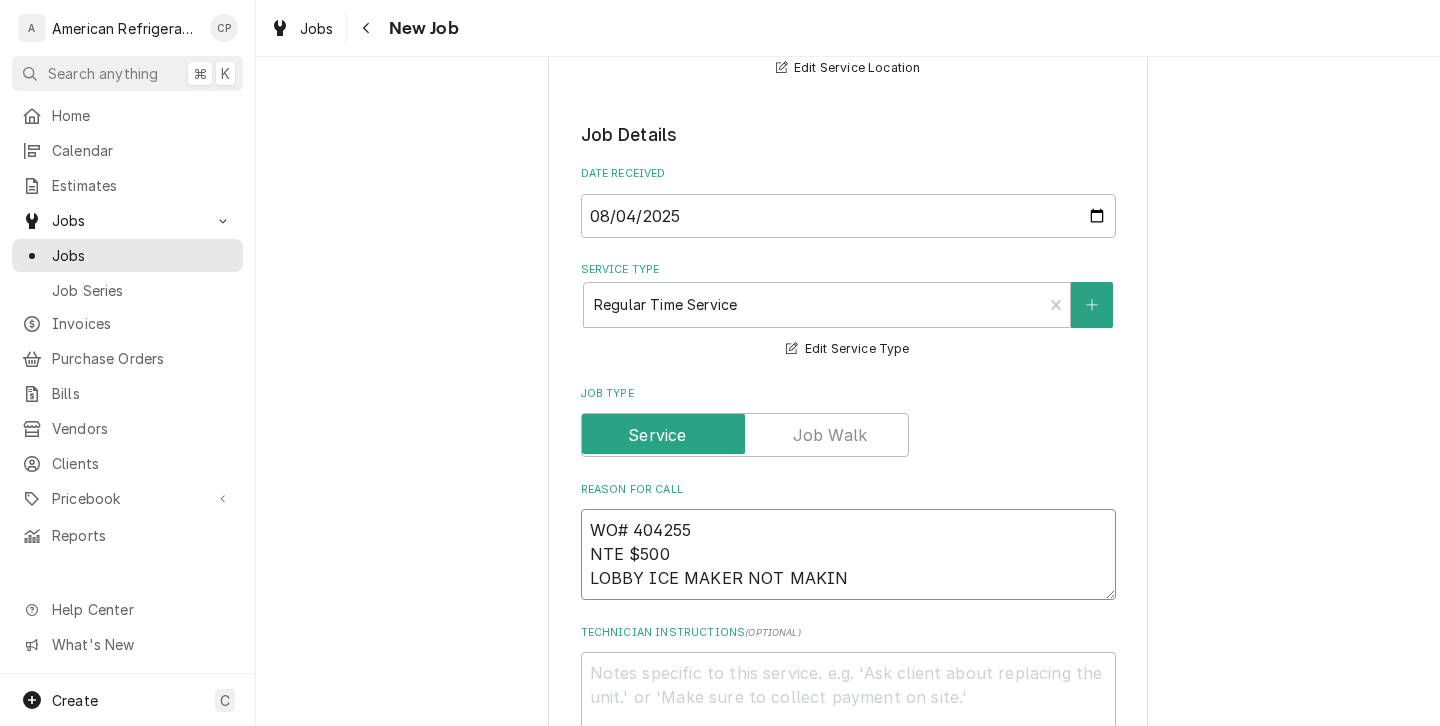 type on "x" 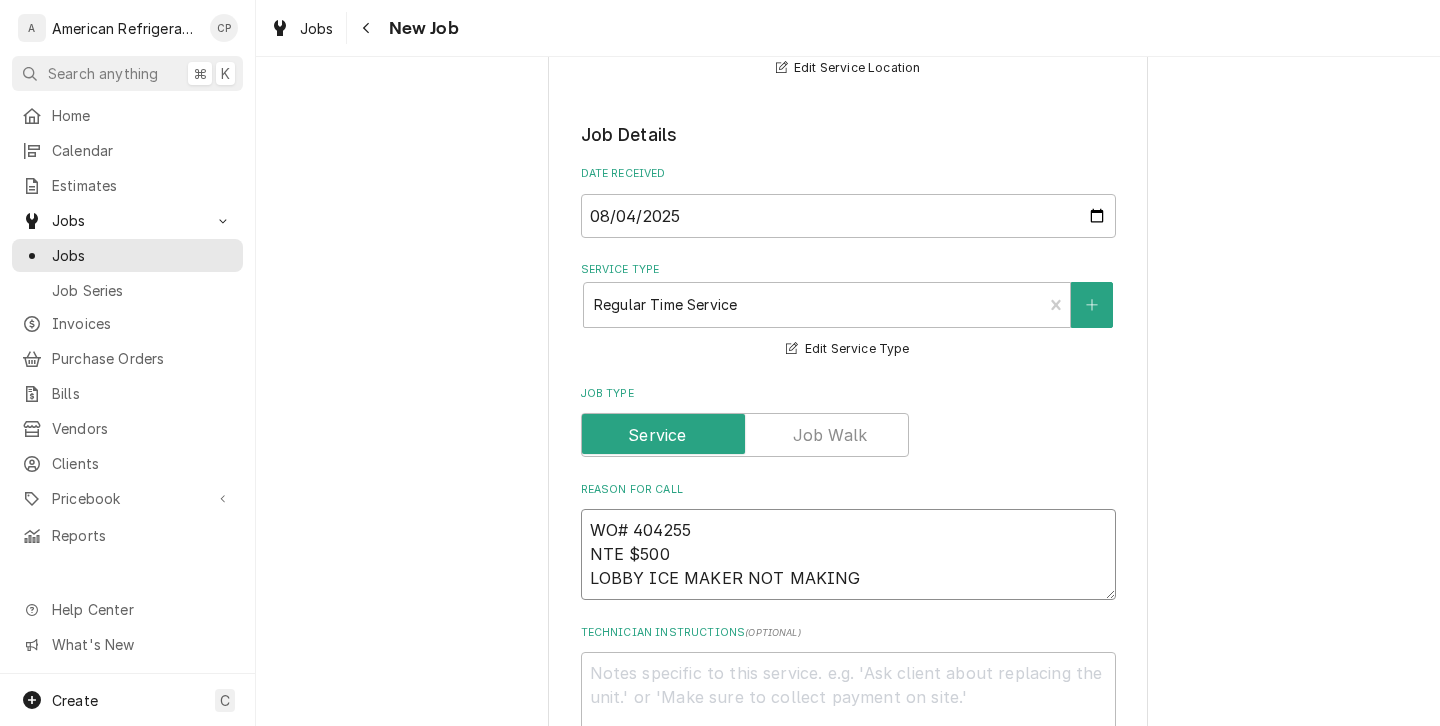 type on "x" 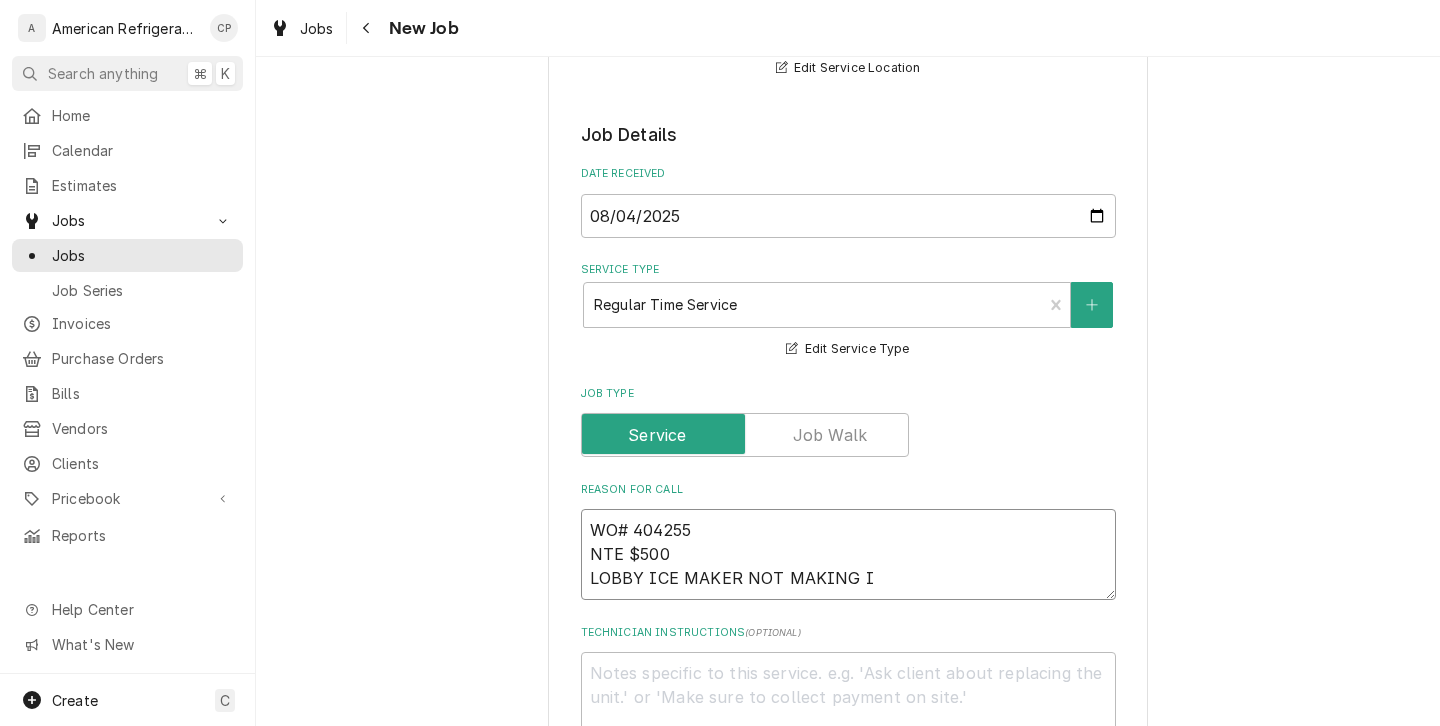 type on "WO# 404255
NTE $500
LOBBY ICE MAKER NOT MAKING IC" 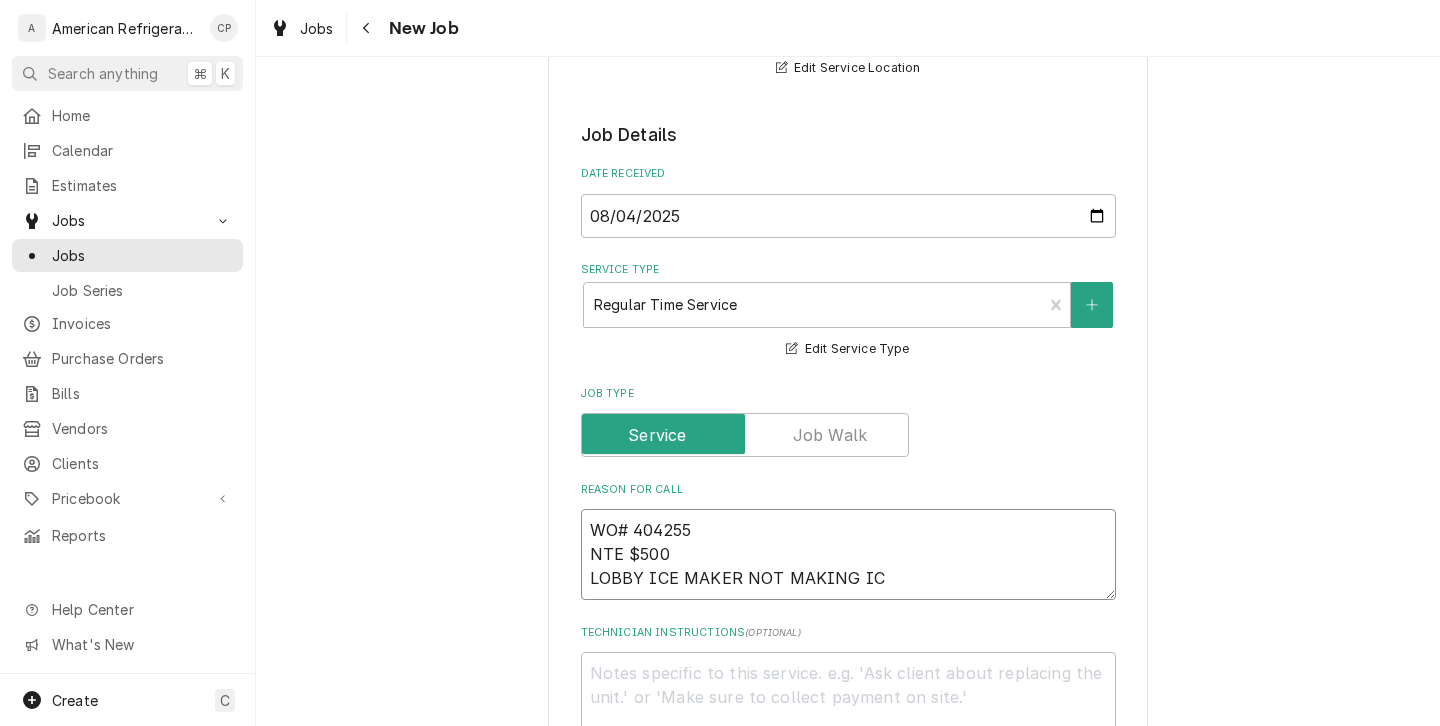 type on "x" 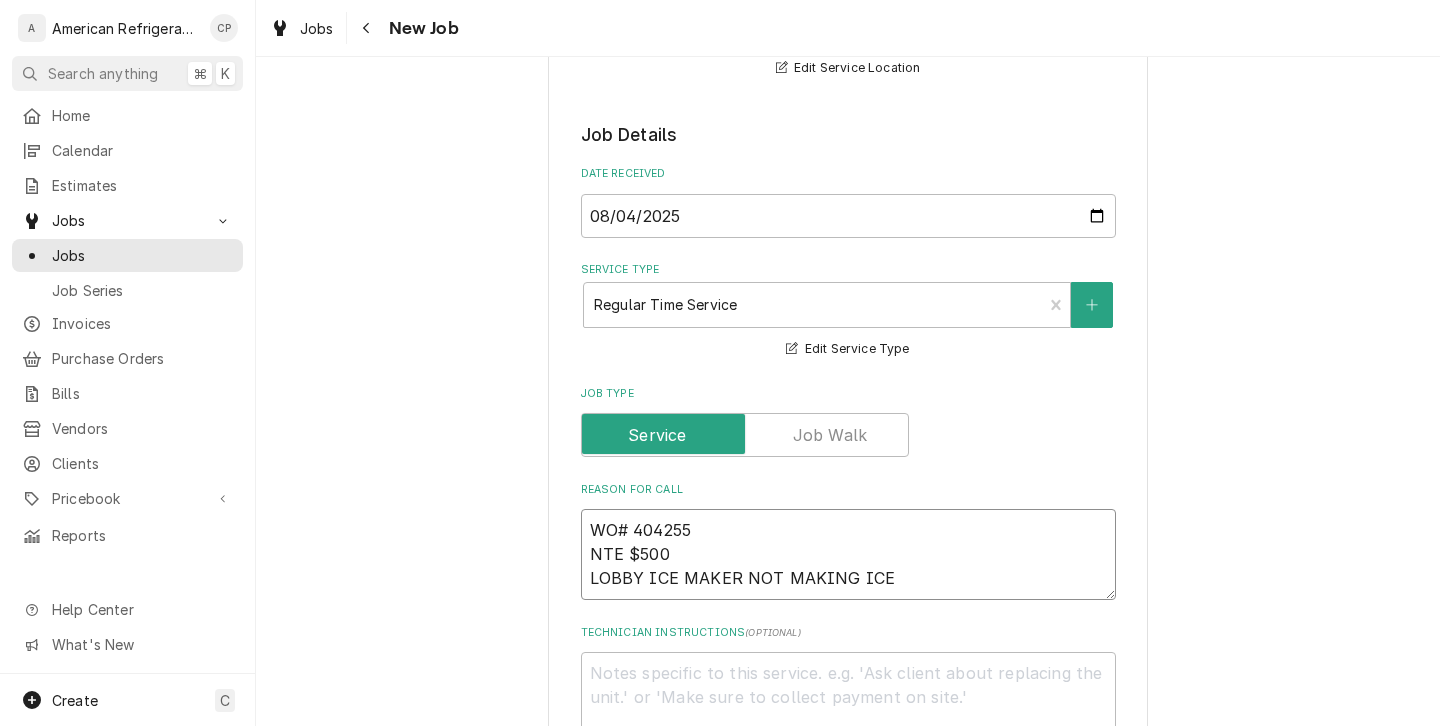 type on "x" 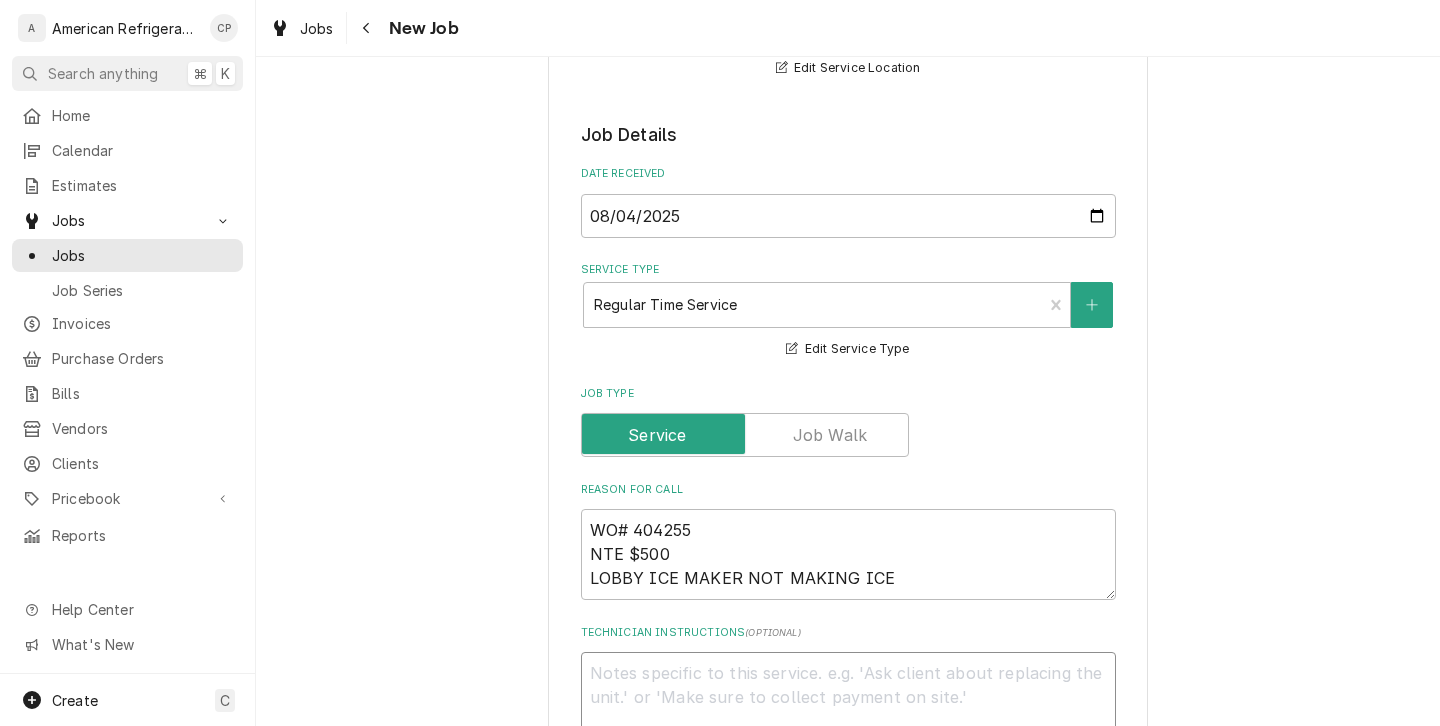 type on "x" 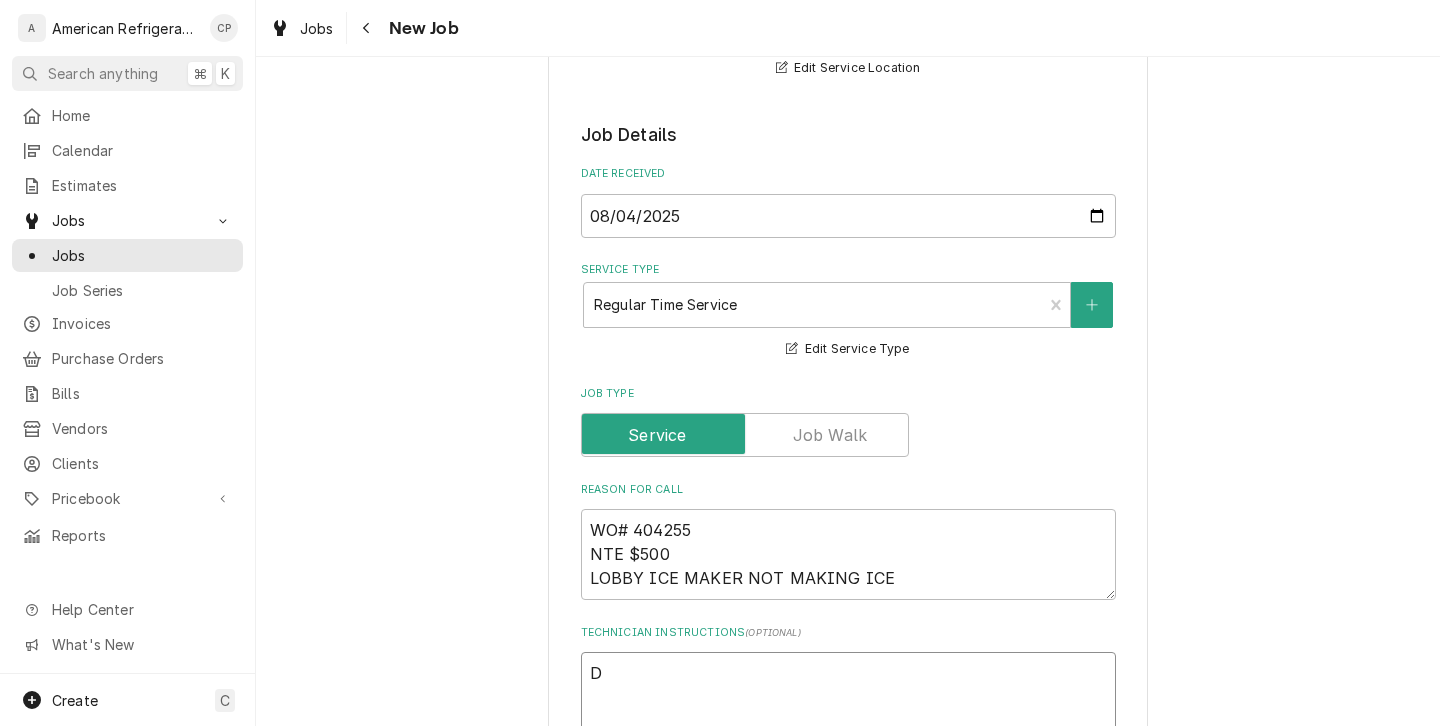 type on "DI" 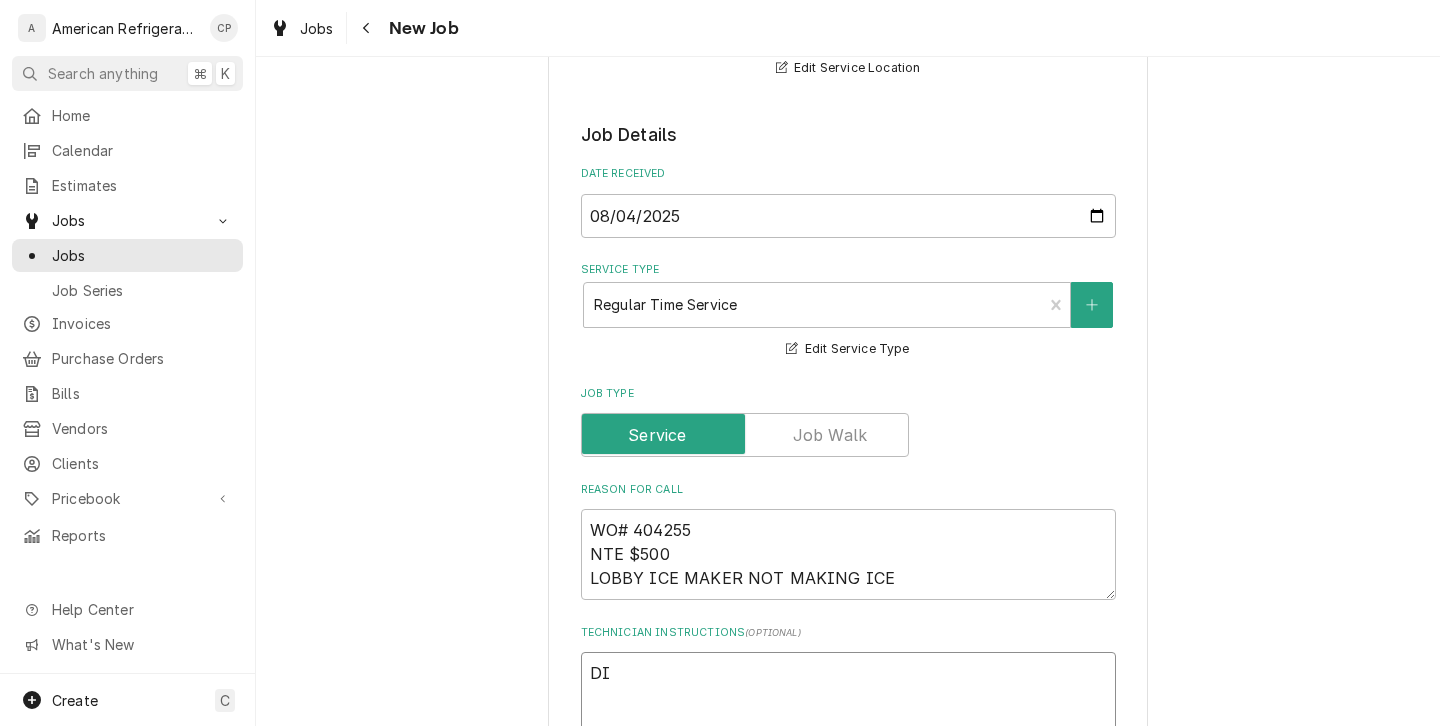 type on "x" 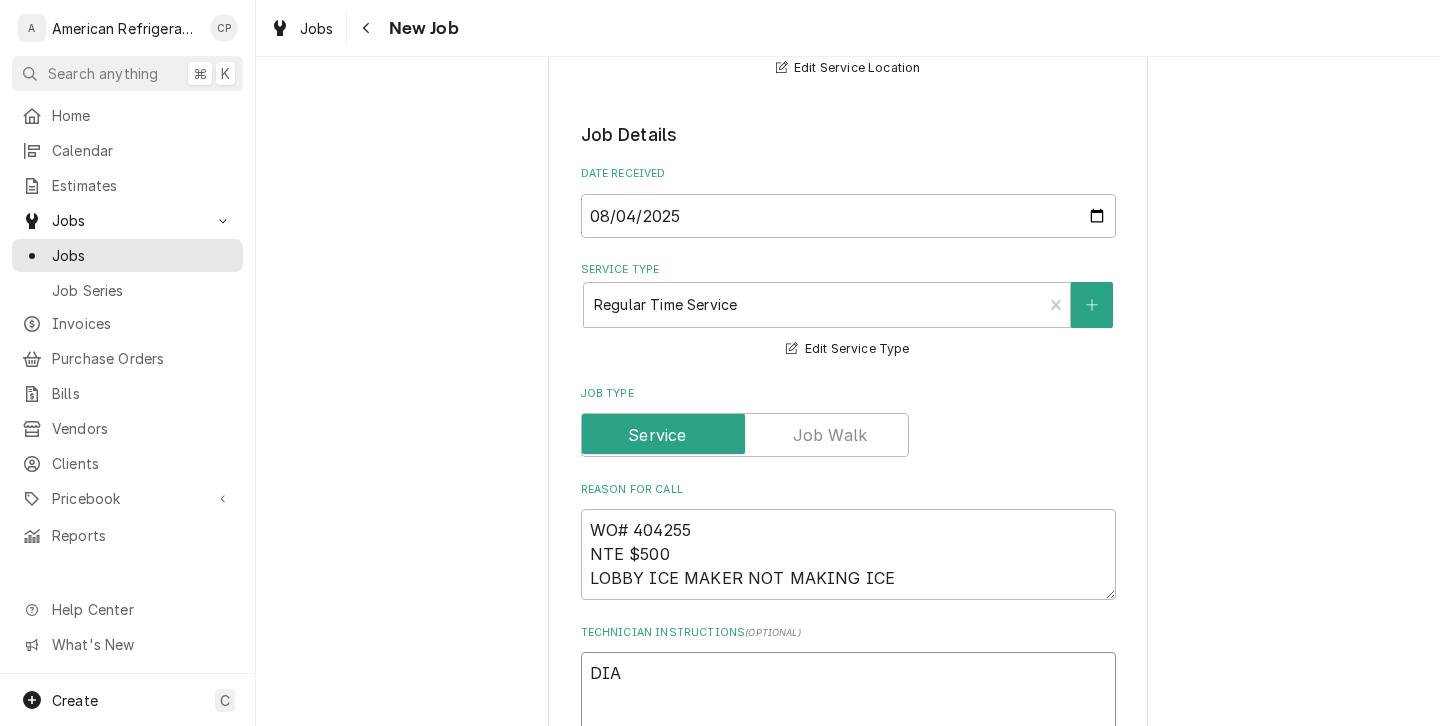 type on "x" 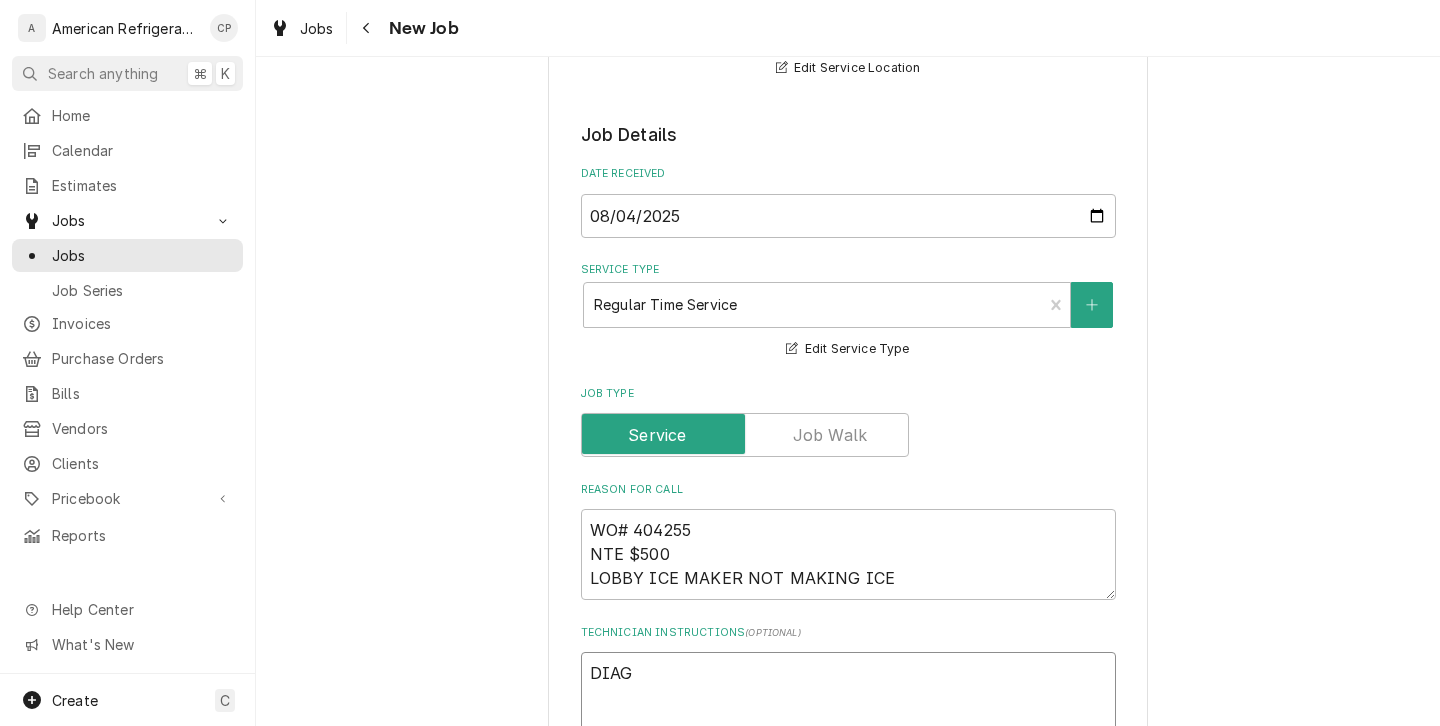 type on "DIAGN" 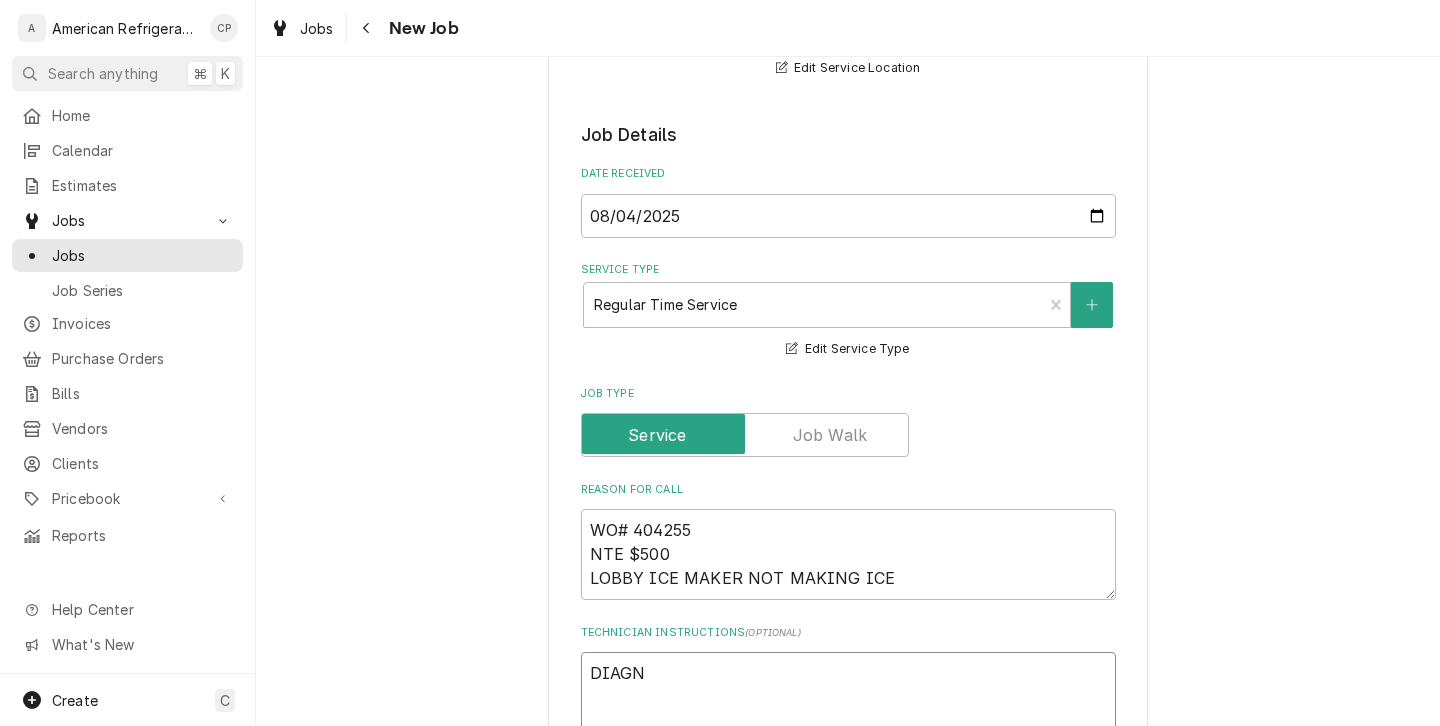 type on "x" 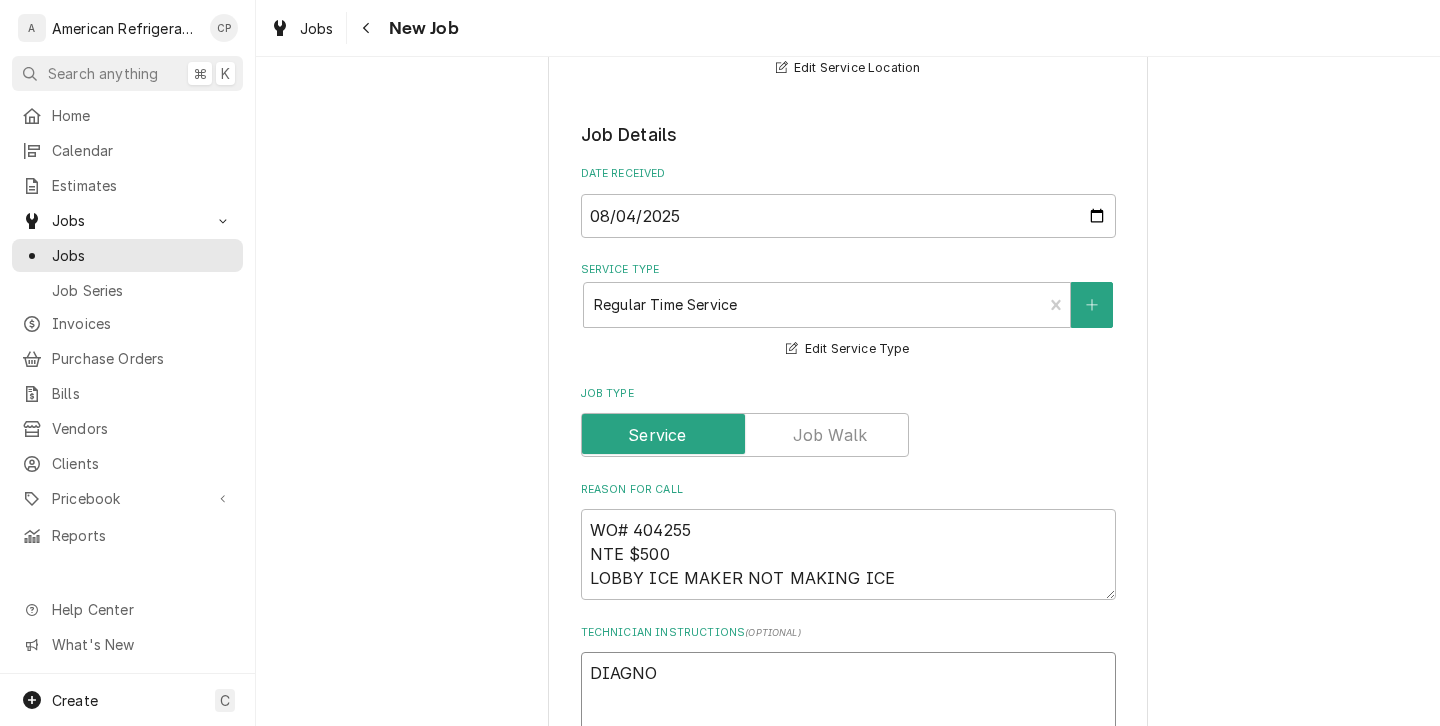 type on "x" 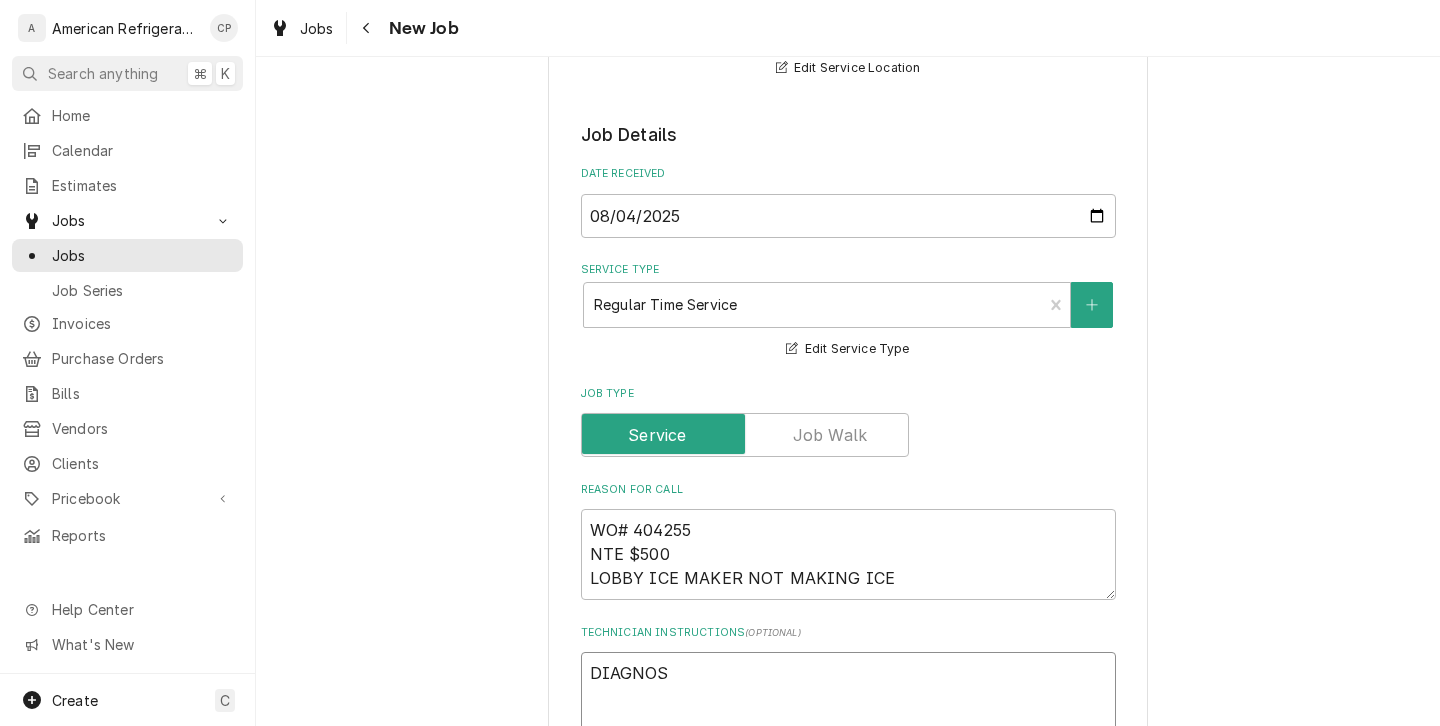 type on "x" 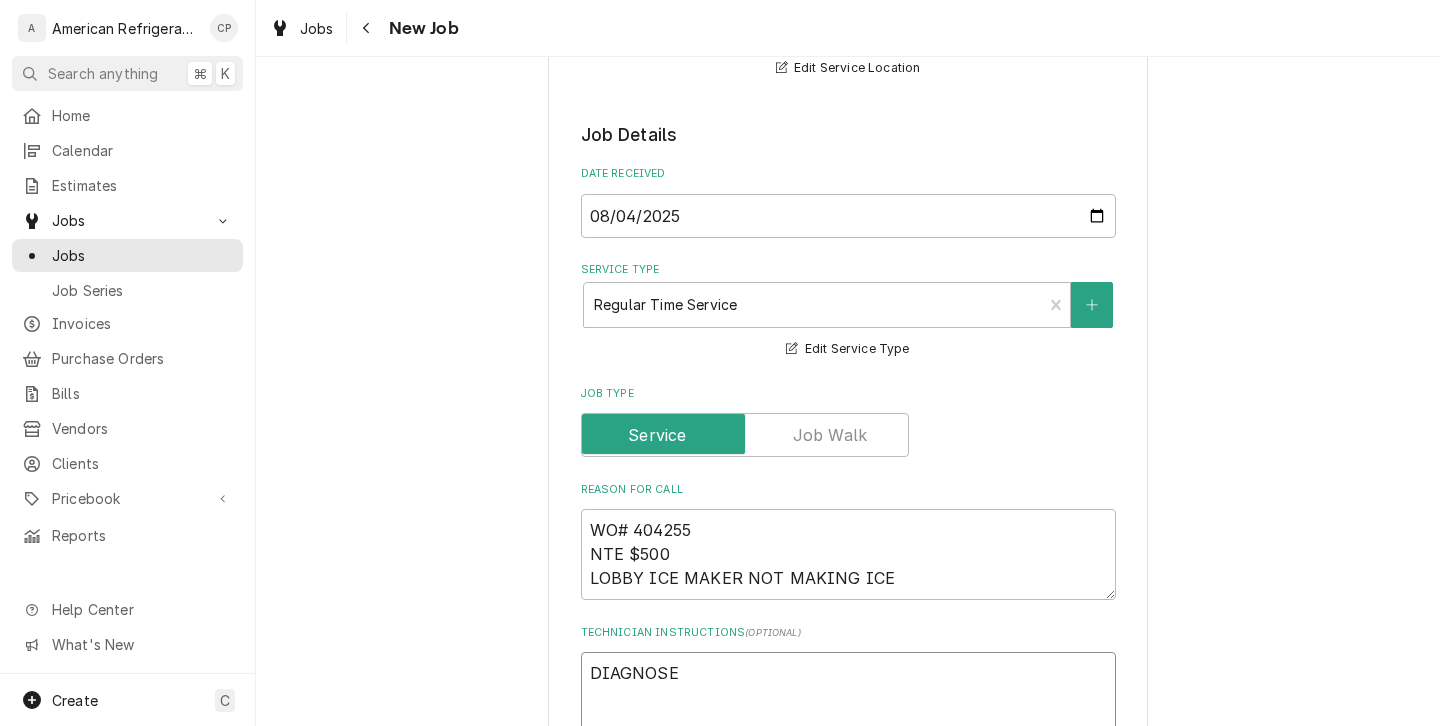 type on "DIAGNOSE" 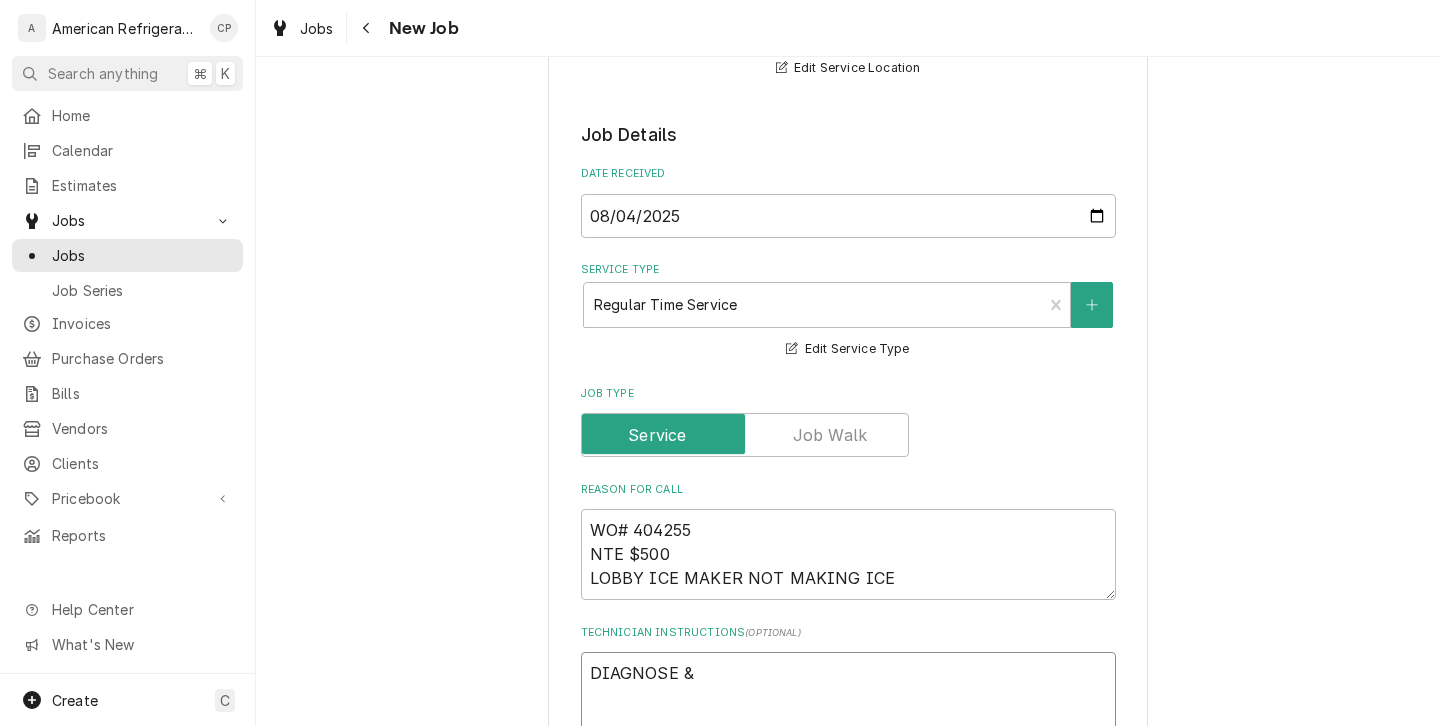 type on "x" 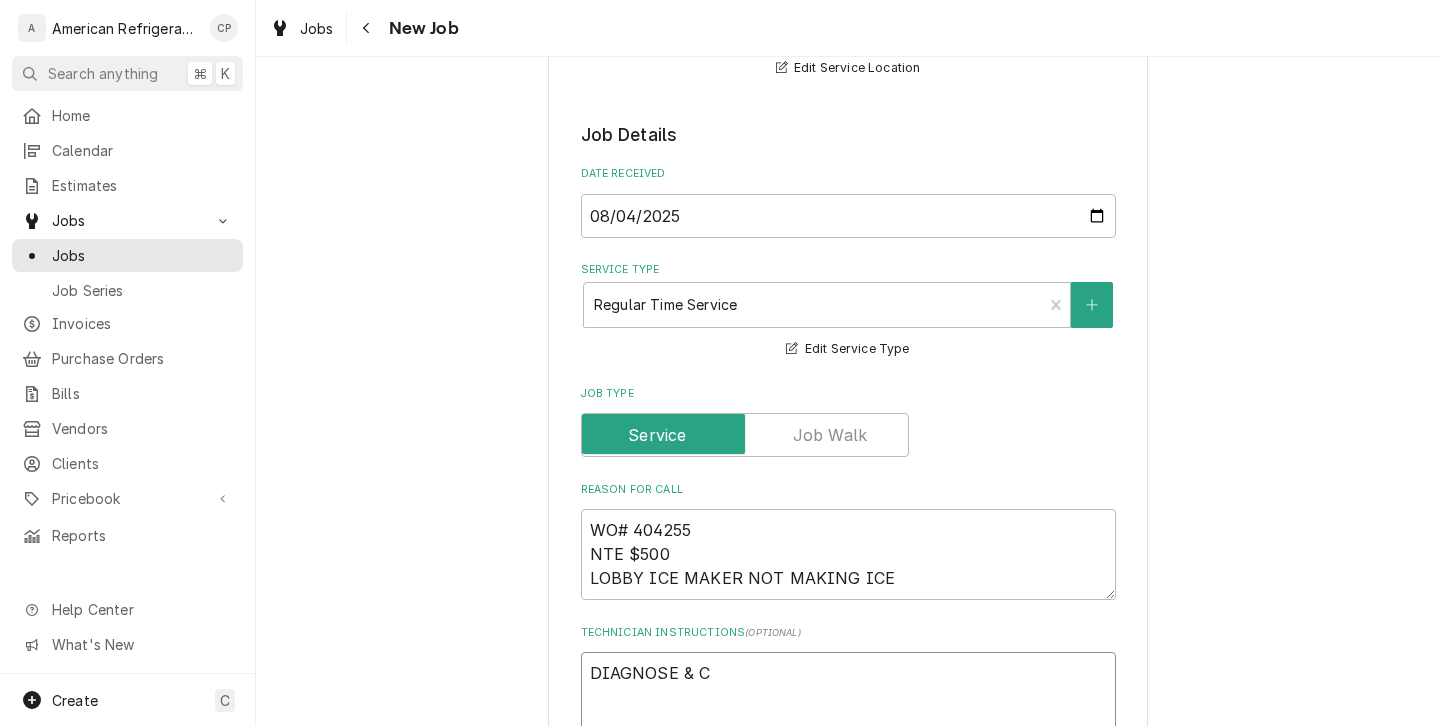 type on "x" 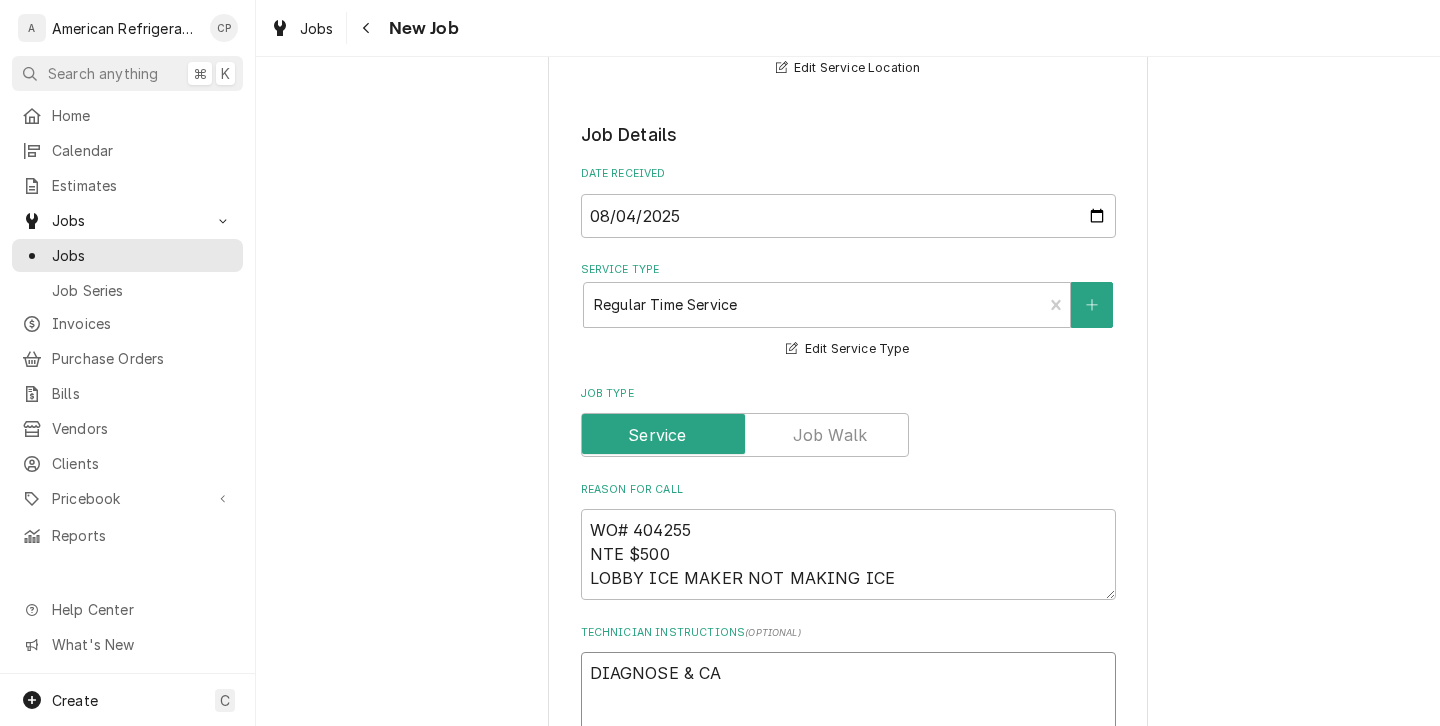 type on "DIAGNOSE & CAK" 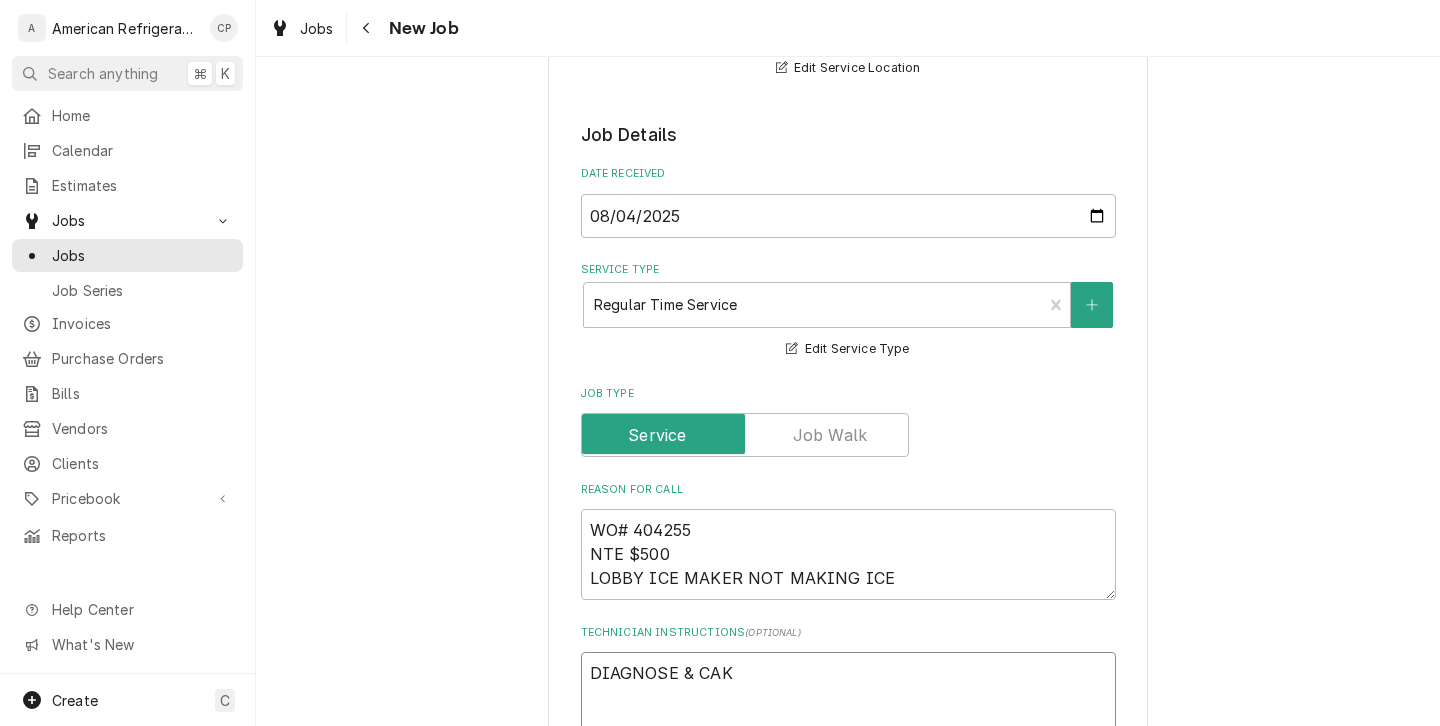 type on "x" 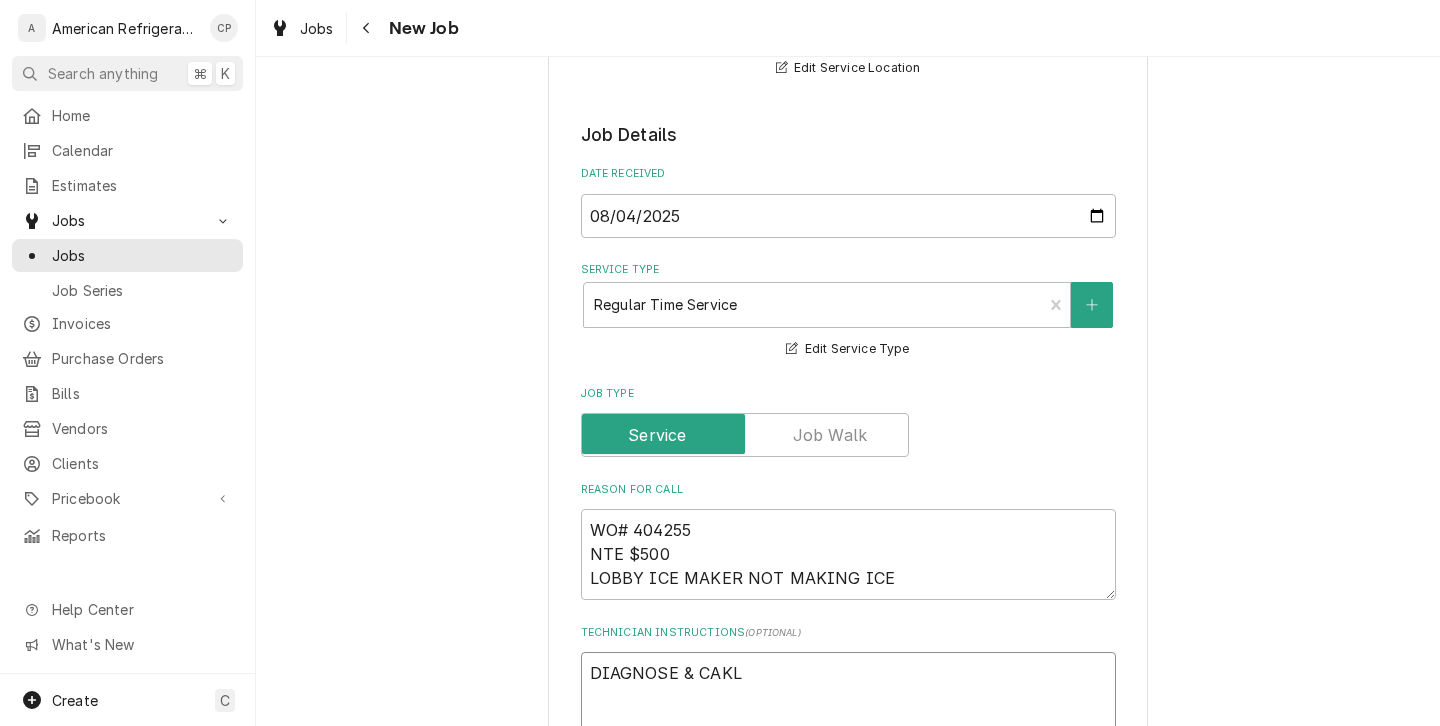 type on "x" 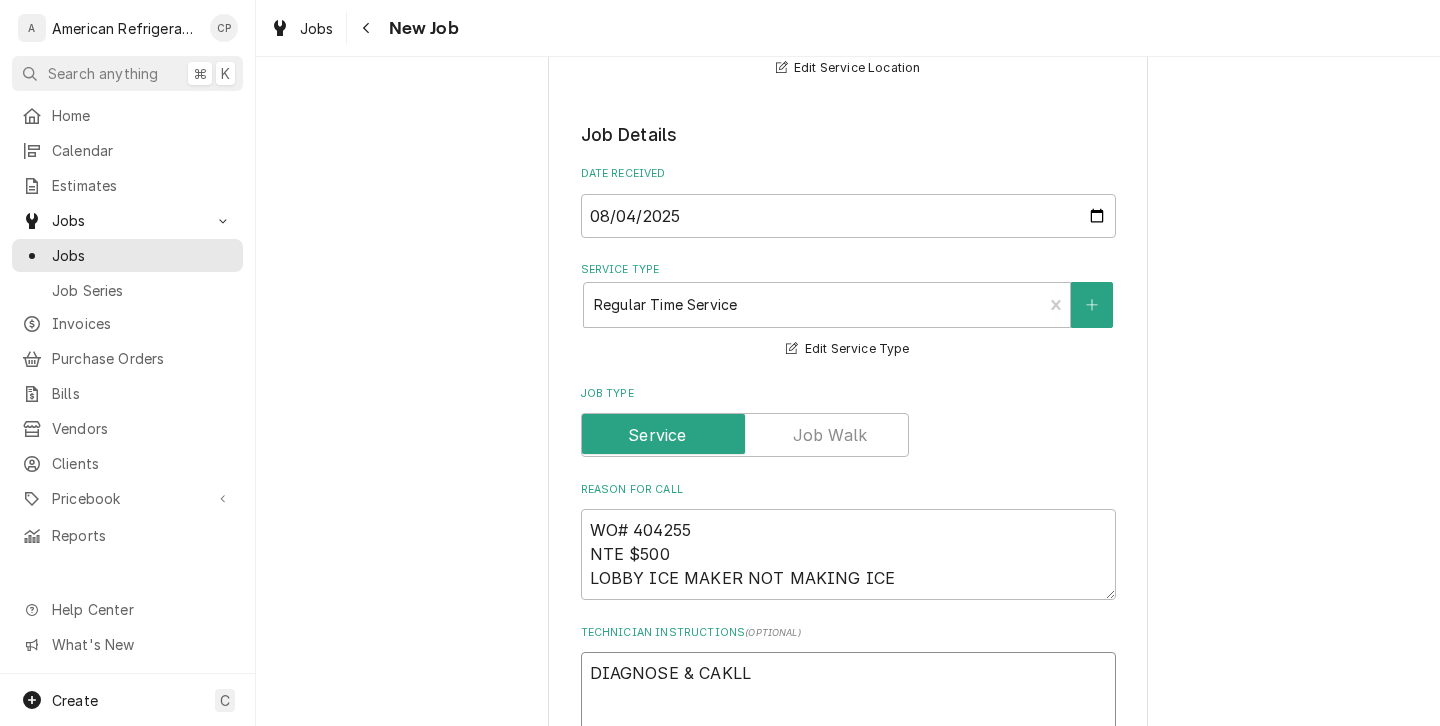 type on "x" 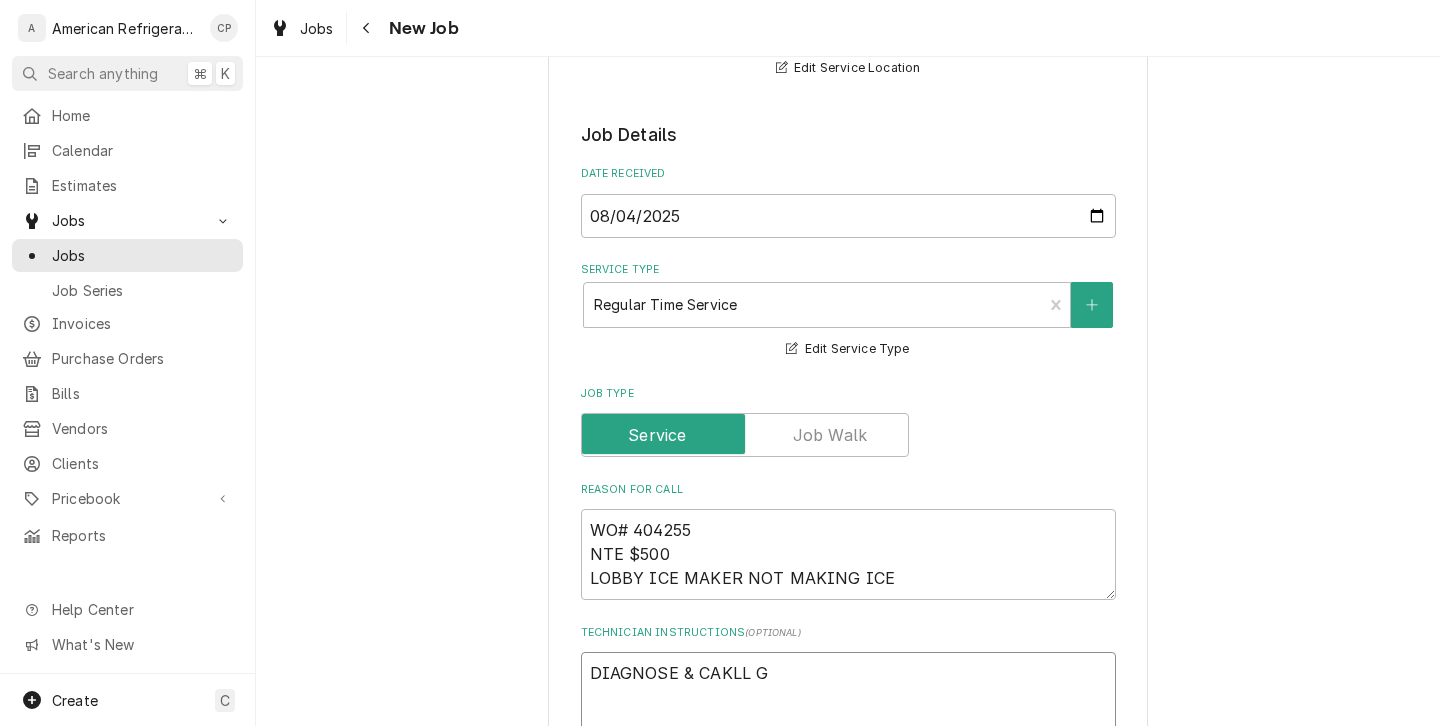 type on "x" 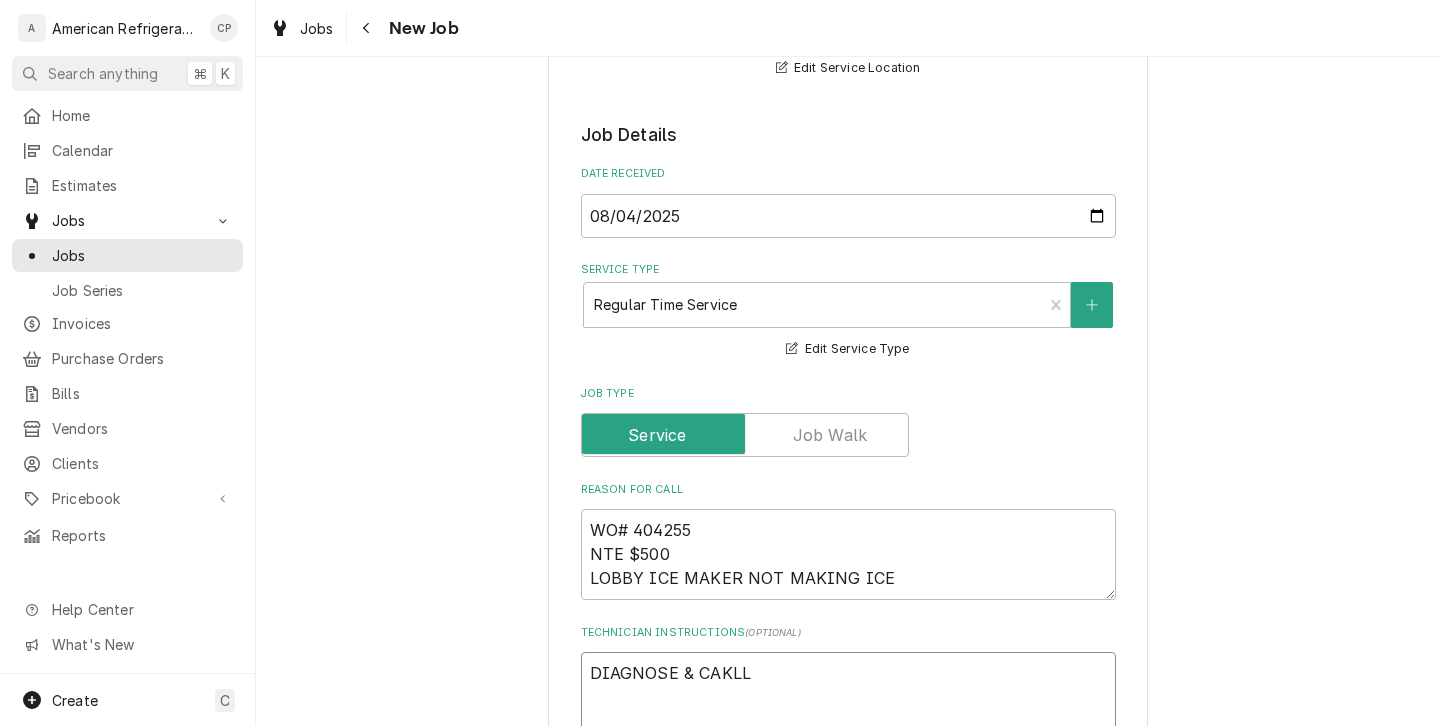 type on "x" 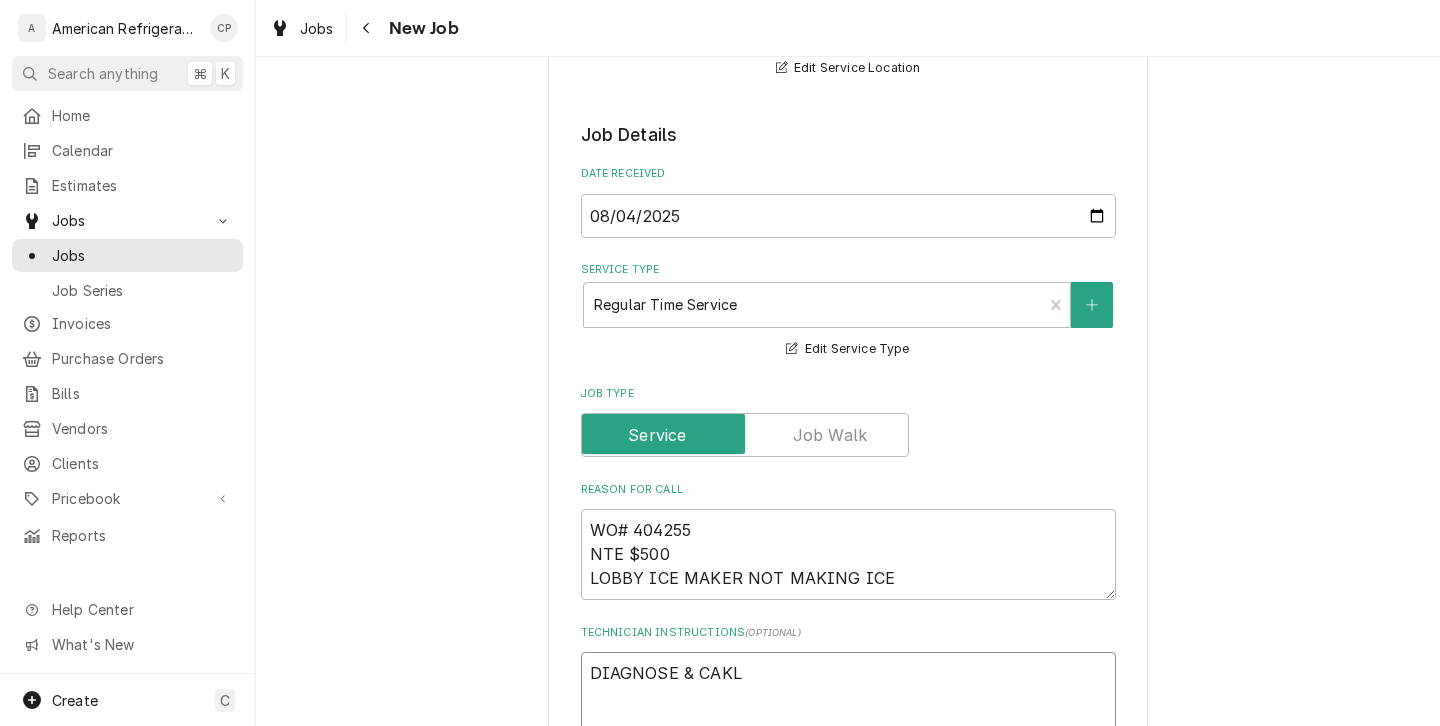 type on "x" 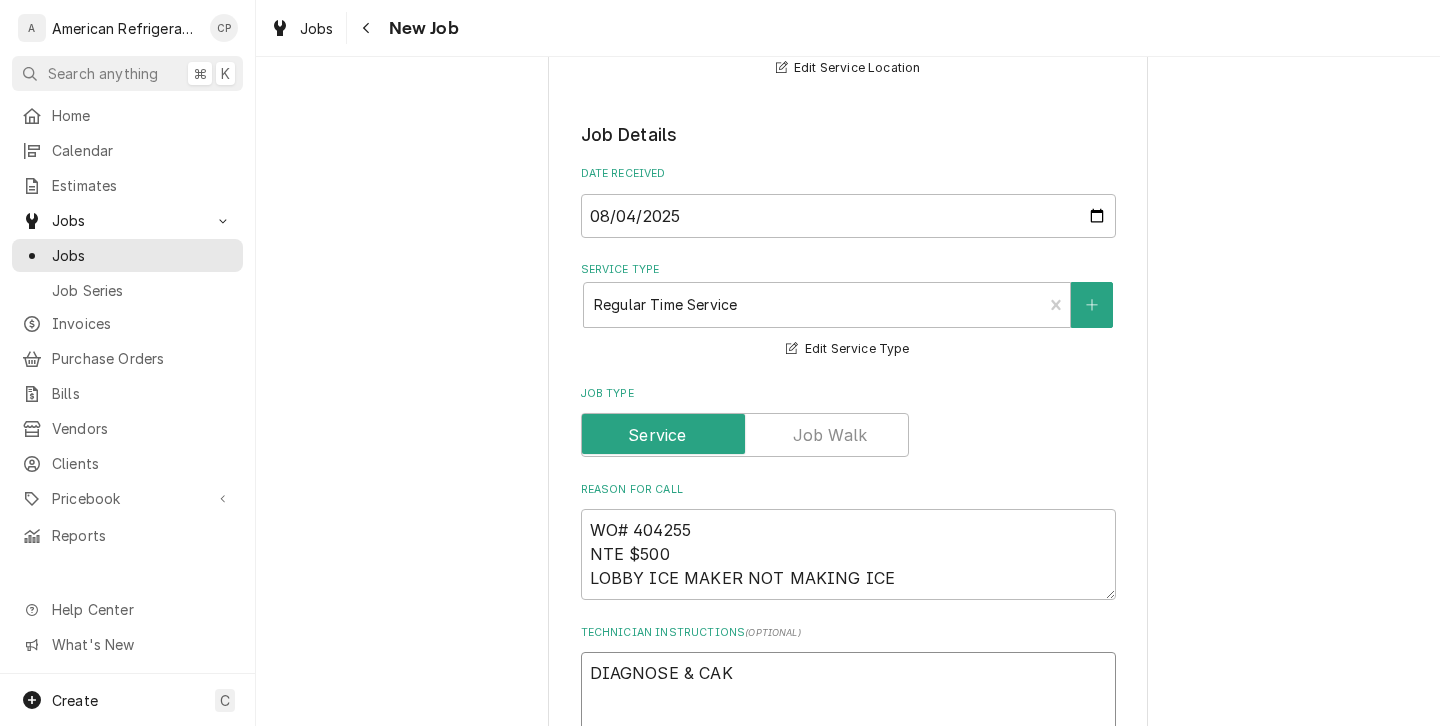 type on "x" 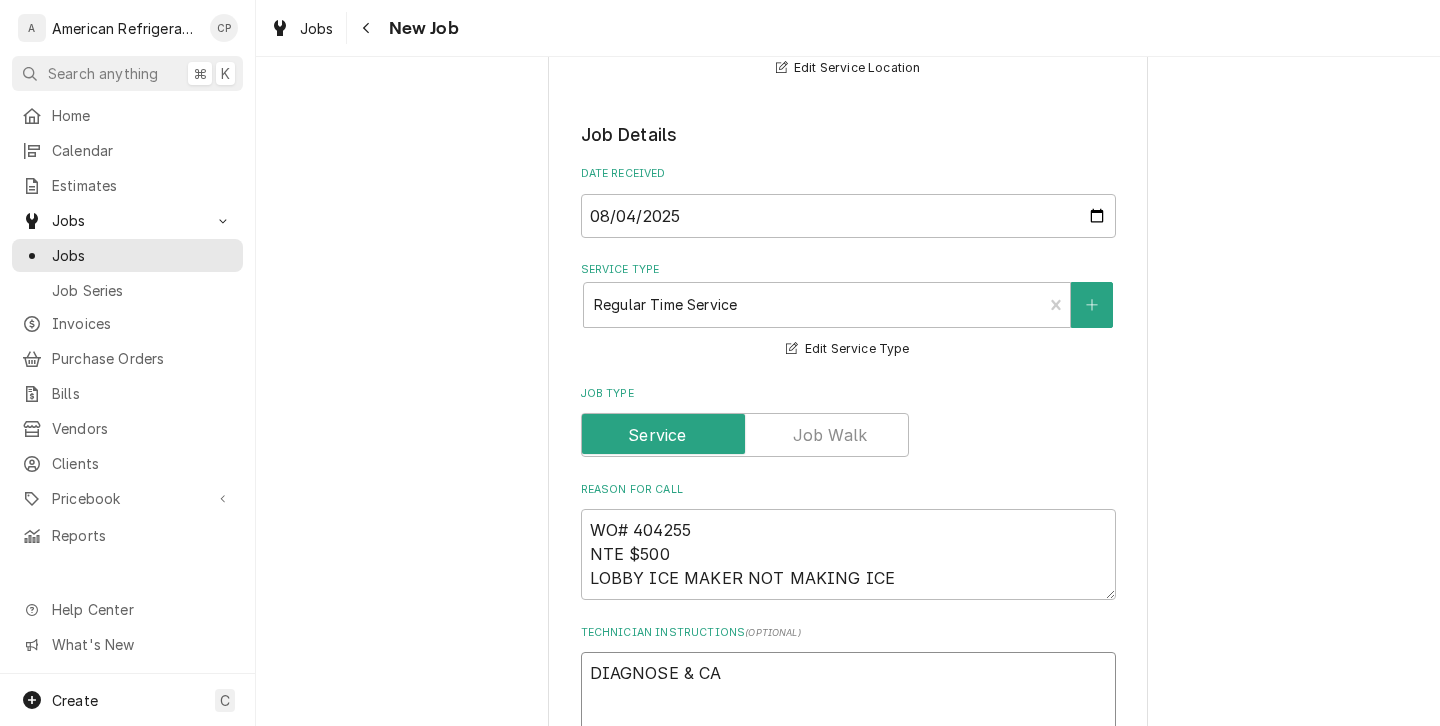 type on "x" 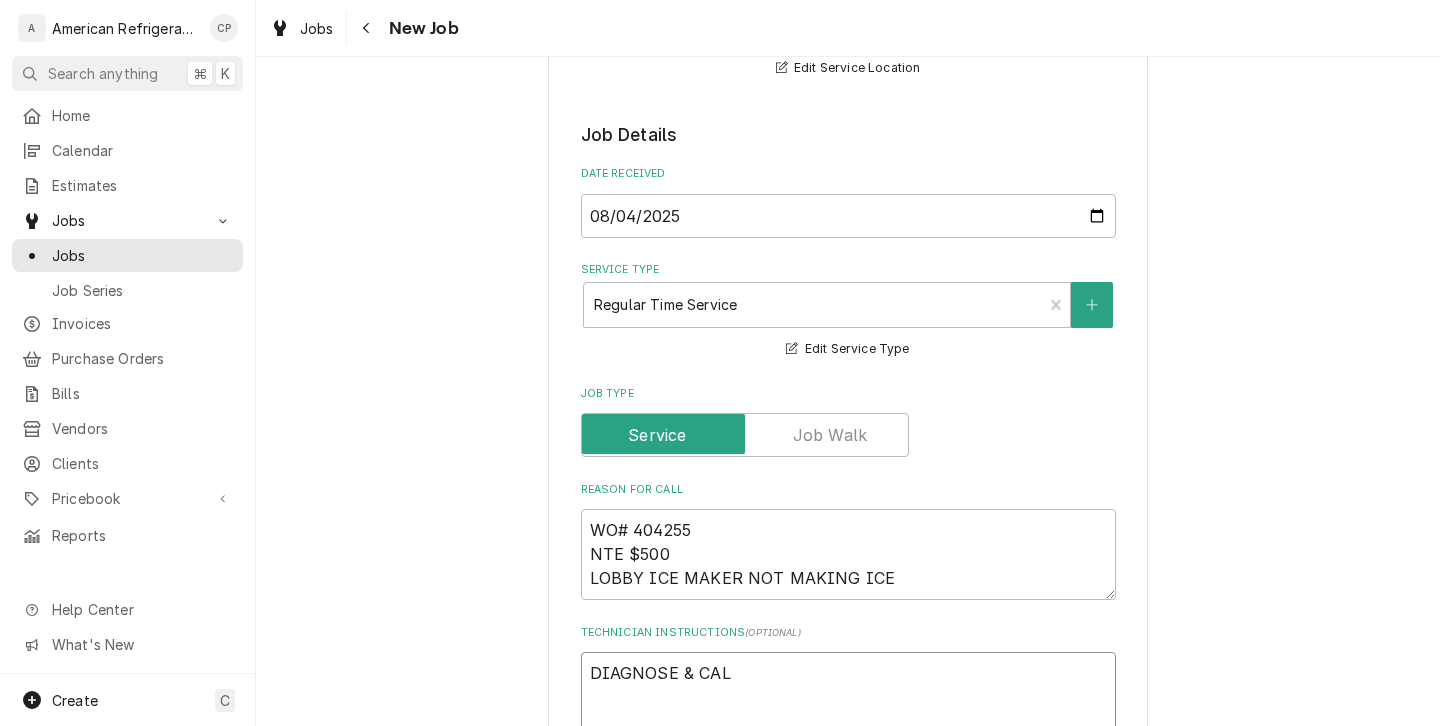 type on "x" 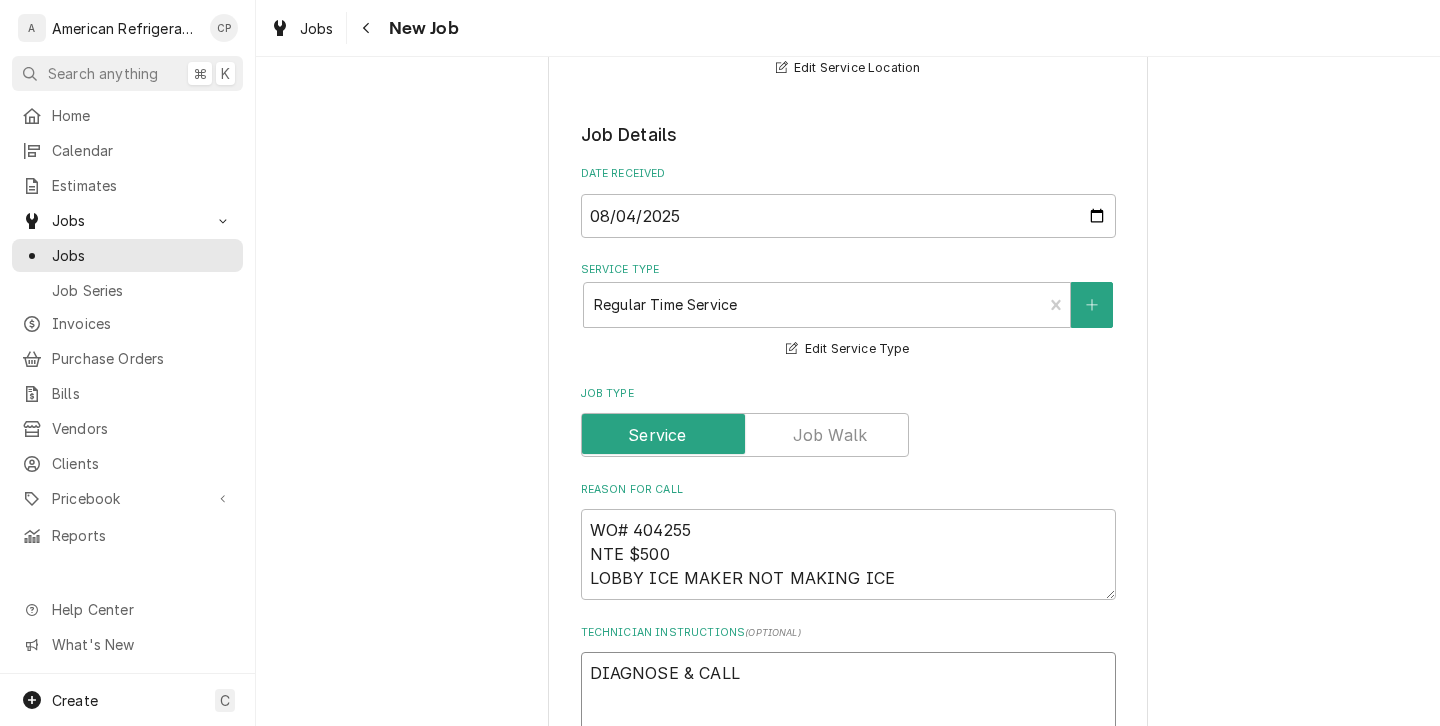 type on "x" 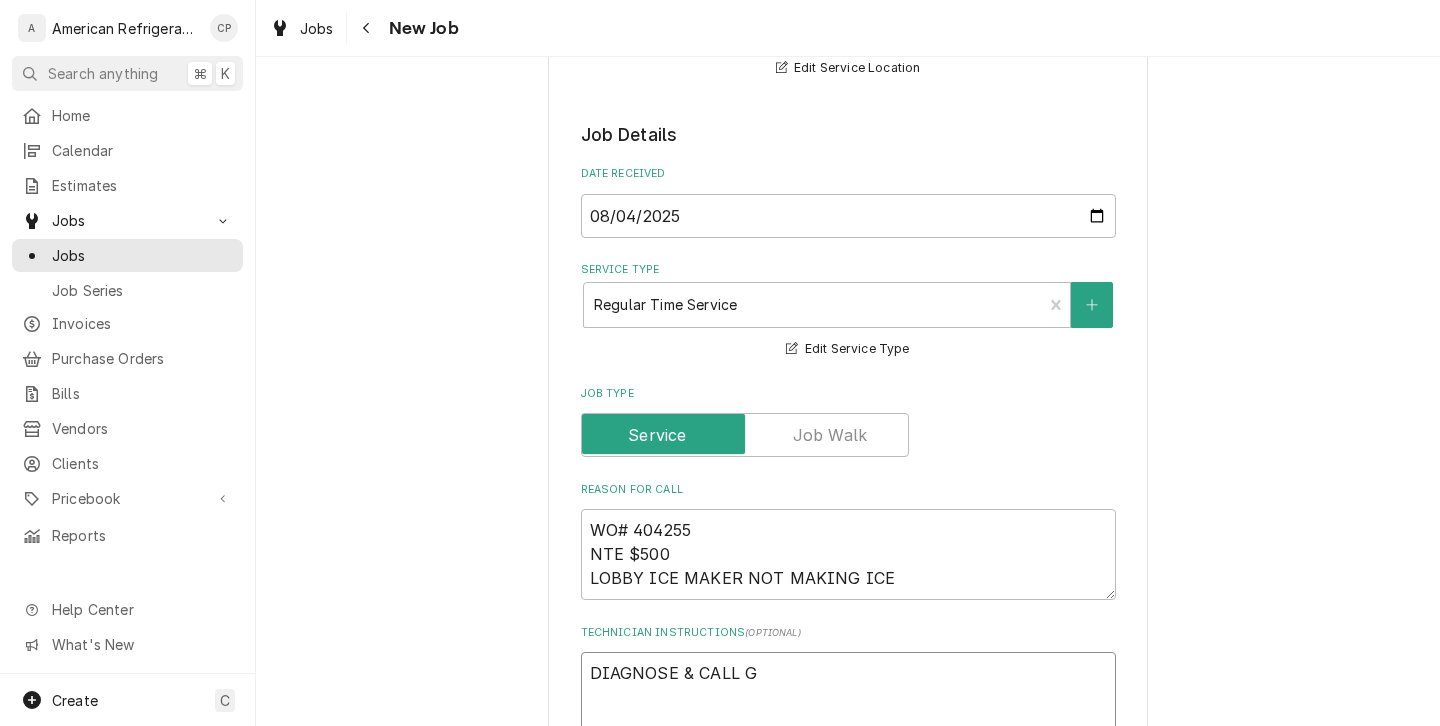 type on "x" 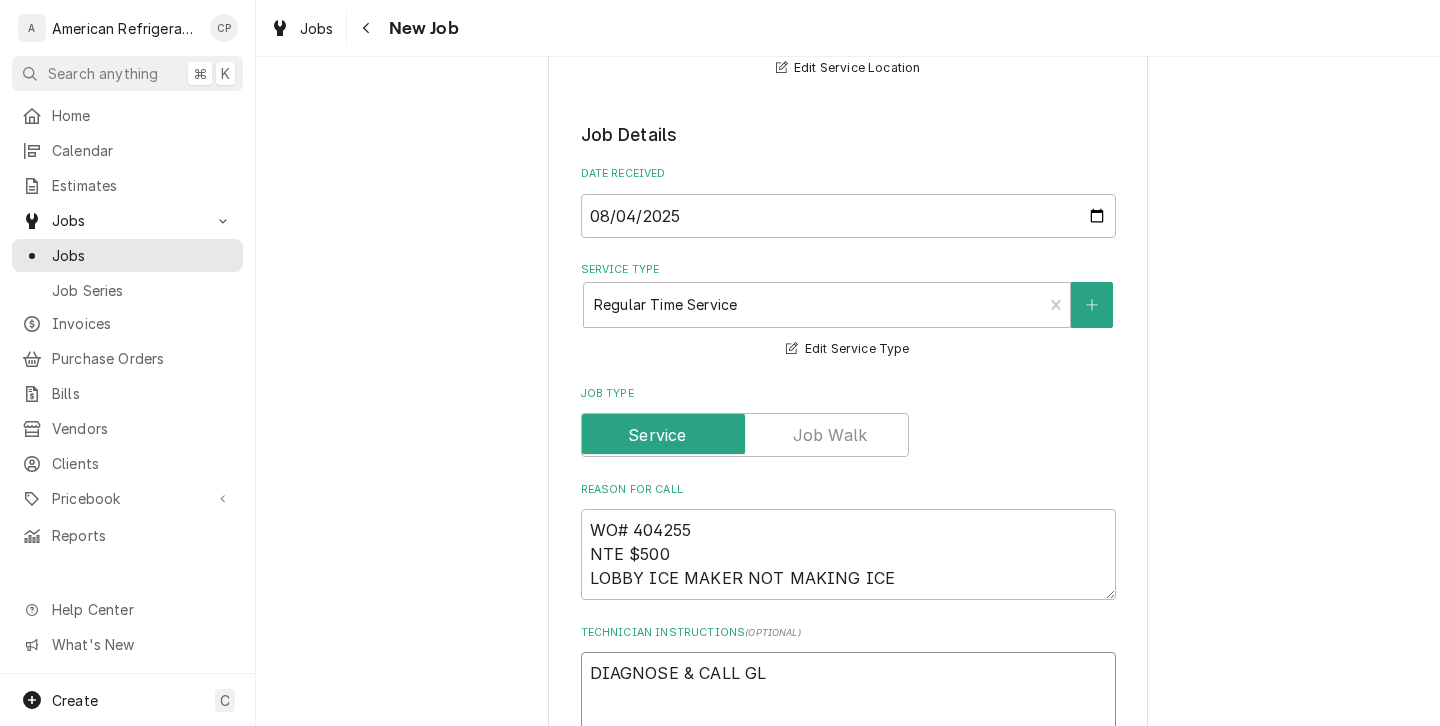 type on "x" 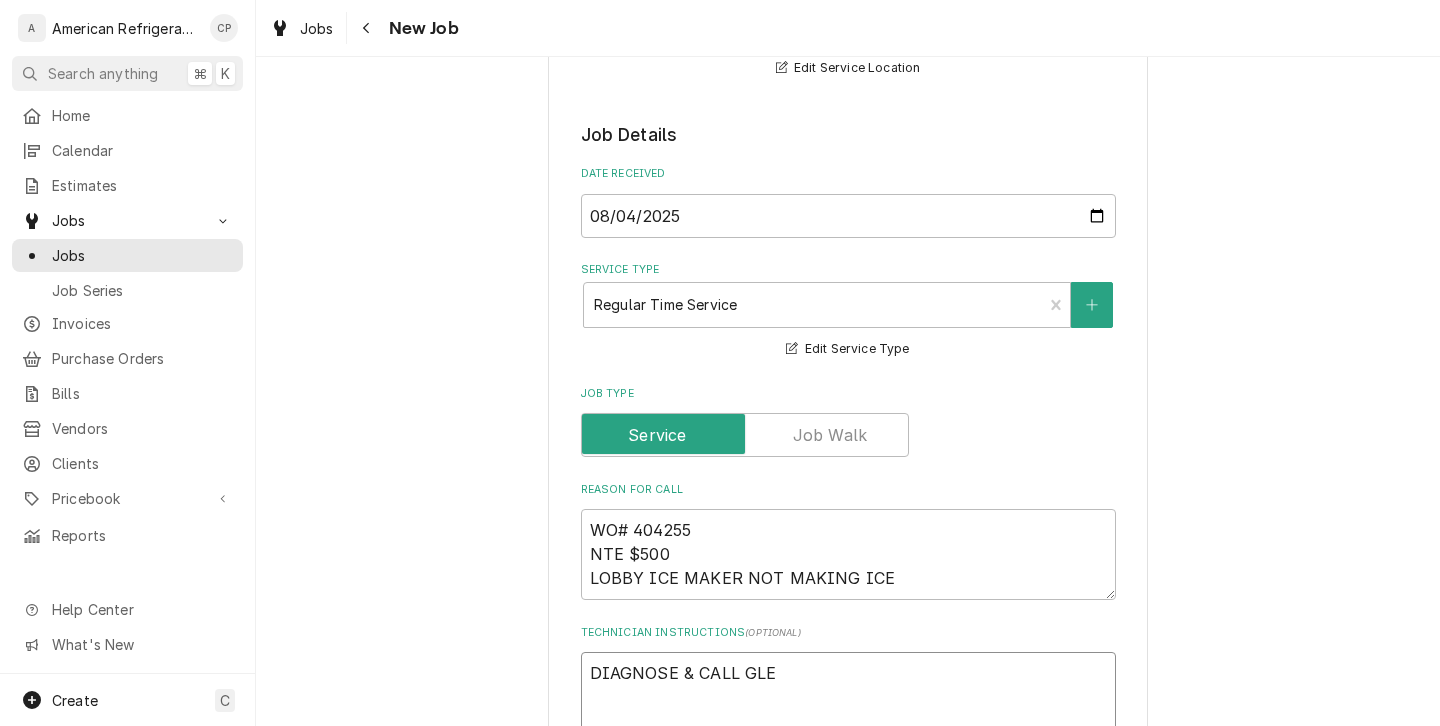type on "x" 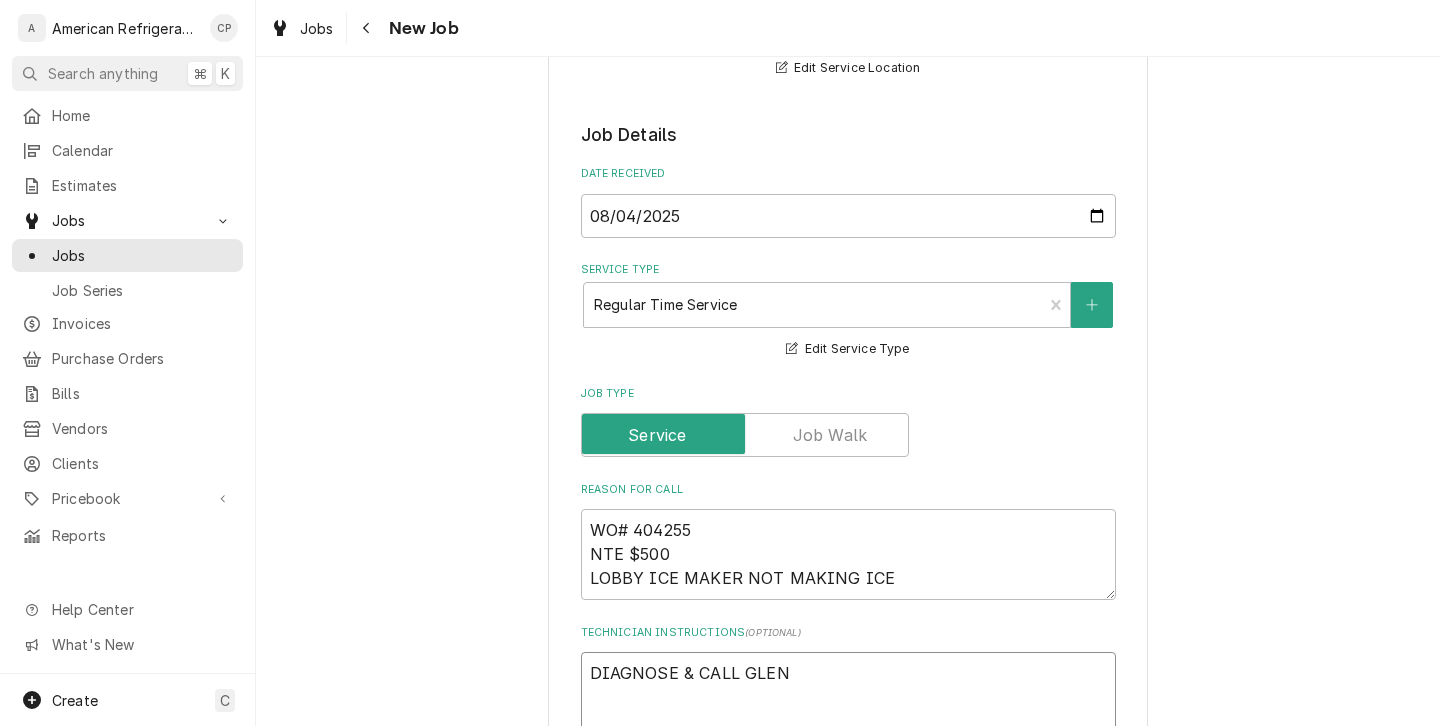 type on "x" 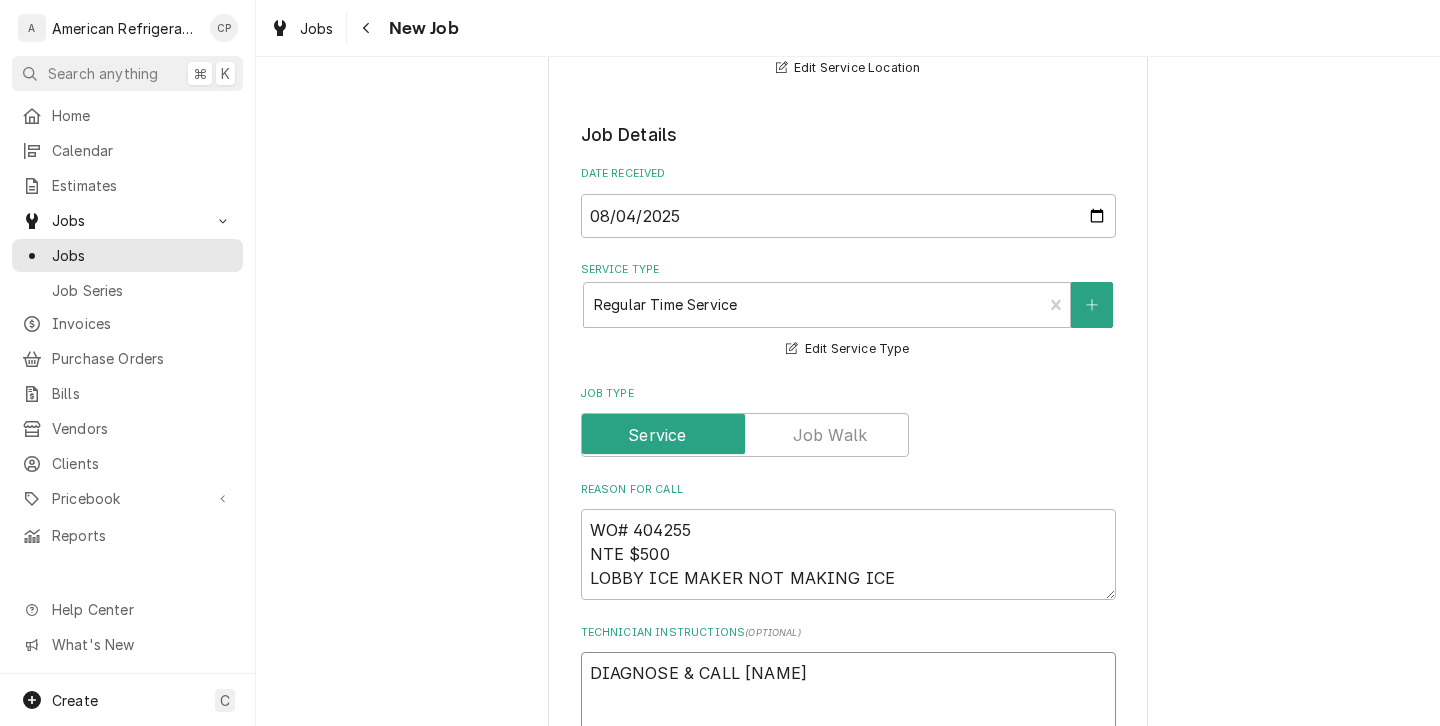 type on "x" 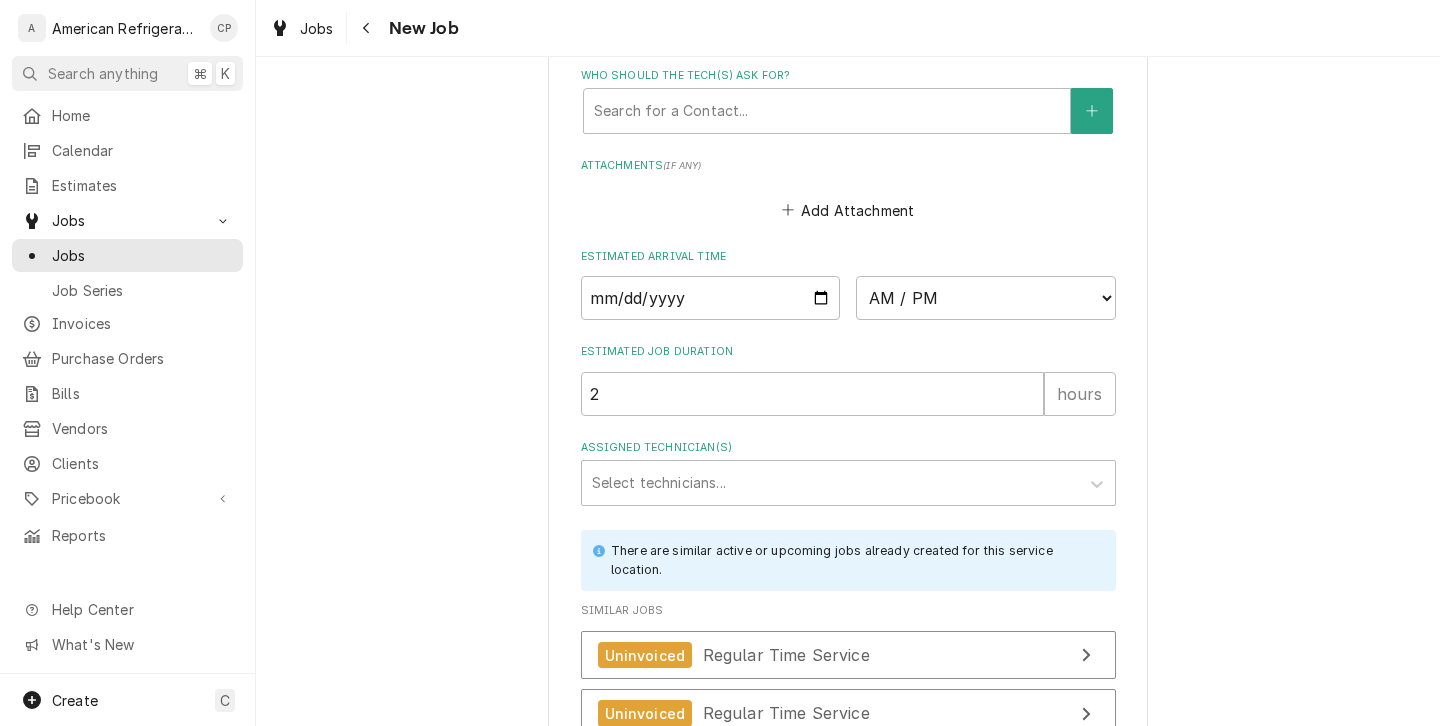 scroll, scrollTop: 1419, scrollLeft: 0, axis: vertical 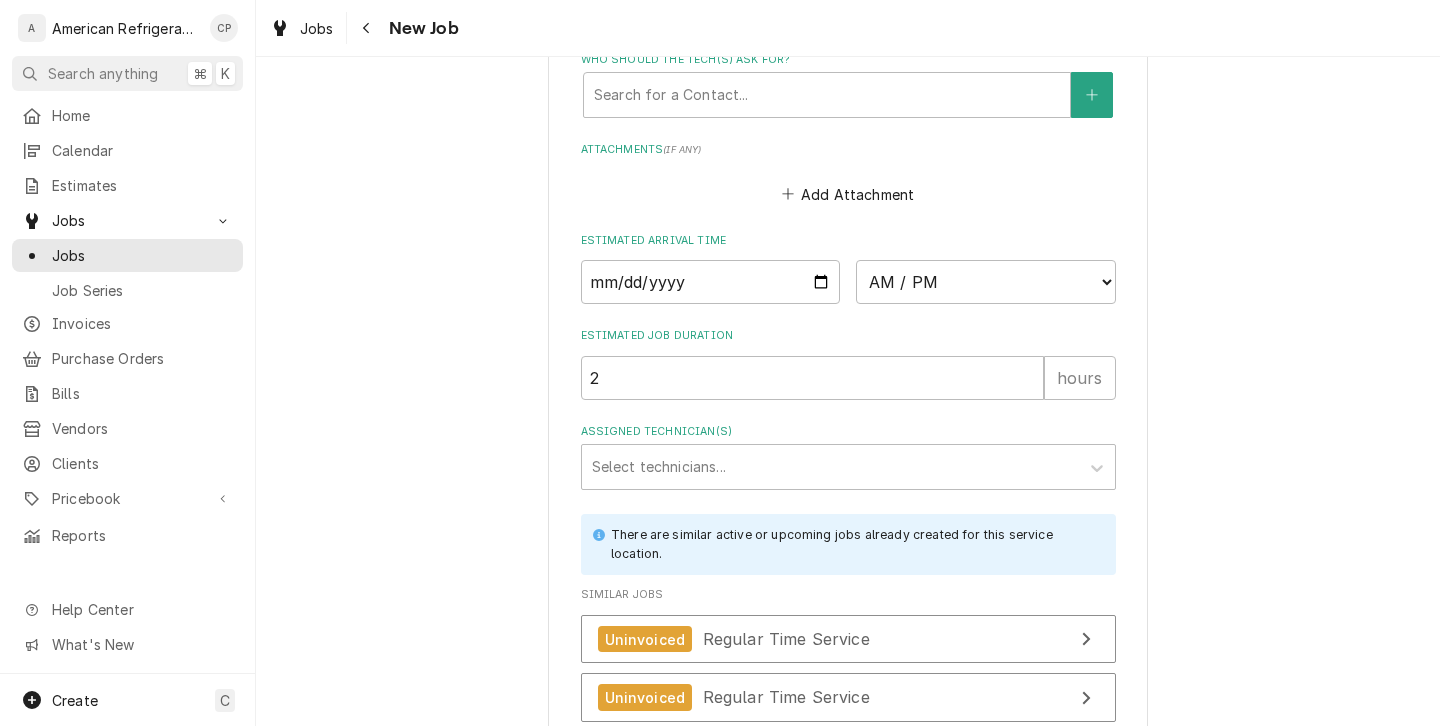type on "DIAGNOSE & CALL [FIRST]" 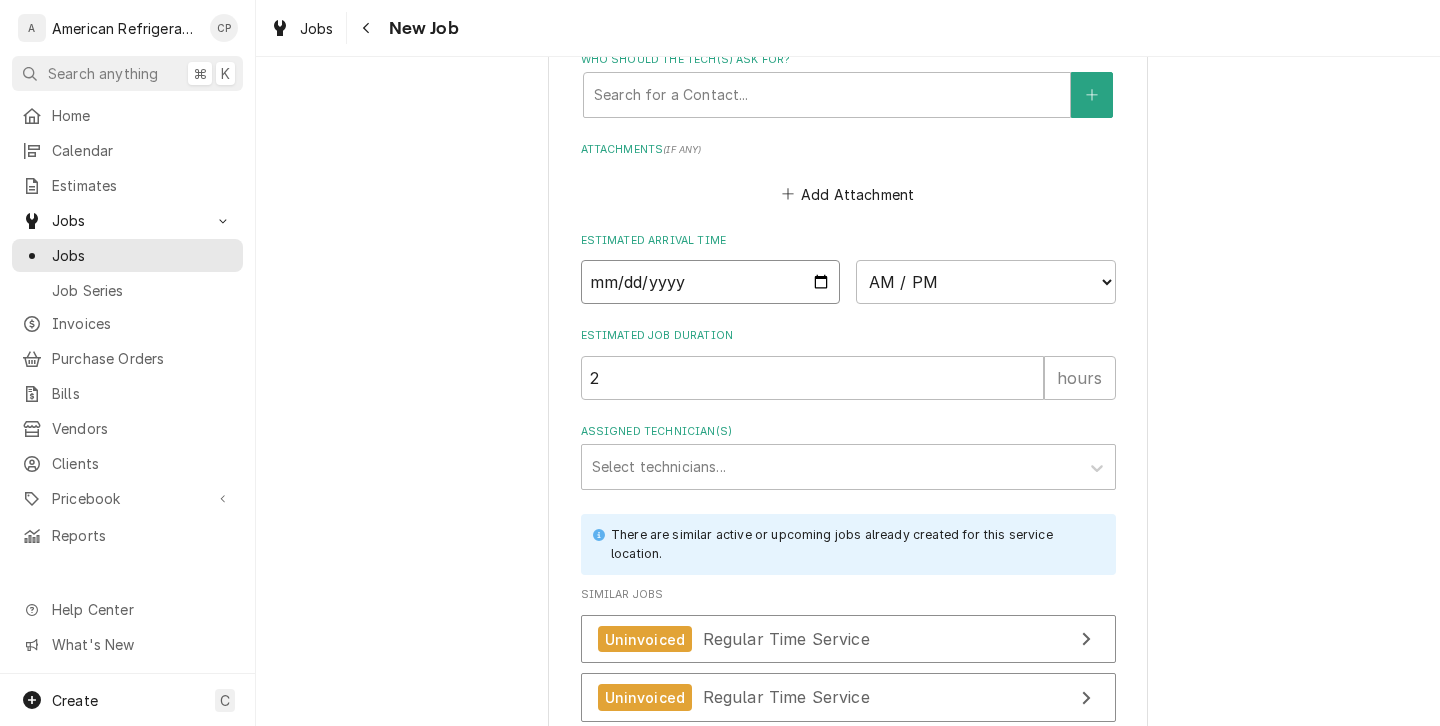 click at bounding box center [711, 282] 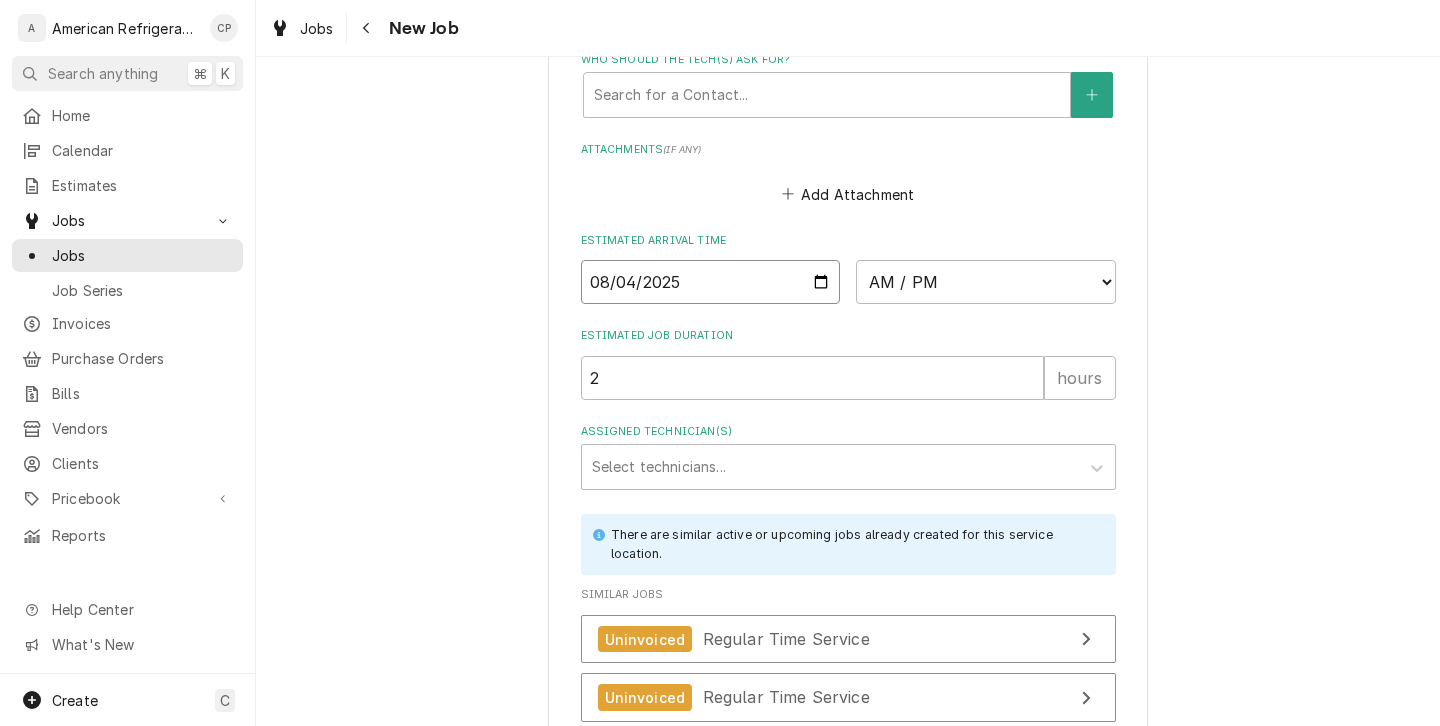 type on "2025-08-04" 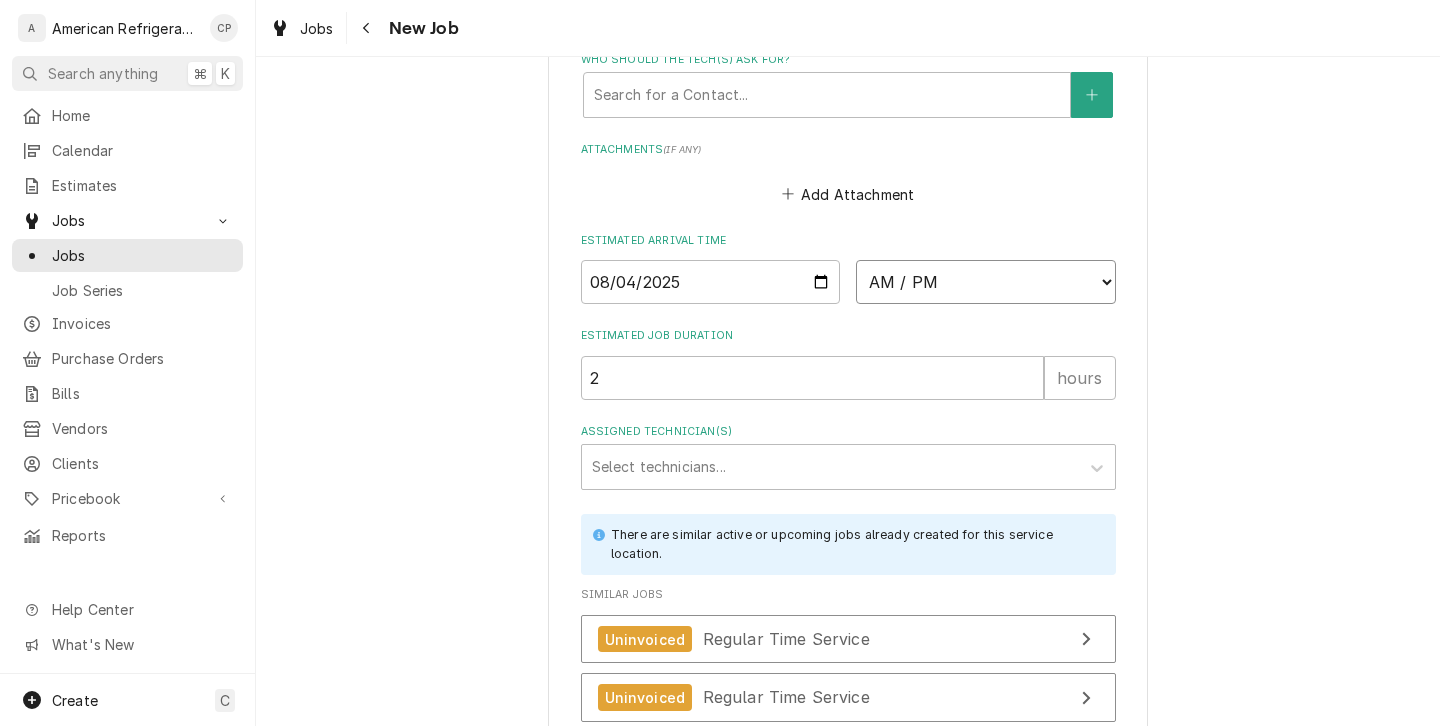 click on "AM / PM 6:00 AM 6:15 AM 6:30 AM 6:45 AM 7:00 AM 7:15 AM 7:30 AM 7:45 AM 8:00 AM 8:15 AM 8:30 AM 8:45 AM 9:00 AM 9:15 AM 9:30 AM 9:45 AM 10:00 AM 10:15 AM 10:30 AM 10:45 AM 11:00 AM 11:15 AM 11:30 AM 11:45 AM 12:00 PM 12:15 PM 12:30 PM 12:45 PM 1:00 PM 1:15 PM 1:30 PM 1:45 PM 2:00 PM 2:15 PM 2:30 PM 2:45 PM 3:00 PM 3:15 PM 3:30 PM 3:45 PM 4:00 PM 4:15 PM 4:30 PM 4:45 PM 5:00 PM 5:15 PM 5:30 PM 5:45 PM 6:00 PM 6:15 PM 6:30 PM 6:45 PM 7:00 PM 7:15 PM 7:30 PM 7:45 PM 8:00 PM 8:15 PM 8:30 PM 8:45 PM 9:00 PM 9:15 PM 9:30 PM 9:45 PM 10:00 PM 10:15 PM 10:30 PM 10:45 PM 11:00 PM 11:15 PM 11:30 PM 11:45 PM 12:00 AM 12:15 AM 12:30 AM 12:45 AM 1:00 AM 1:15 AM 1:30 AM 1:45 AM 2:00 AM 2:15 AM 2:30 AM 2:45 AM 3:00 AM 3:15 AM 3:30 AM 3:45 AM 4:00 AM 4:15 AM 4:30 AM 4:45 AM 5:00 AM 5:15 AM 5:30 AM 5:45 AM" at bounding box center (986, 282) 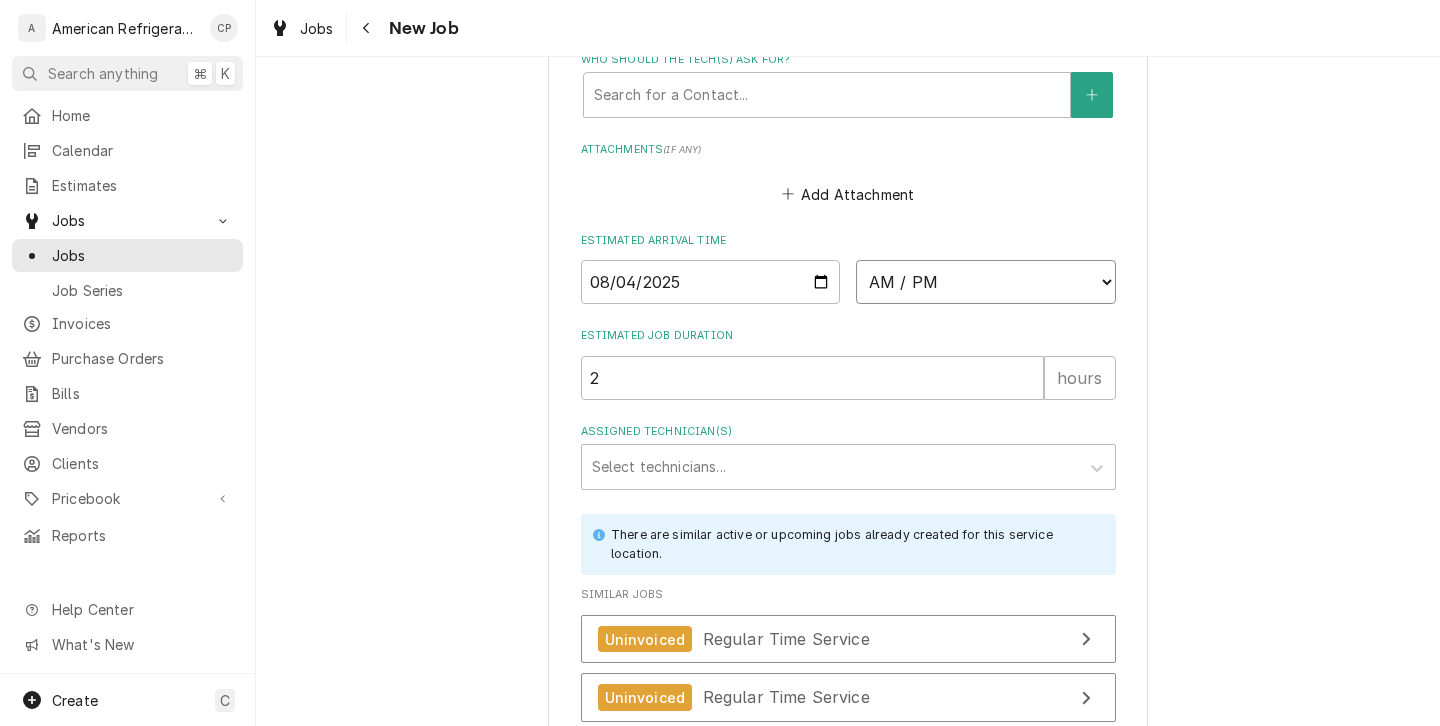 click on "AM / PM 6:00 AM 6:15 AM 6:30 AM 6:45 AM 7:00 AM 7:15 AM 7:30 AM 7:45 AM 8:00 AM 8:15 AM 8:30 AM 8:45 AM 9:00 AM 9:15 AM 9:30 AM 9:45 AM 10:00 AM 10:15 AM 10:30 AM 10:45 AM 11:00 AM 11:15 AM 11:30 AM 11:45 AM 12:00 PM 12:15 PM 12:30 PM 12:45 PM 1:00 PM 1:15 PM 1:30 PM 1:45 PM 2:00 PM 2:15 PM 2:30 PM 2:45 PM 3:00 PM 3:15 PM 3:30 PM 3:45 PM 4:00 PM 4:15 PM 4:30 PM 4:45 PM 5:00 PM 5:15 PM 5:30 PM 5:45 PM 6:00 PM 6:15 PM 6:30 PM 6:45 PM 7:00 PM 7:15 PM 7:30 PM 7:45 PM 8:00 PM 8:15 PM 8:30 PM 8:45 PM 9:00 PM 9:15 PM 9:30 PM 9:45 PM 10:00 PM 10:15 PM 10:30 PM 10:45 PM 11:00 PM 11:15 PM 11:30 PM 11:45 PM 12:00 AM 12:15 AM 12:30 AM 12:45 AM 1:00 AM 1:15 AM 1:30 AM 1:45 AM 2:00 AM 2:15 AM 2:30 AM 2:45 AM 3:00 AM 3:15 AM 3:30 AM 3:45 AM 4:00 AM 4:15 AM 4:30 AM 4:45 AM 5:00 AM 5:15 AM 5:30 AM 5:45 AM" at bounding box center (986, 282) 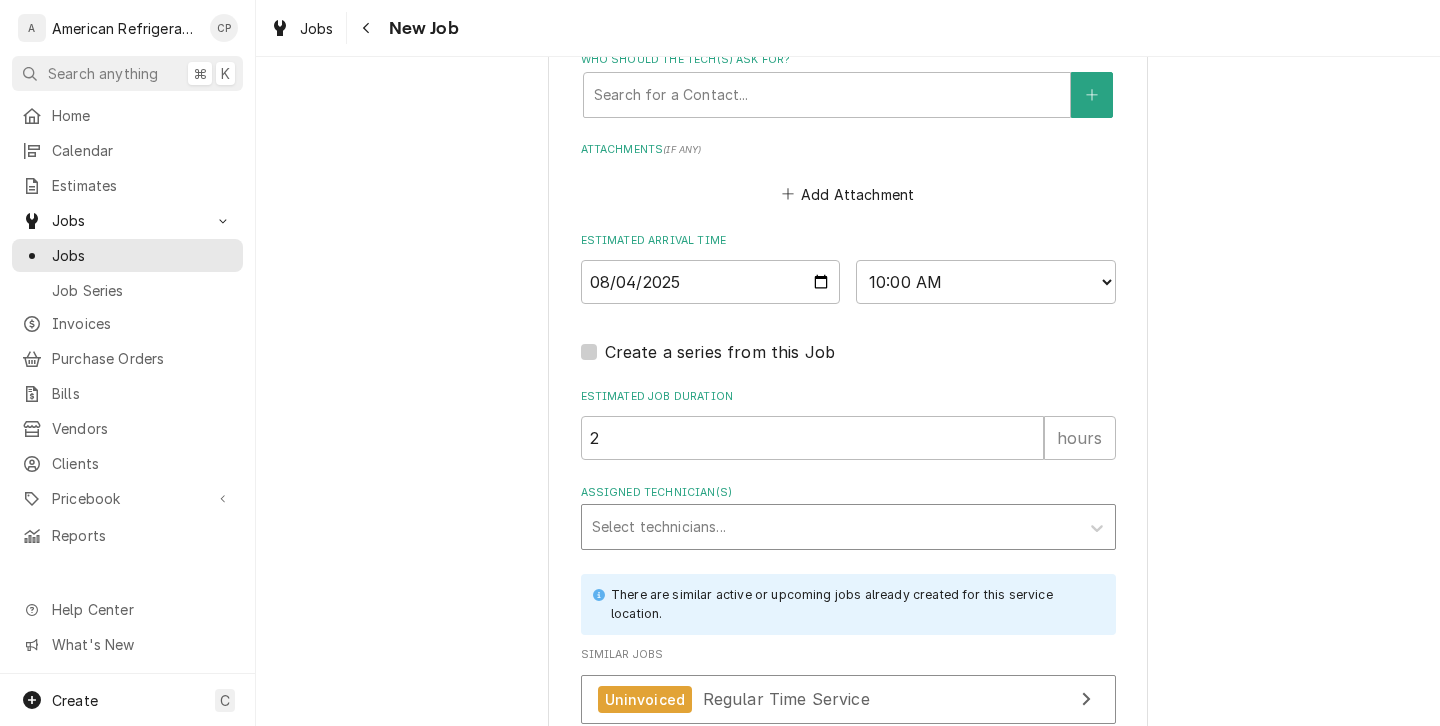 click at bounding box center (830, 527) 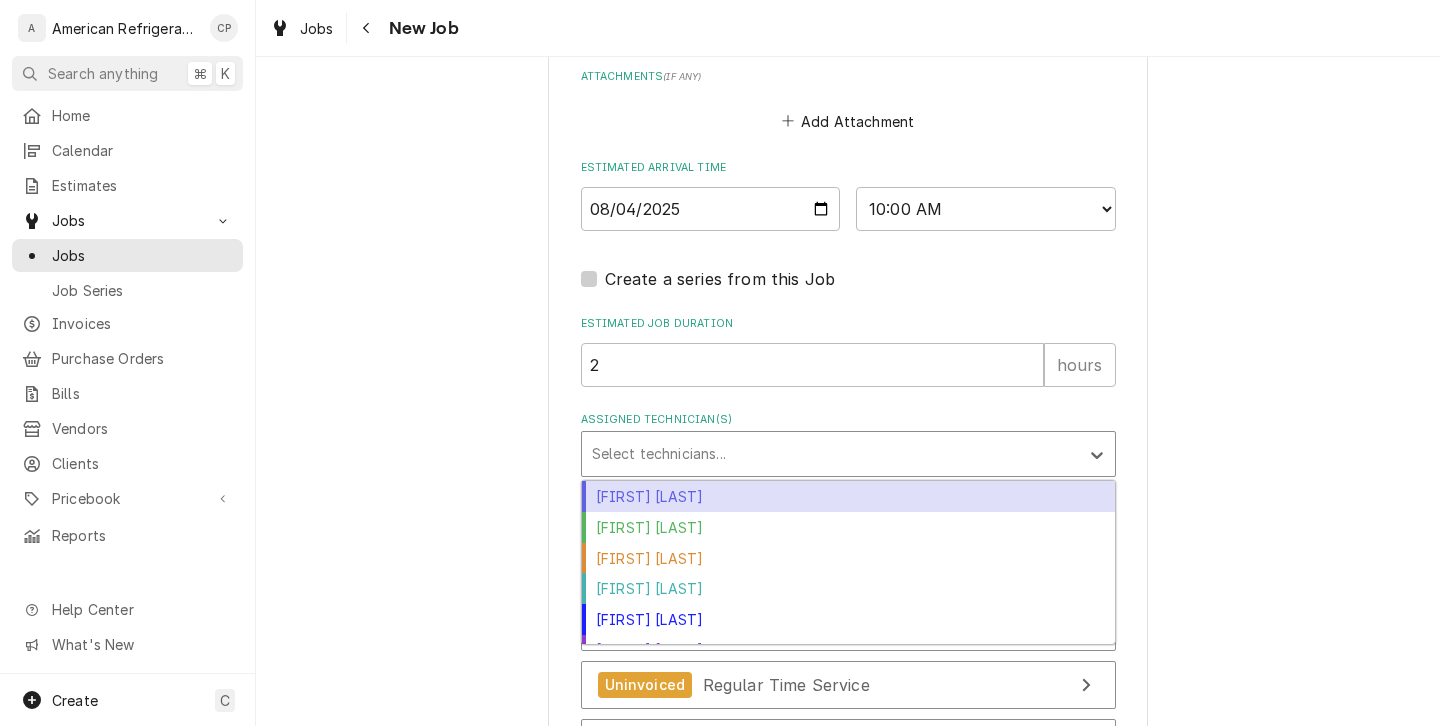 scroll, scrollTop: 1521, scrollLeft: 0, axis: vertical 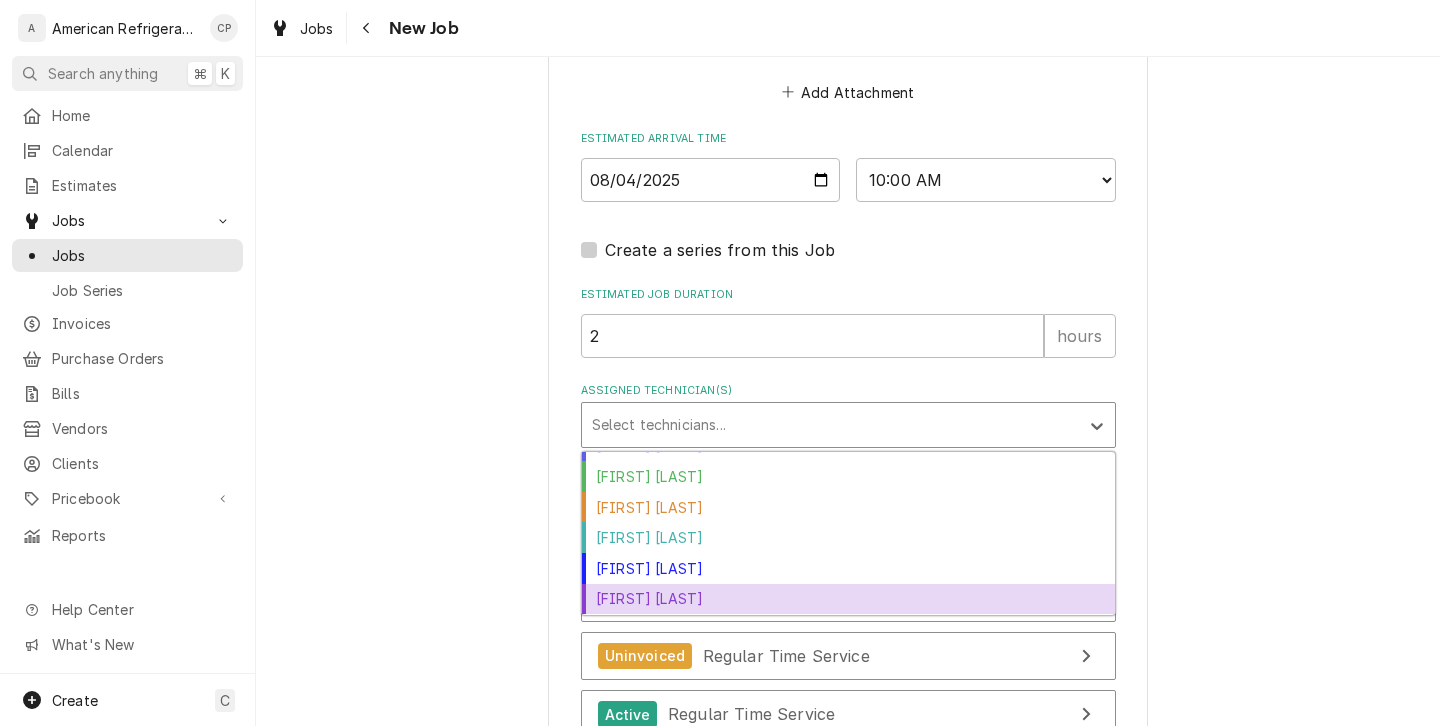 click on "[FIRST] [LAST]" at bounding box center [848, 599] 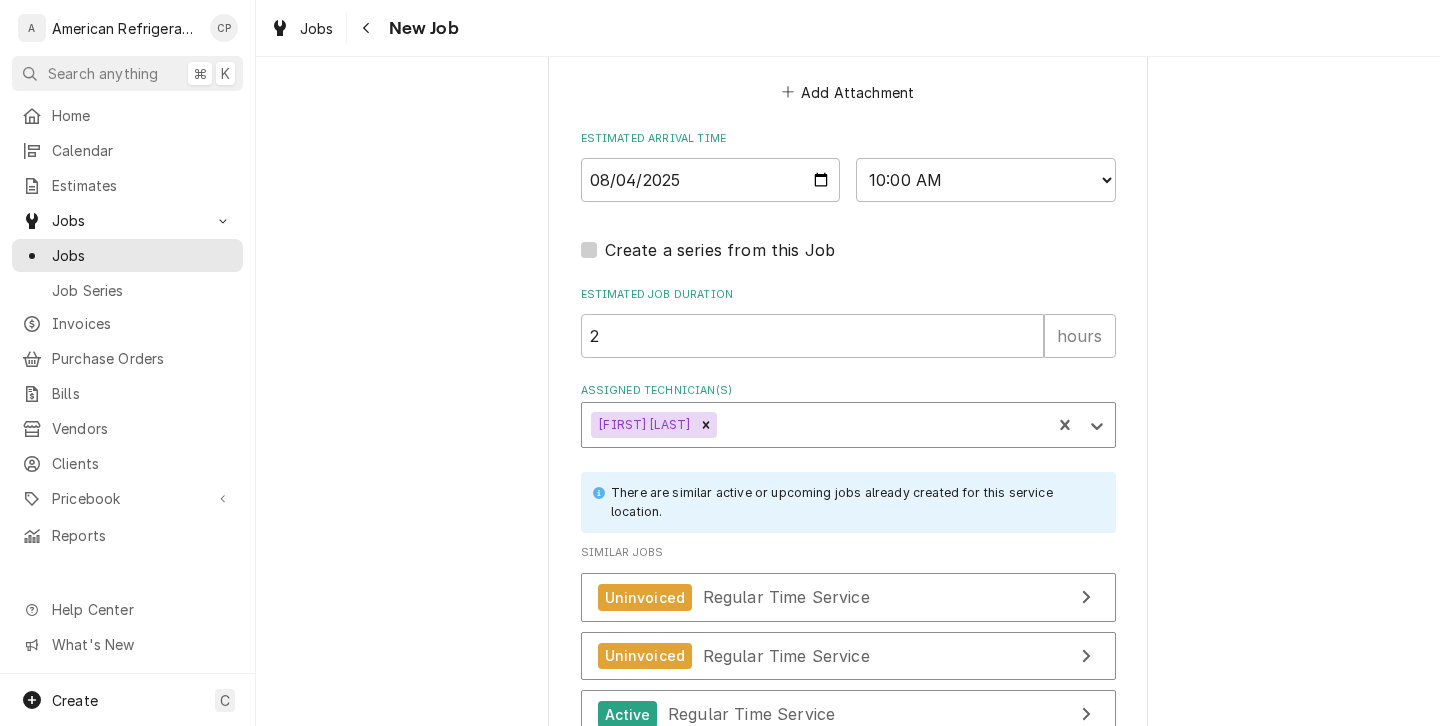 scroll, scrollTop: 1729, scrollLeft: 0, axis: vertical 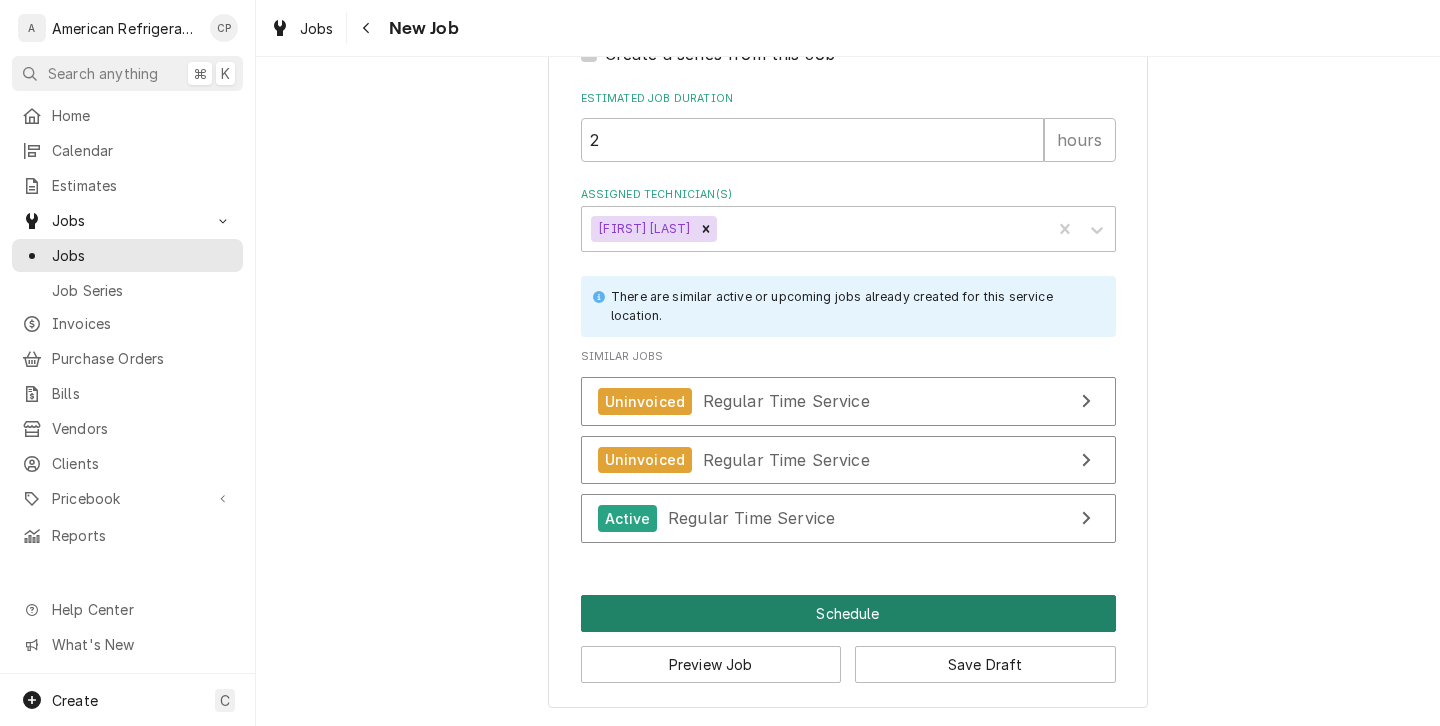 click on "Schedule" at bounding box center [848, 613] 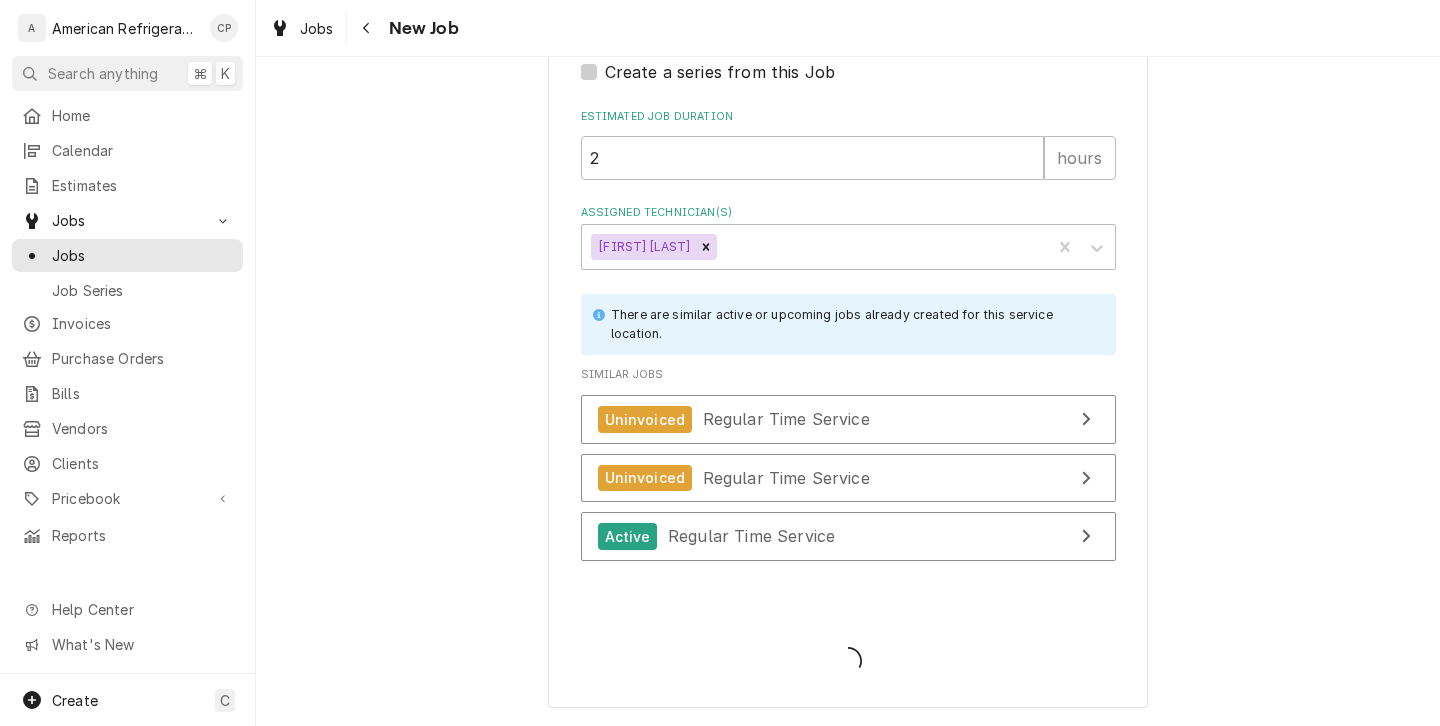 type on "x" 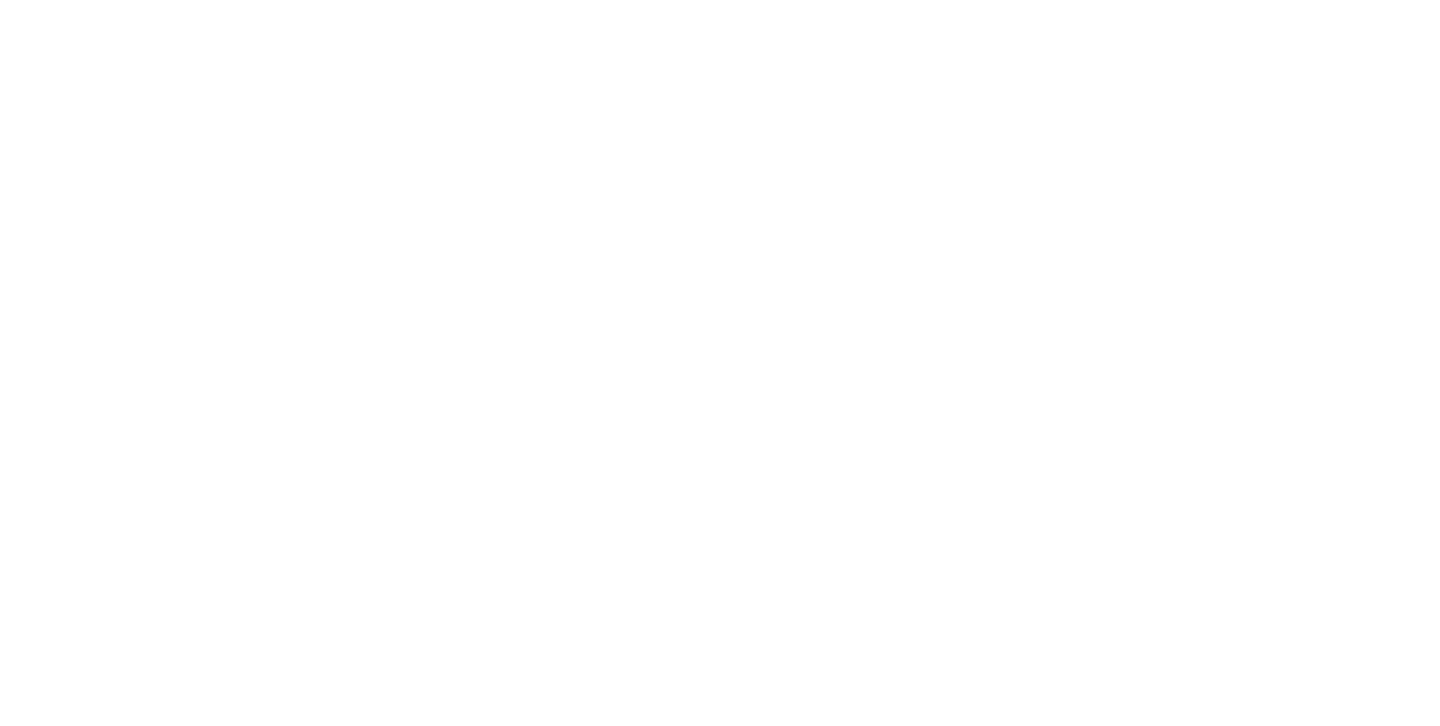 scroll, scrollTop: 0, scrollLeft: 0, axis: both 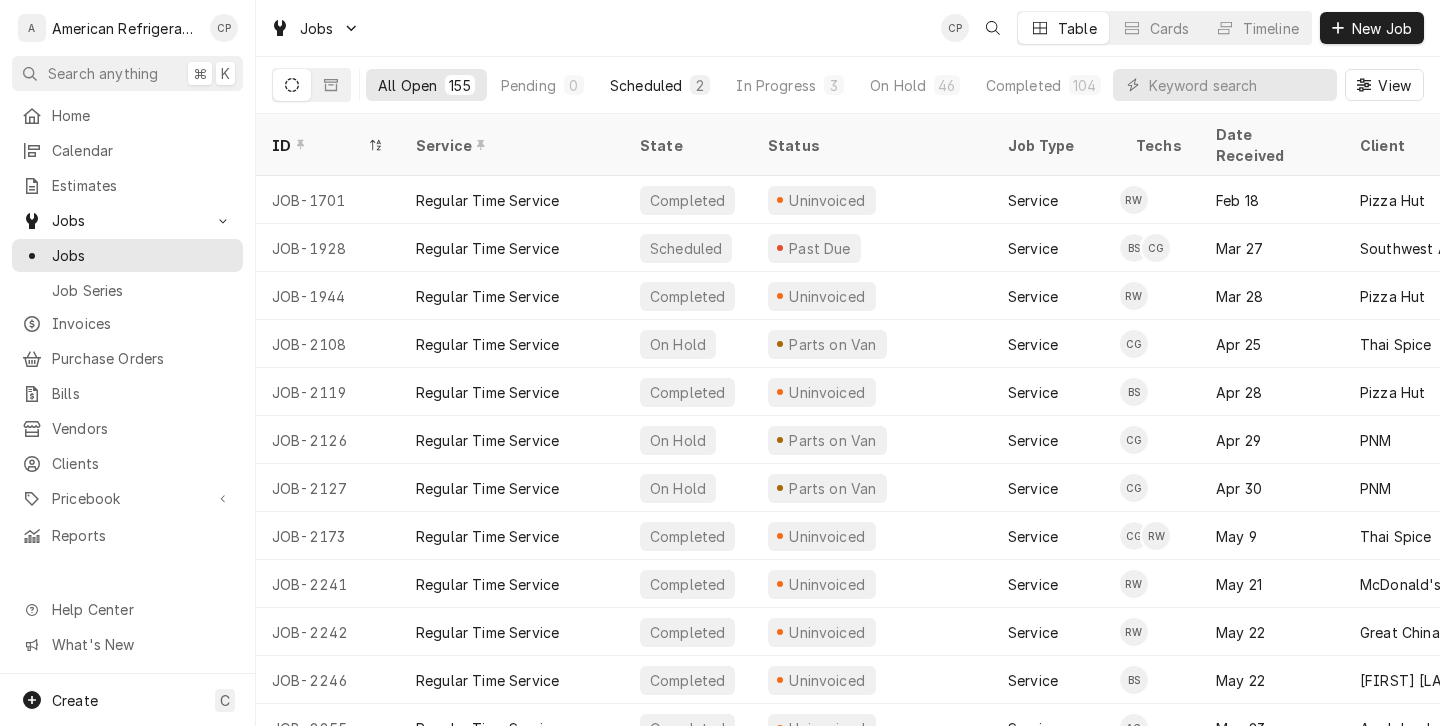 click on "Scheduled 2" at bounding box center [660, 85] 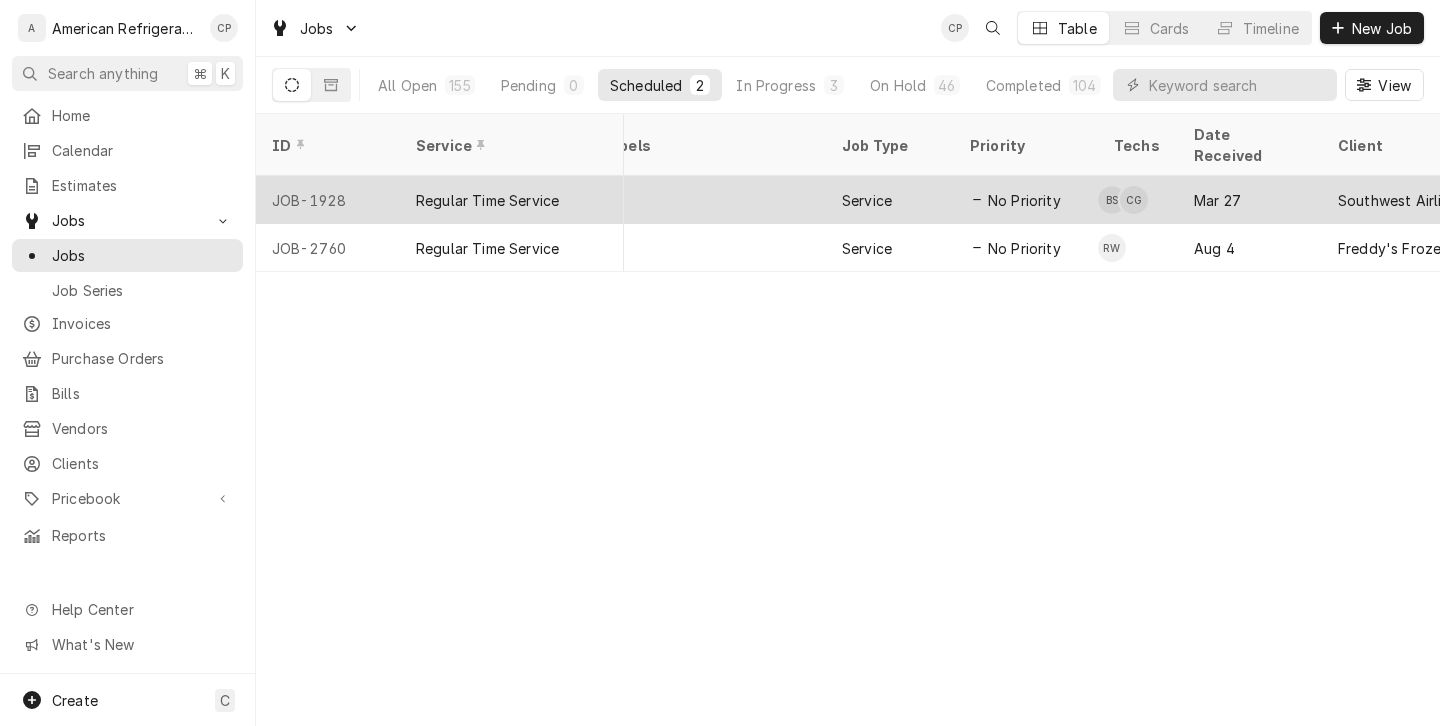scroll, scrollTop: 0, scrollLeft: 0, axis: both 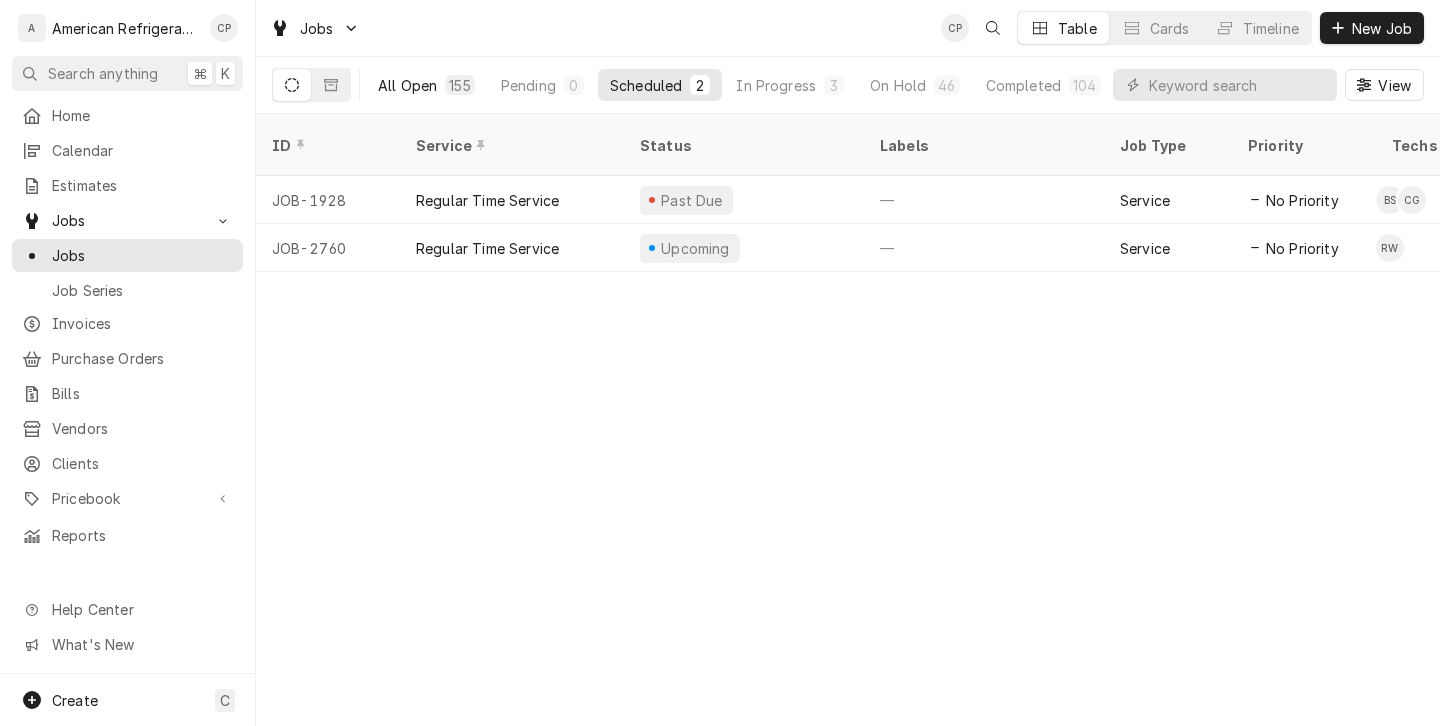 click on "All Open 155" at bounding box center (426, 85) 